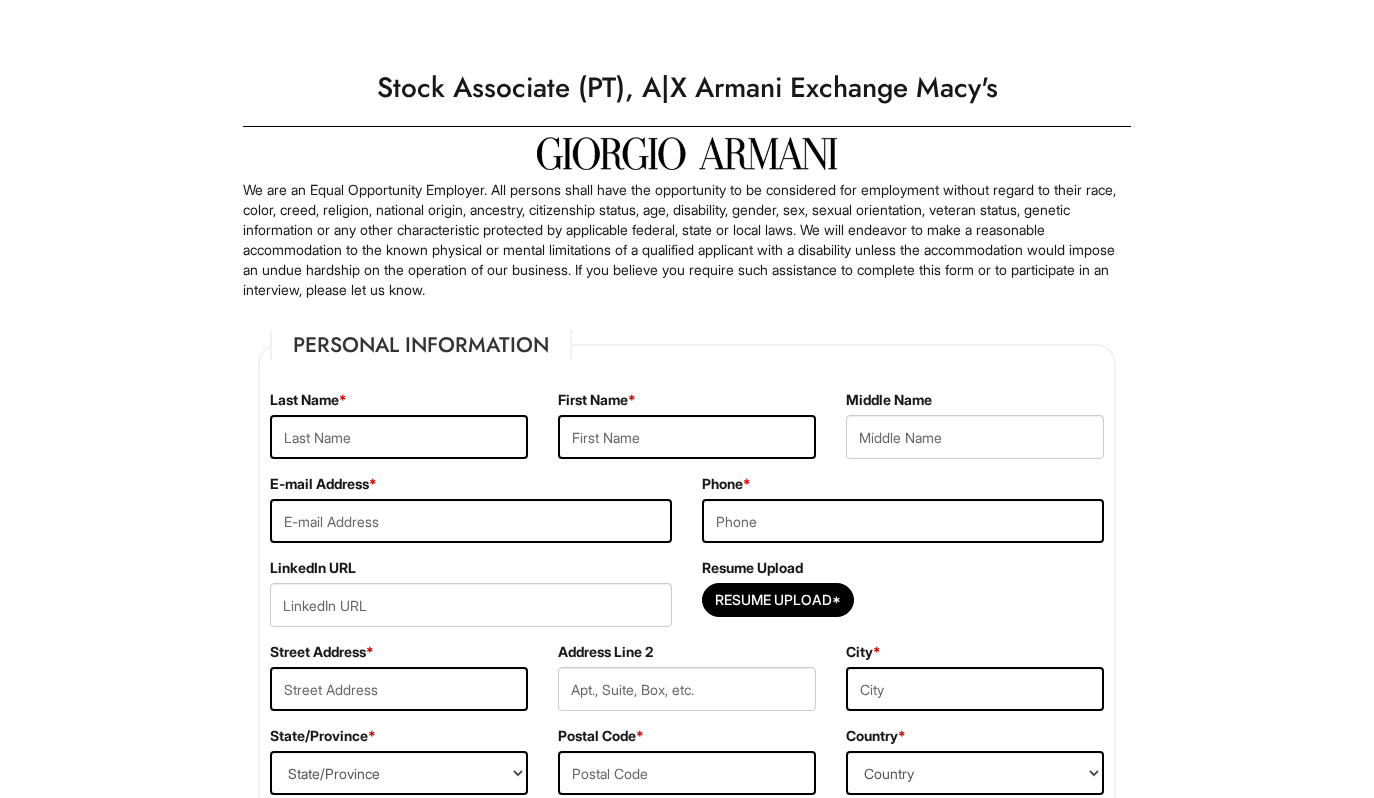 scroll, scrollTop: 0, scrollLeft: 0, axis: both 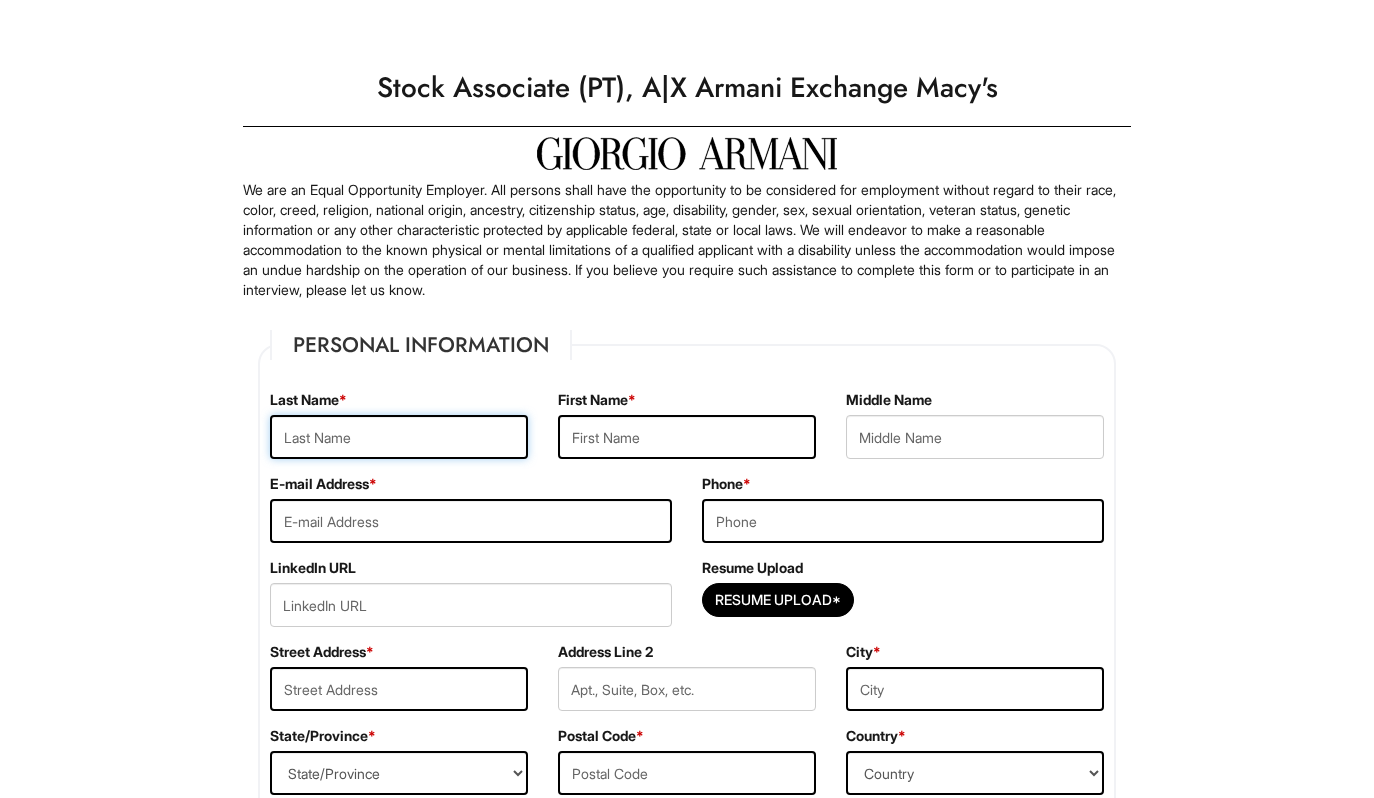 click at bounding box center (399, 437) 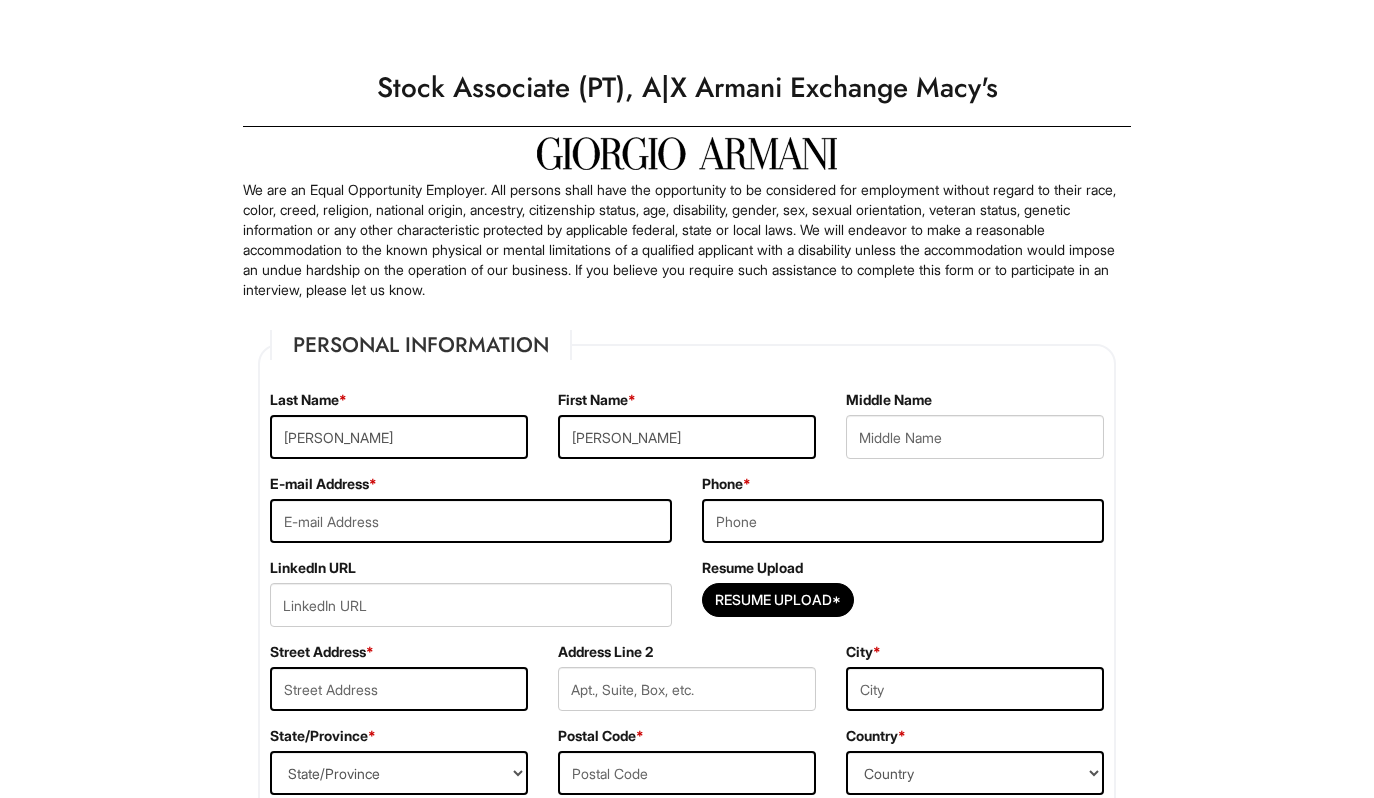 type on "justination25@gmail.com" 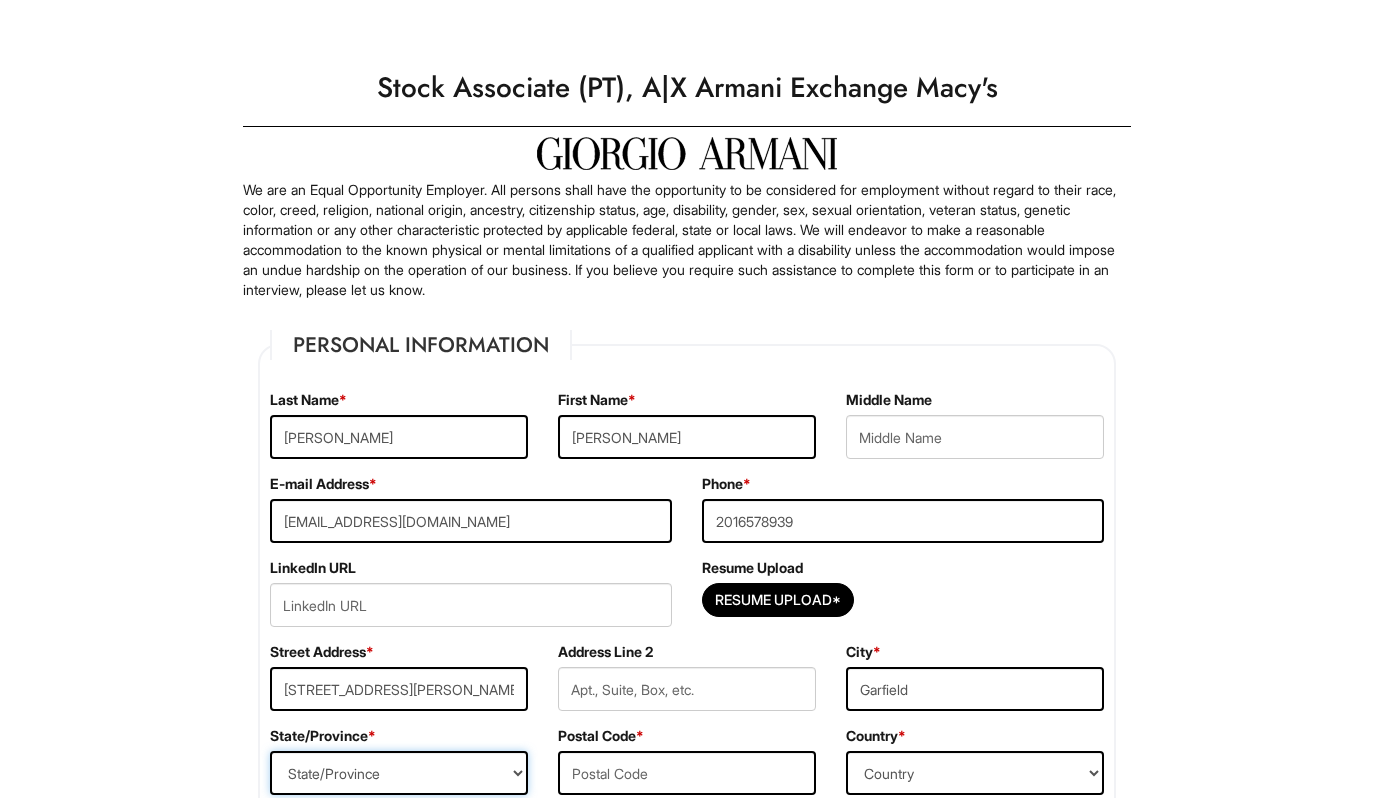 select on "NJ" 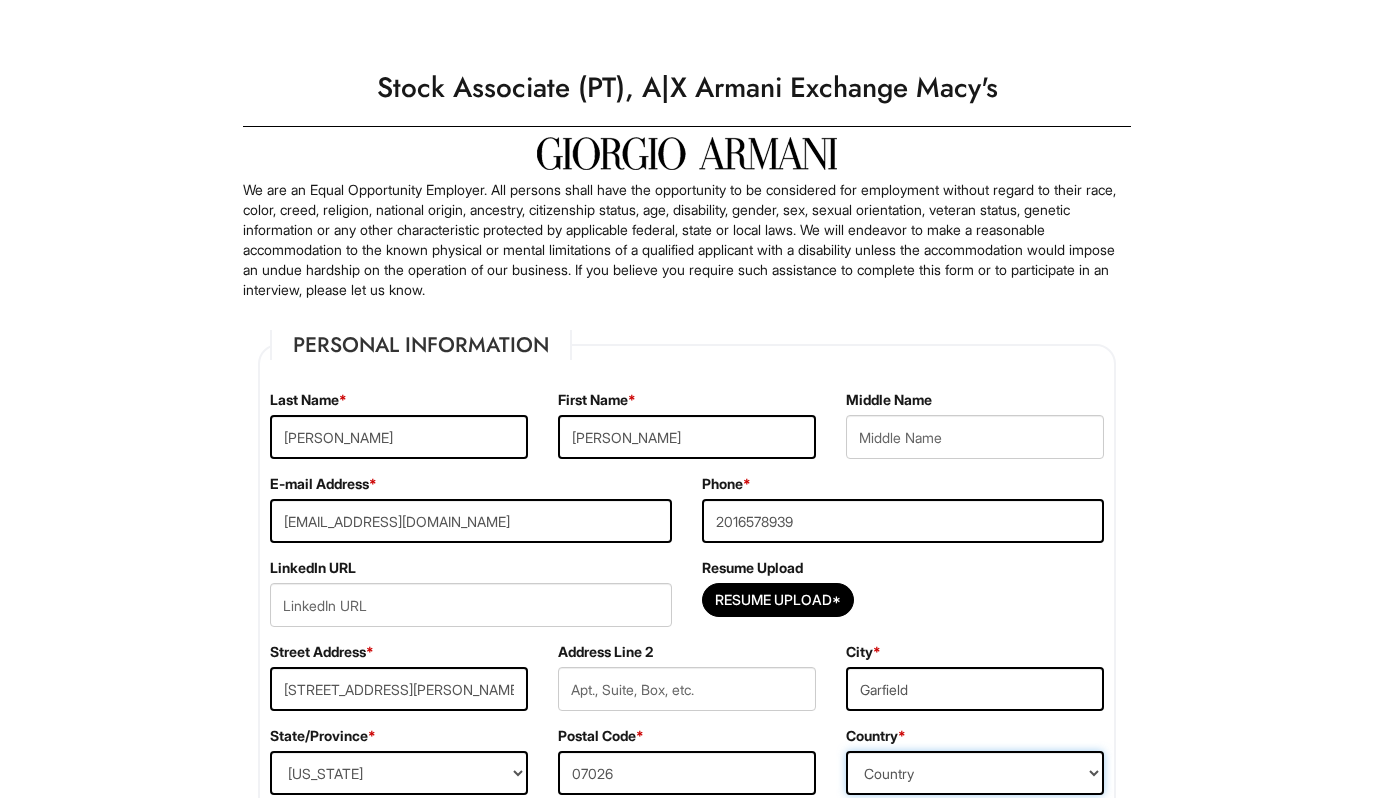 select on "United States of America" 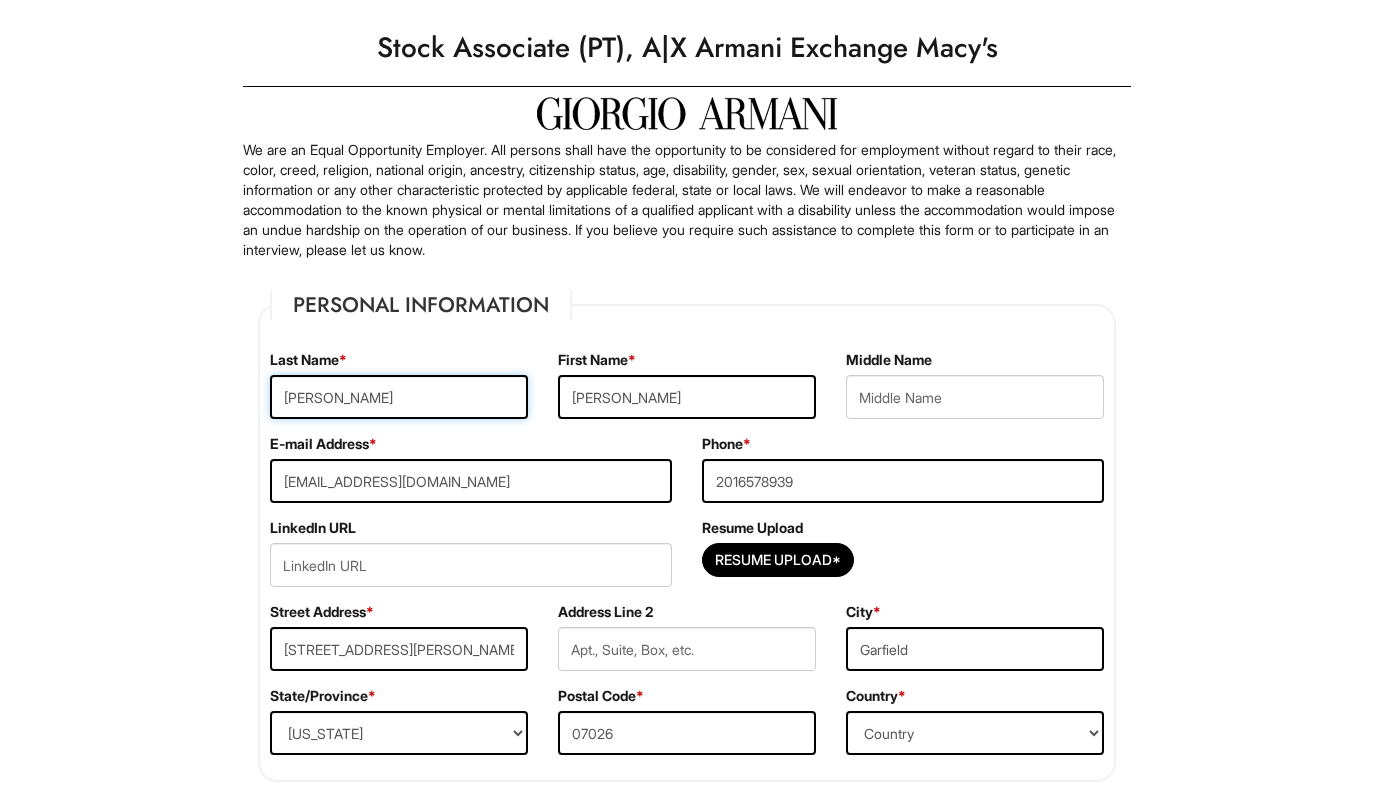 scroll, scrollTop: 46, scrollLeft: 0, axis: vertical 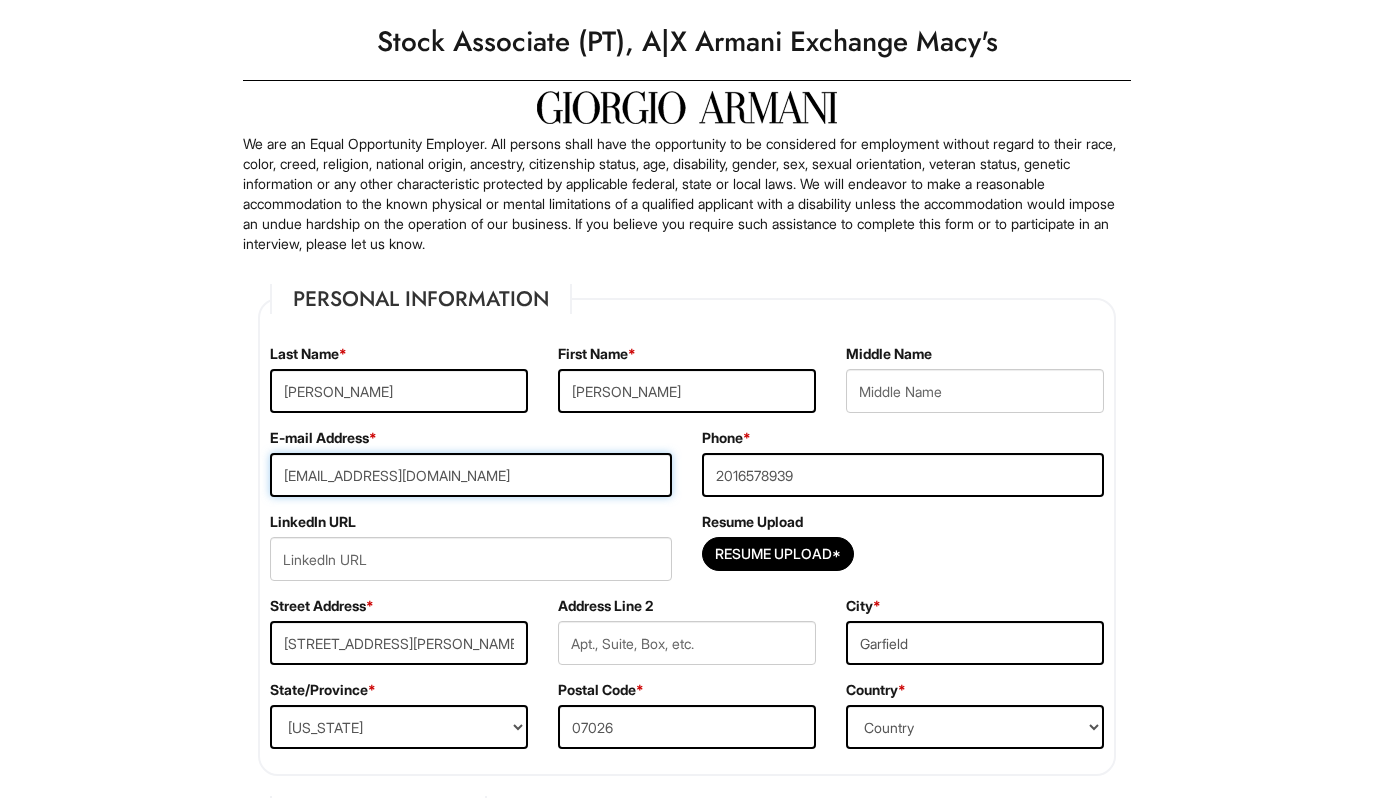 click on "justination25@gmail.com" at bounding box center (471, 475) 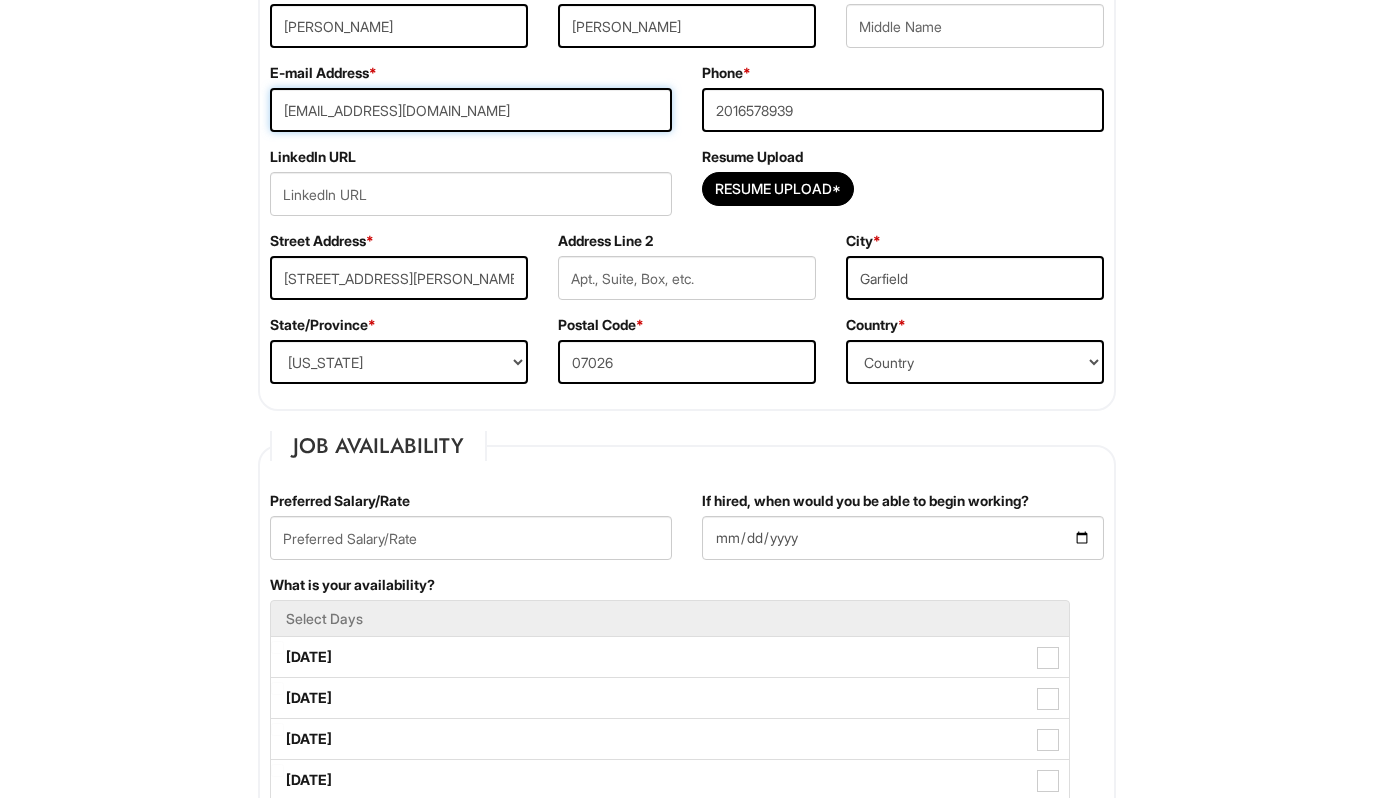 scroll, scrollTop: 427, scrollLeft: 0, axis: vertical 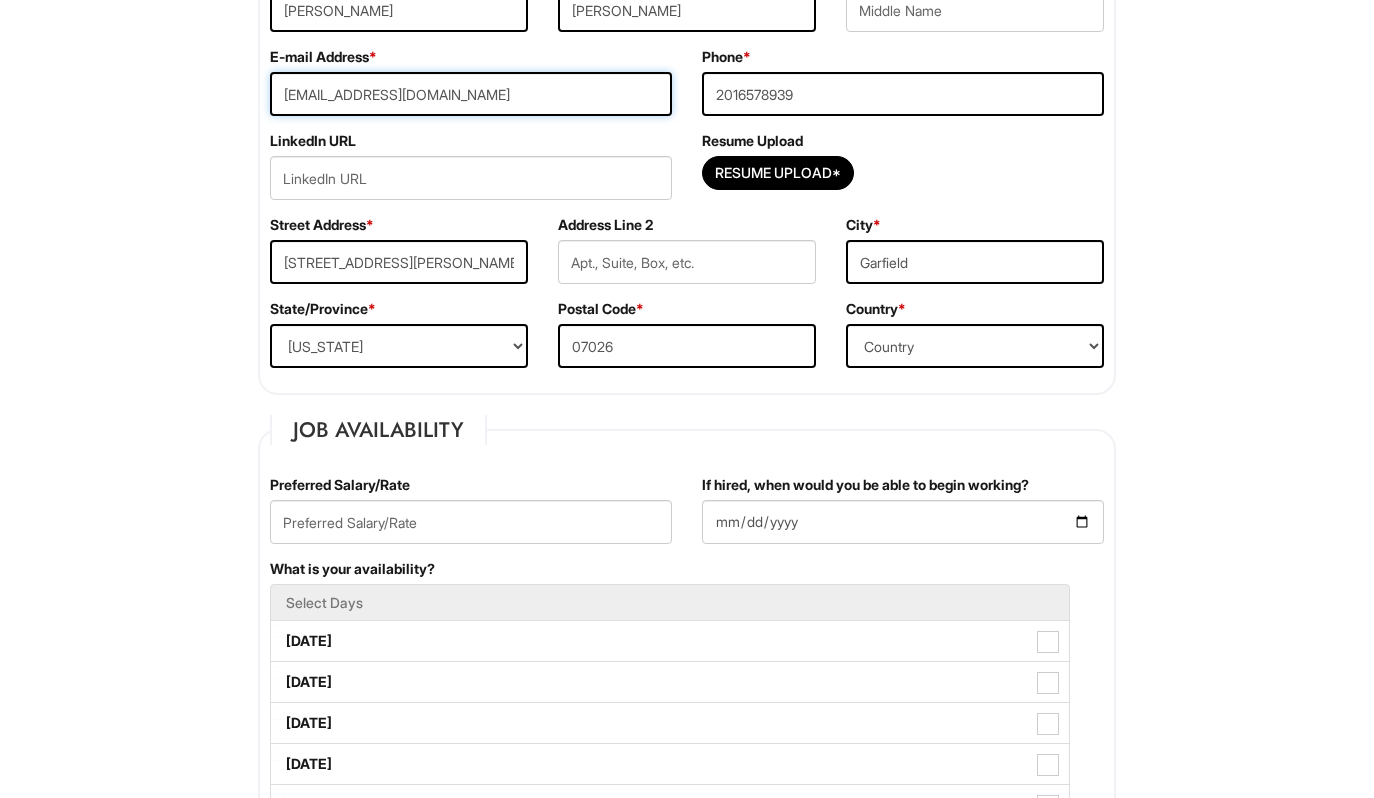 type on "justinbartolotto@gmail.com" 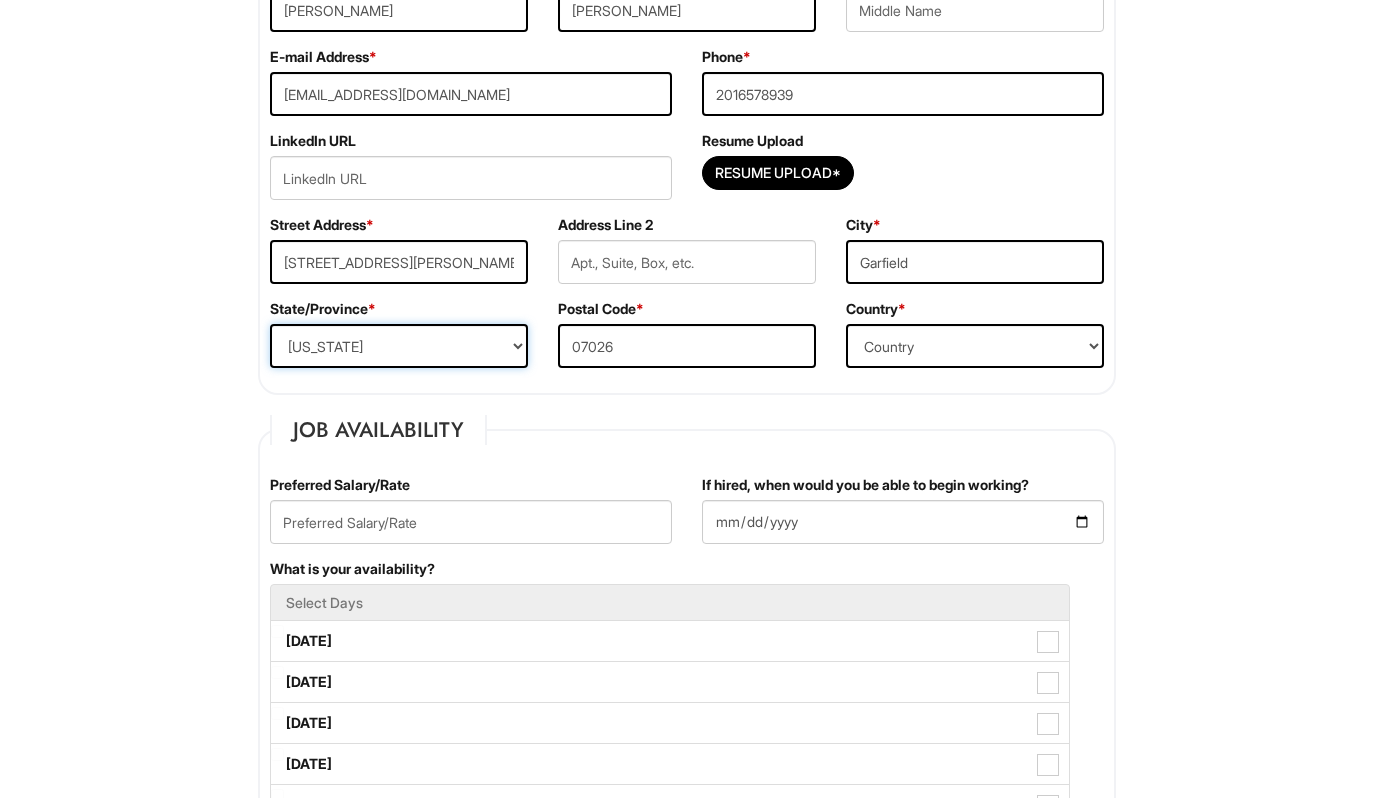click on "State/Province ALABAMA ALASKA ARIZONA ARKANSAS CALIFORNIA COLORADO CONNECTICUT DELAWARE DISTRICT OF COLUMBIA FLORIDA GEORGIA HAWAII IDAHO ILLINOIS INDIANA IOWA KANSAS KENTUCKY LOUISIANA MAINE MARYLAND MASSACHUSETTS MICHIGAN MINNESOTA MISSISSIPPI MISSOURI MONTANA NEBRASKA NEVADA NEW HAMPSHIRE NEW JERSEY NEW MEXICO NEW YORK NORTH CAROLINA NORTH DAKOTA OHIO OKLAHOMA OREGON PENNSYLVANIA RHODE ISLAND SOUTH CAROLINA SOUTH DAKOTA TENNESSEE TEXAS UTAH VERMONT VIRGINIA WASHINGTON WEST VIRGINIA WISCONSIN WYOMING CA-ALBERTA CA-BRITISH COLUMBIA CA-MANITOBA CA-NEW BRUNSWICK CA-NEWFOUNDLAND CA-NOVA SCOTIA CA-NORTHWEST TERRITORIES CA-NUNAVUT CA-ONTARIO CA-PRINCE EDWARD ISLAND CA-QUEBEC CA-SASKATCHEWAN CA-YUKON TERRITORY US-AMERICAN SAMOA US-FEDERATED STATES OF MICRONESIA US-GUAM US-MARSHALL ISLANDS US-NORTHERN MARIANA ISLANDS US-PALAU US-PUERTO RICO" at bounding box center [399, 346] 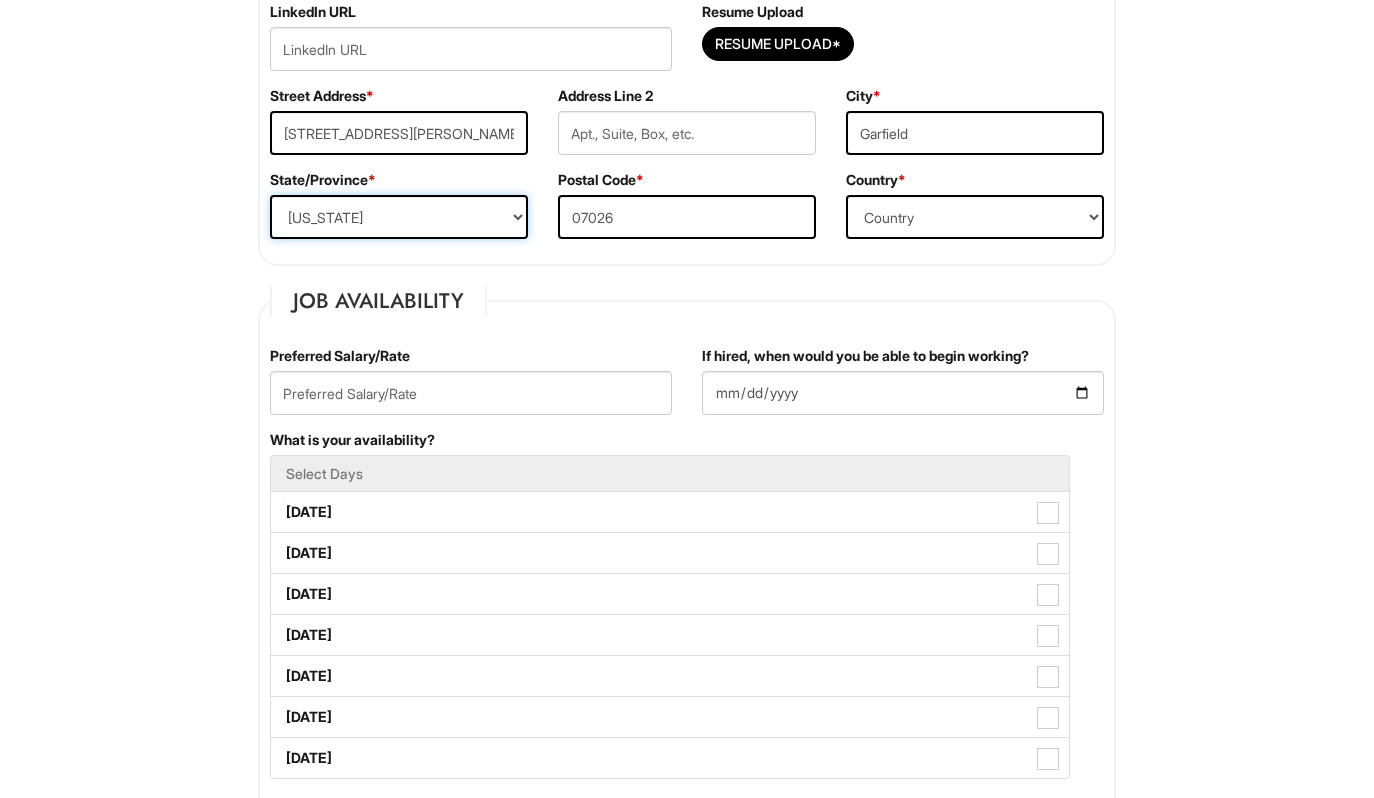 scroll, scrollTop: 639, scrollLeft: 0, axis: vertical 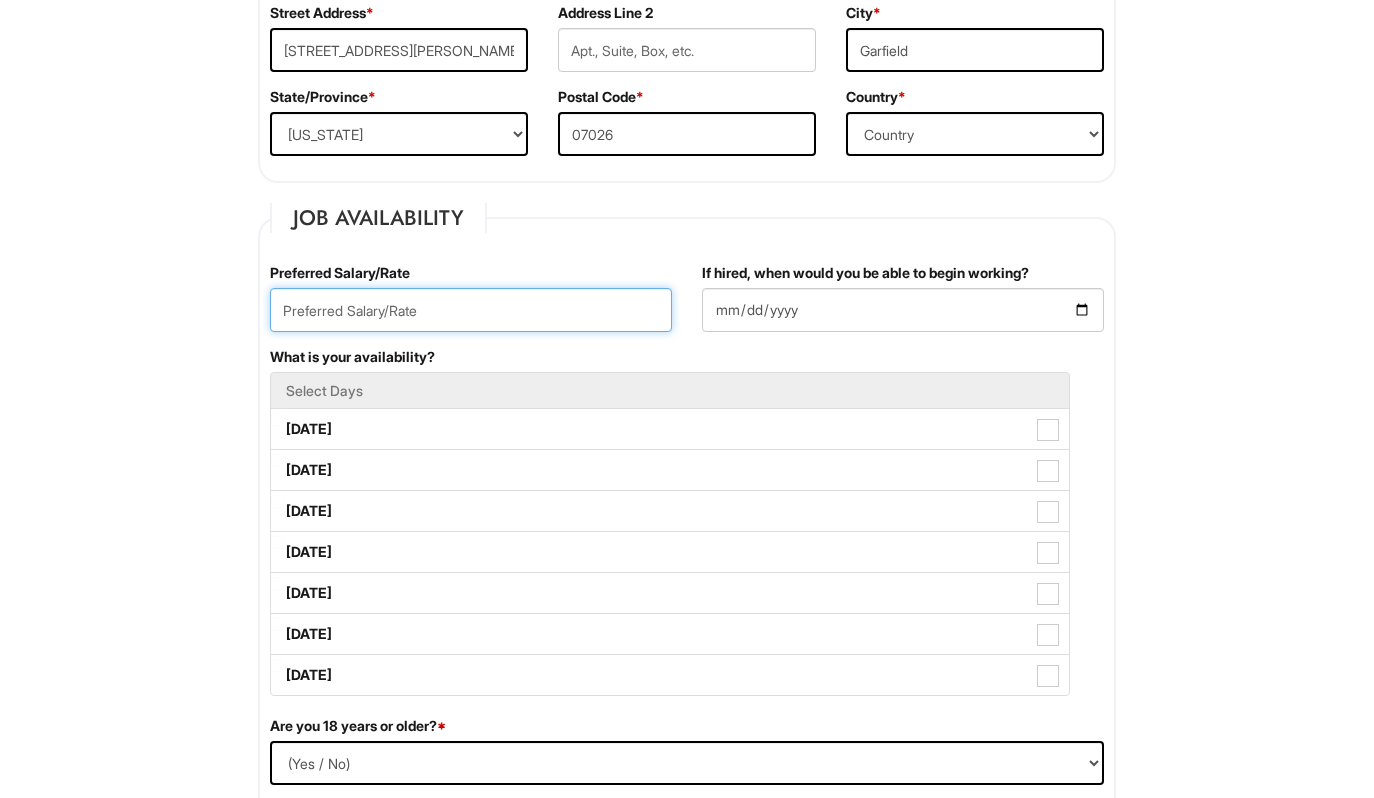 click at bounding box center [471, 310] 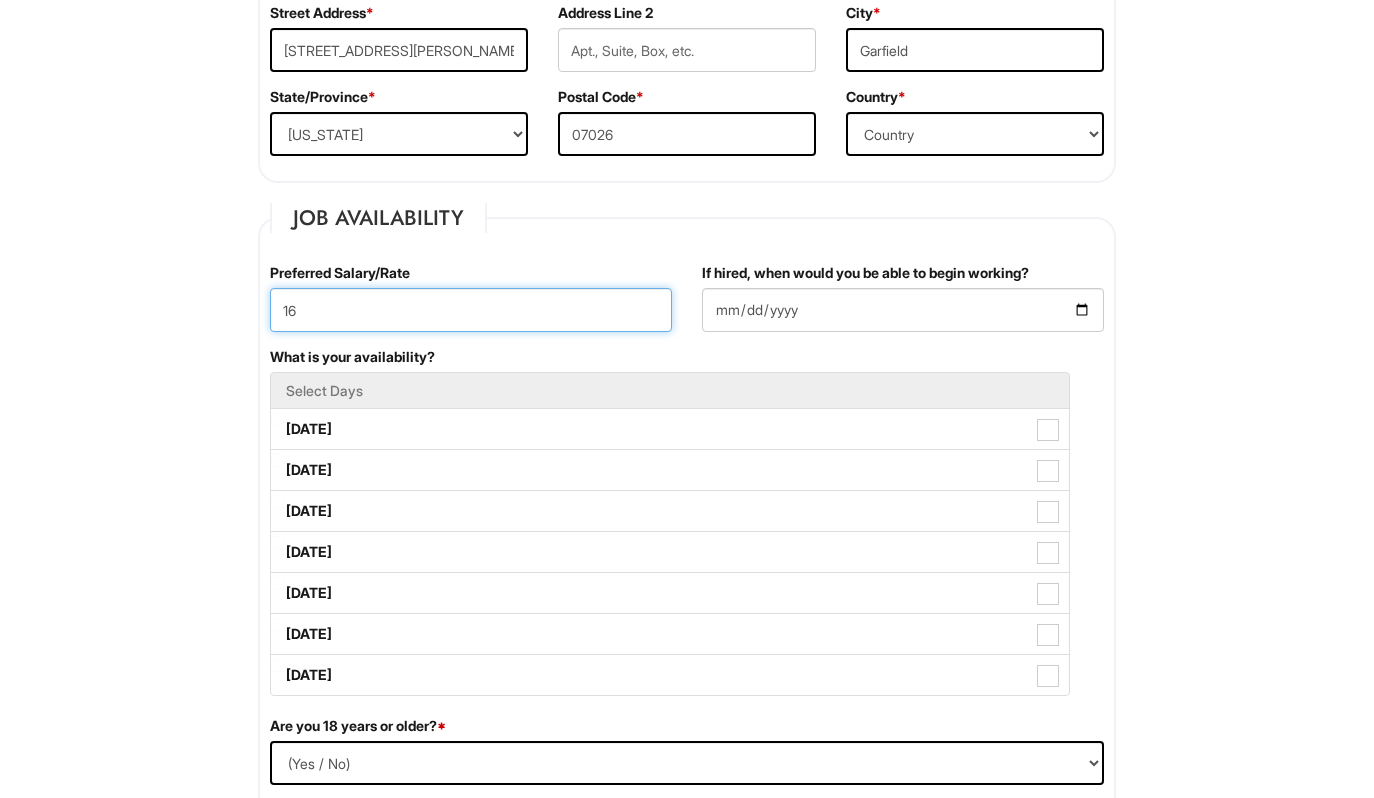 type on "16" 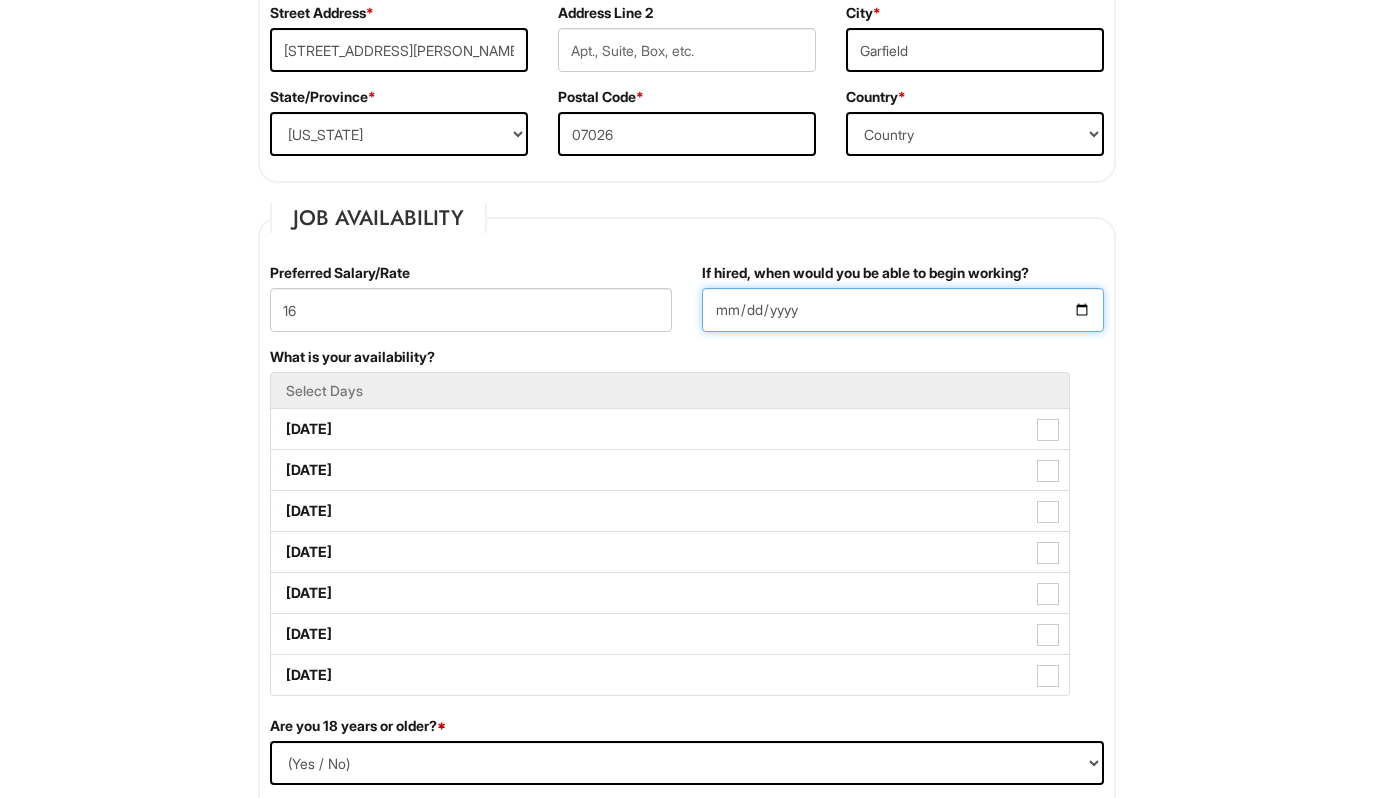 click on "If hired, when would you be able to begin working?" at bounding box center [903, 310] 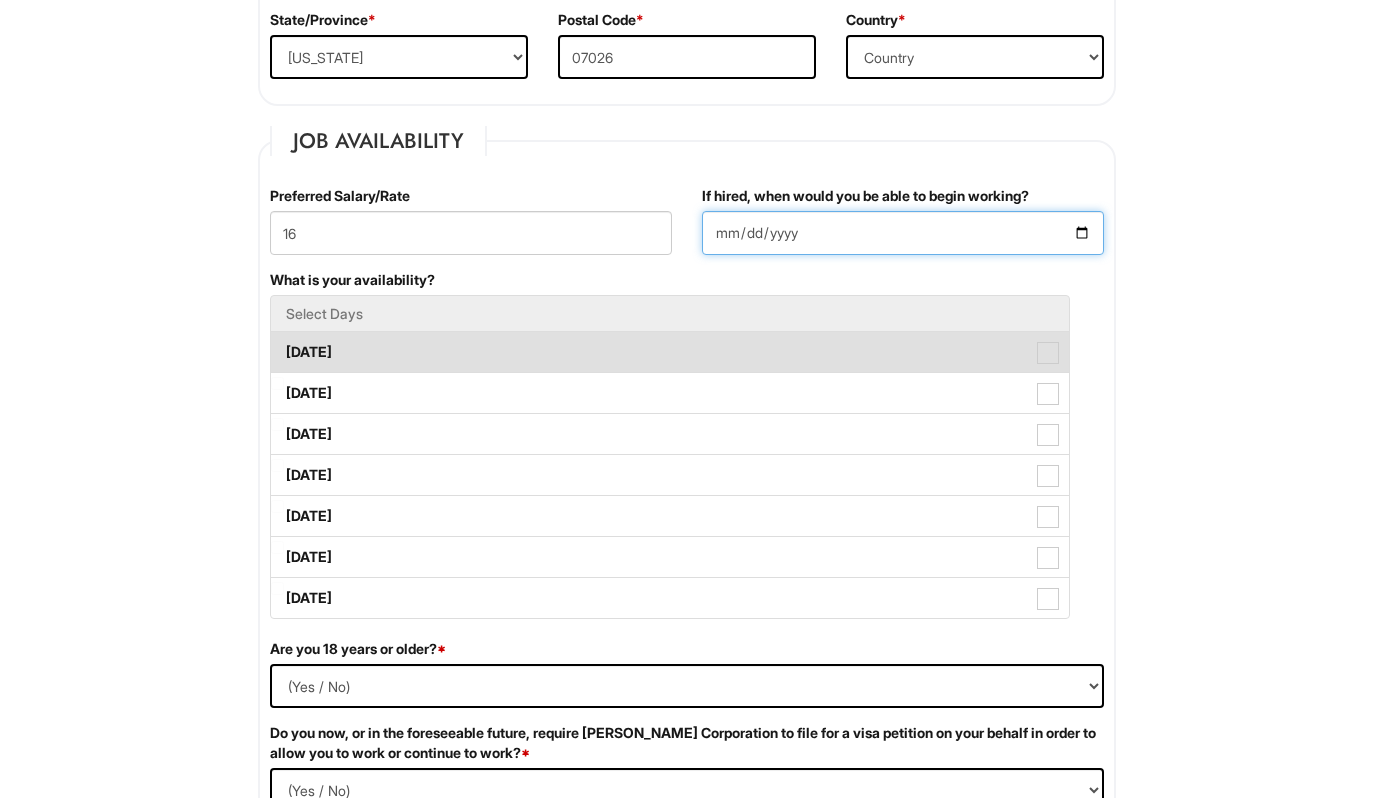 scroll, scrollTop: 752, scrollLeft: 0, axis: vertical 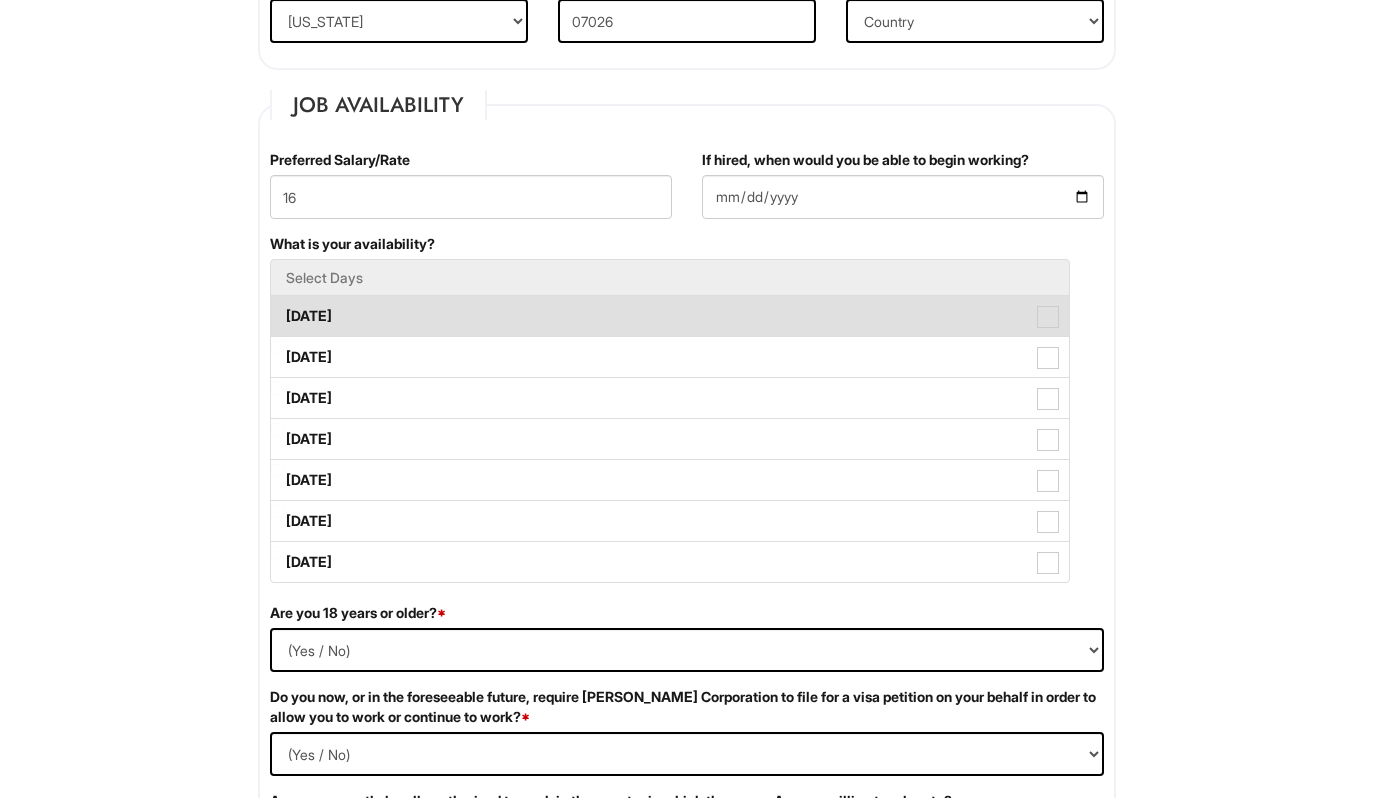 click on "Monday" at bounding box center (670, 316) 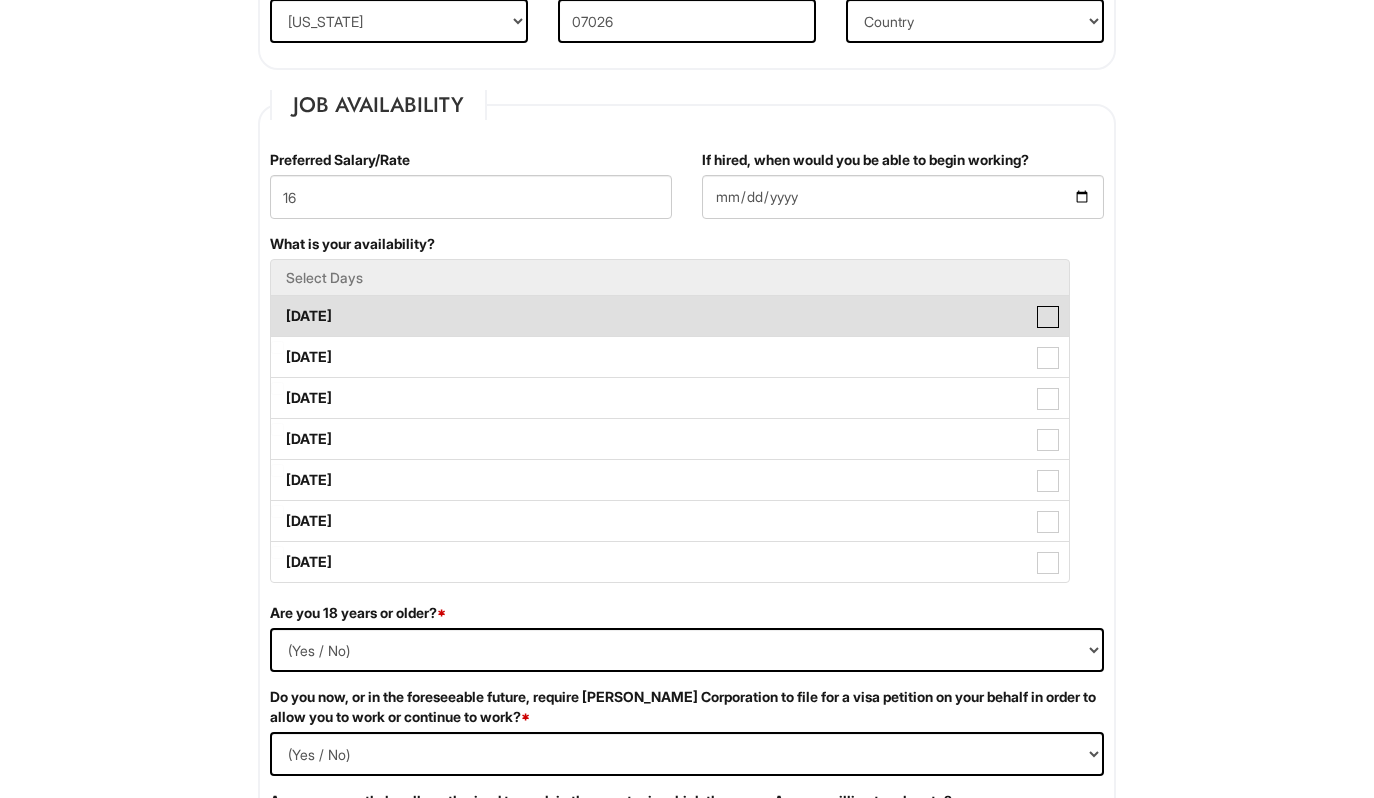 click on "Monday" at bounding box center (277, 306) 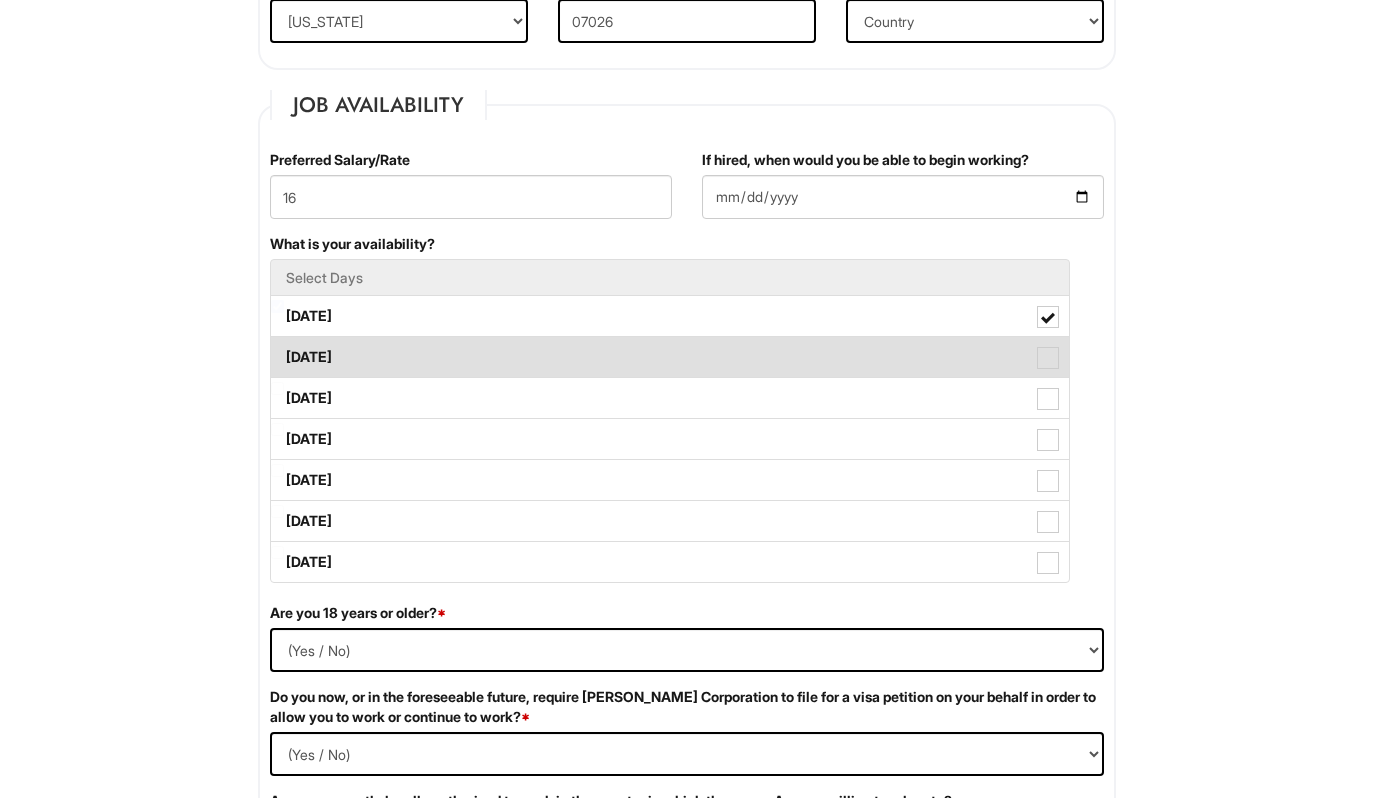 click on "Tuesday" at bounding box center [670, 357] 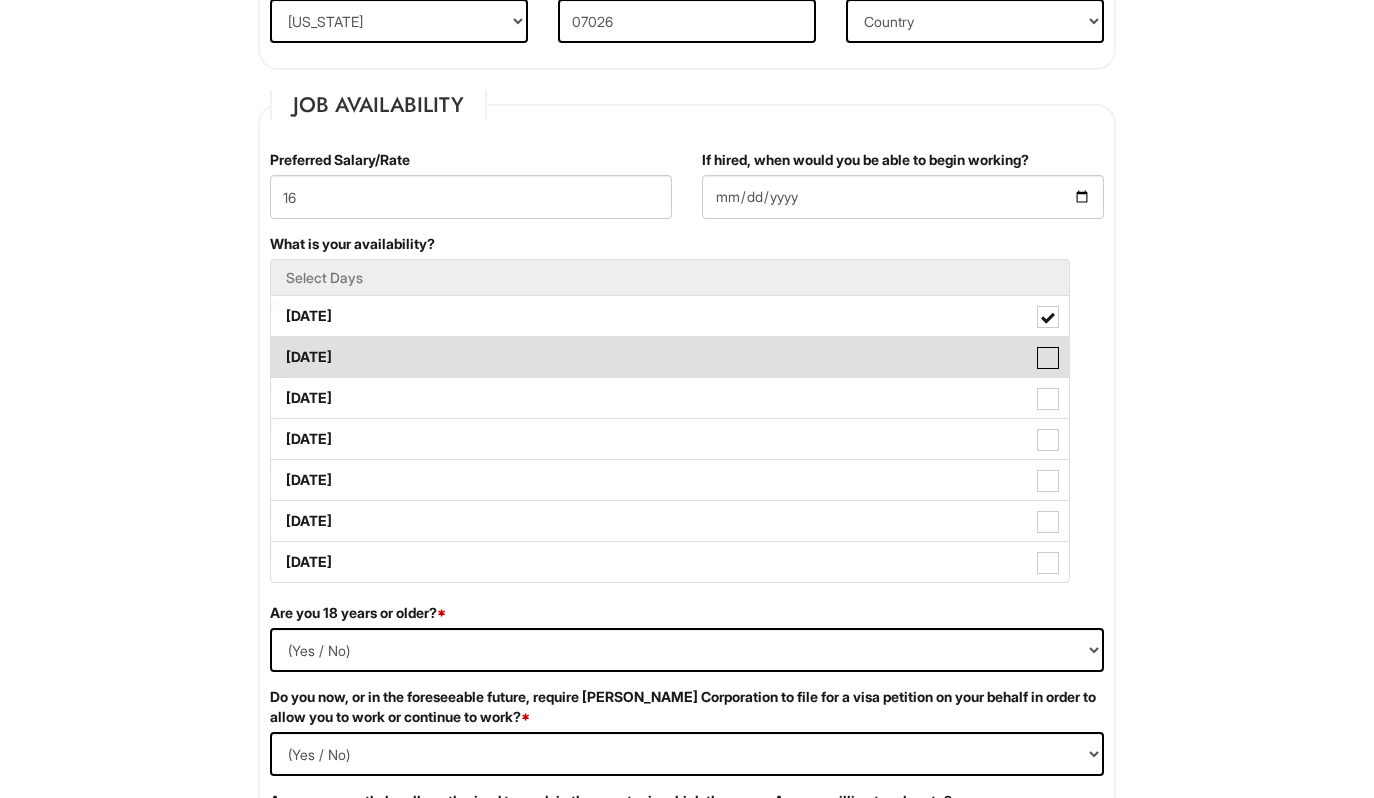 click on "Tuesday" at bounding box center (277, 347) 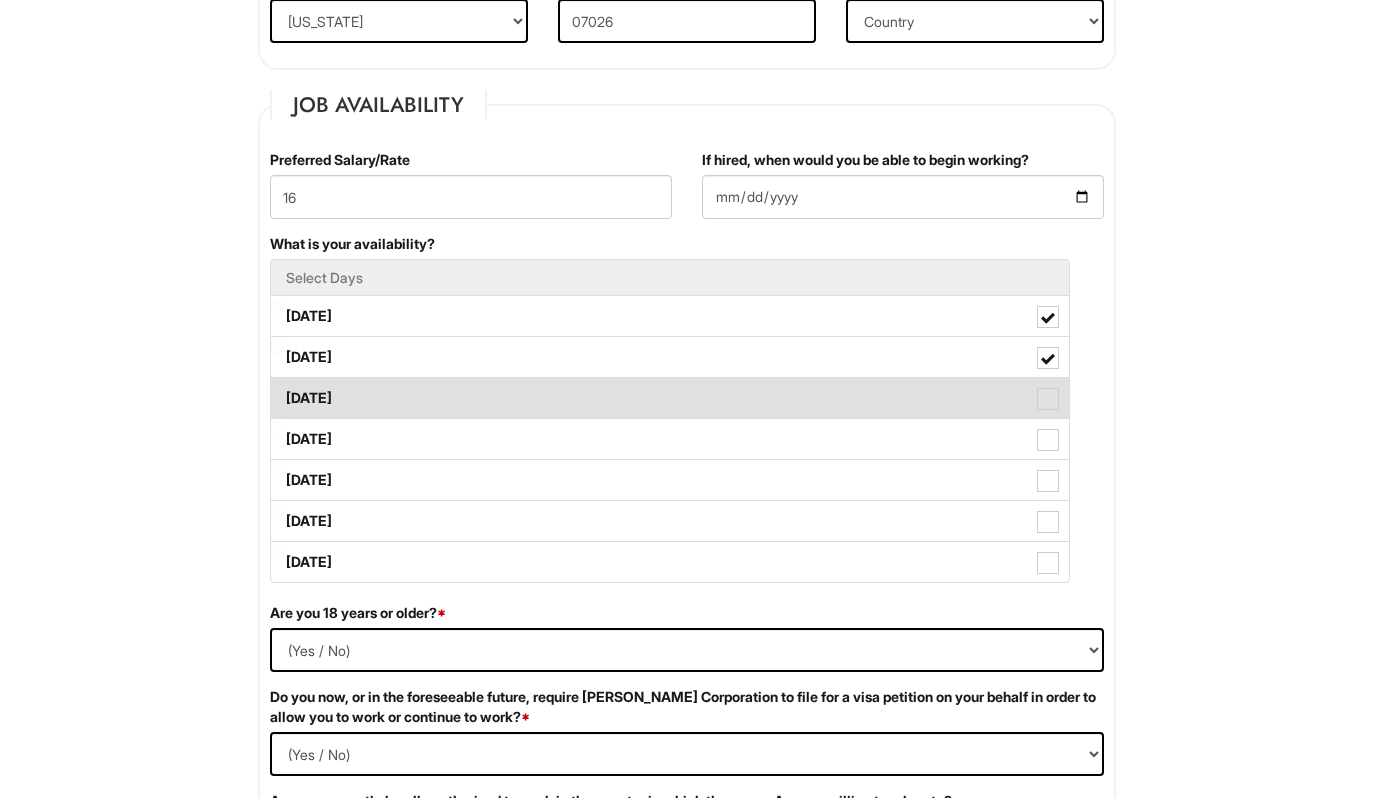 click on "Wednesday" at bounding box center [670, 398] 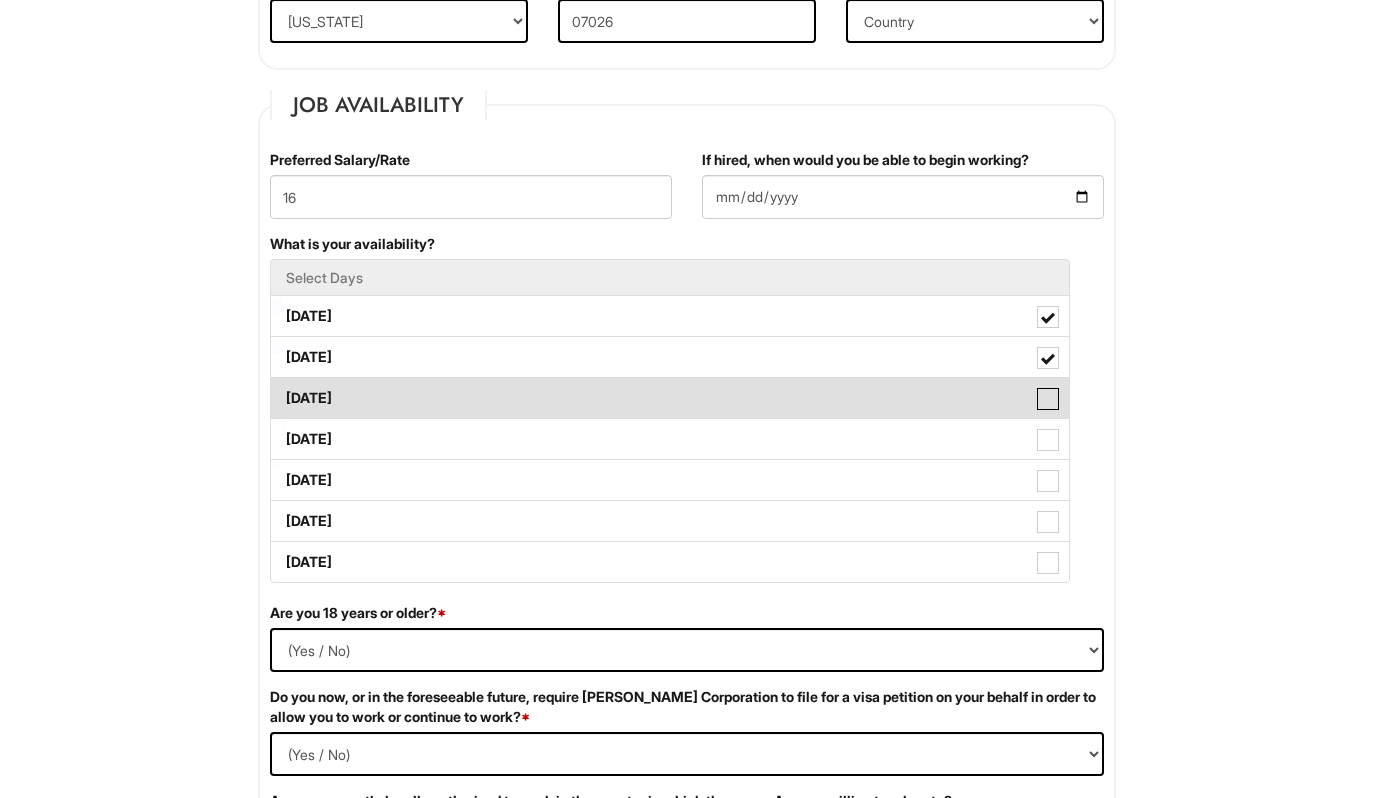 click on "Wednesday" at bounding box center (277, 388) 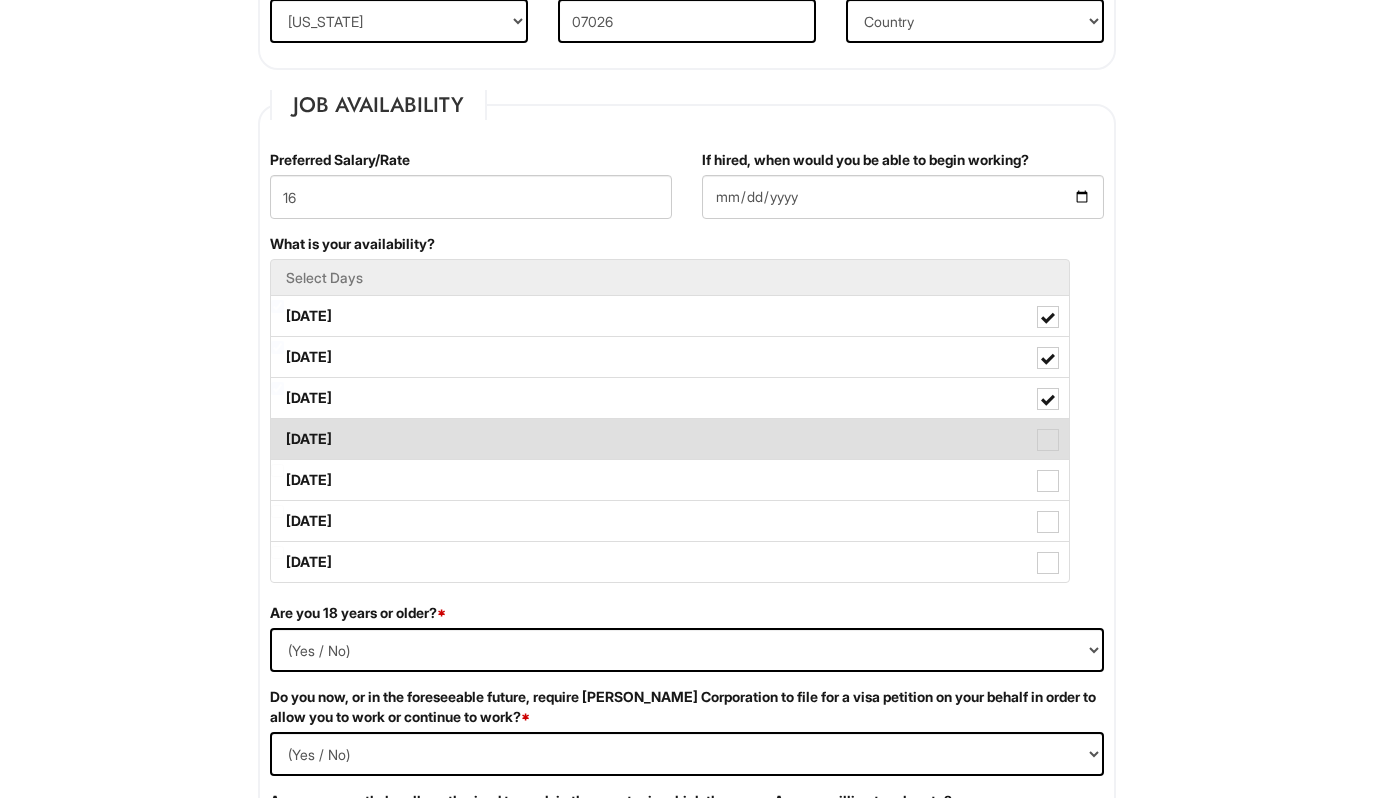 click on "Thursday" at bounding box center (670, 439) 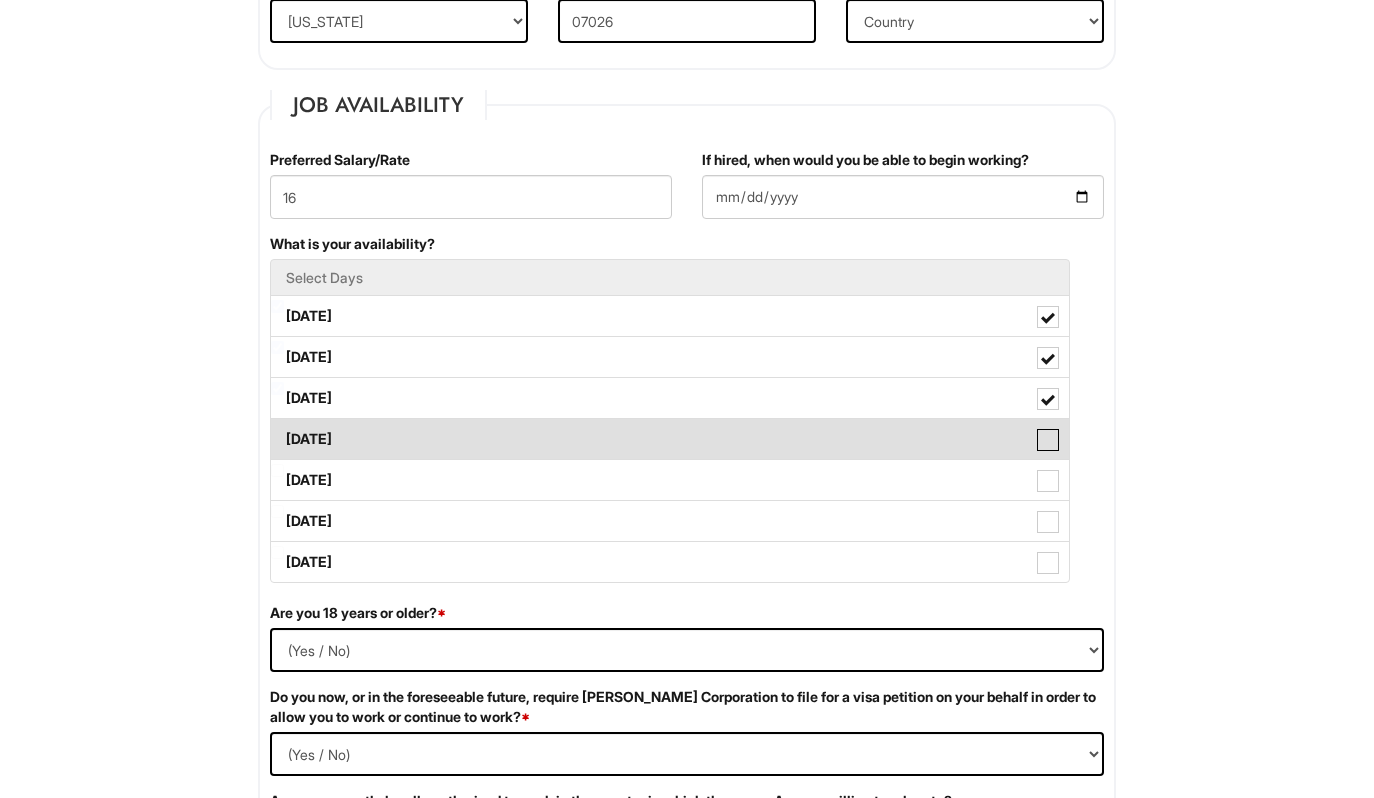 click on "Thursday" at bounding box center (277, 429) 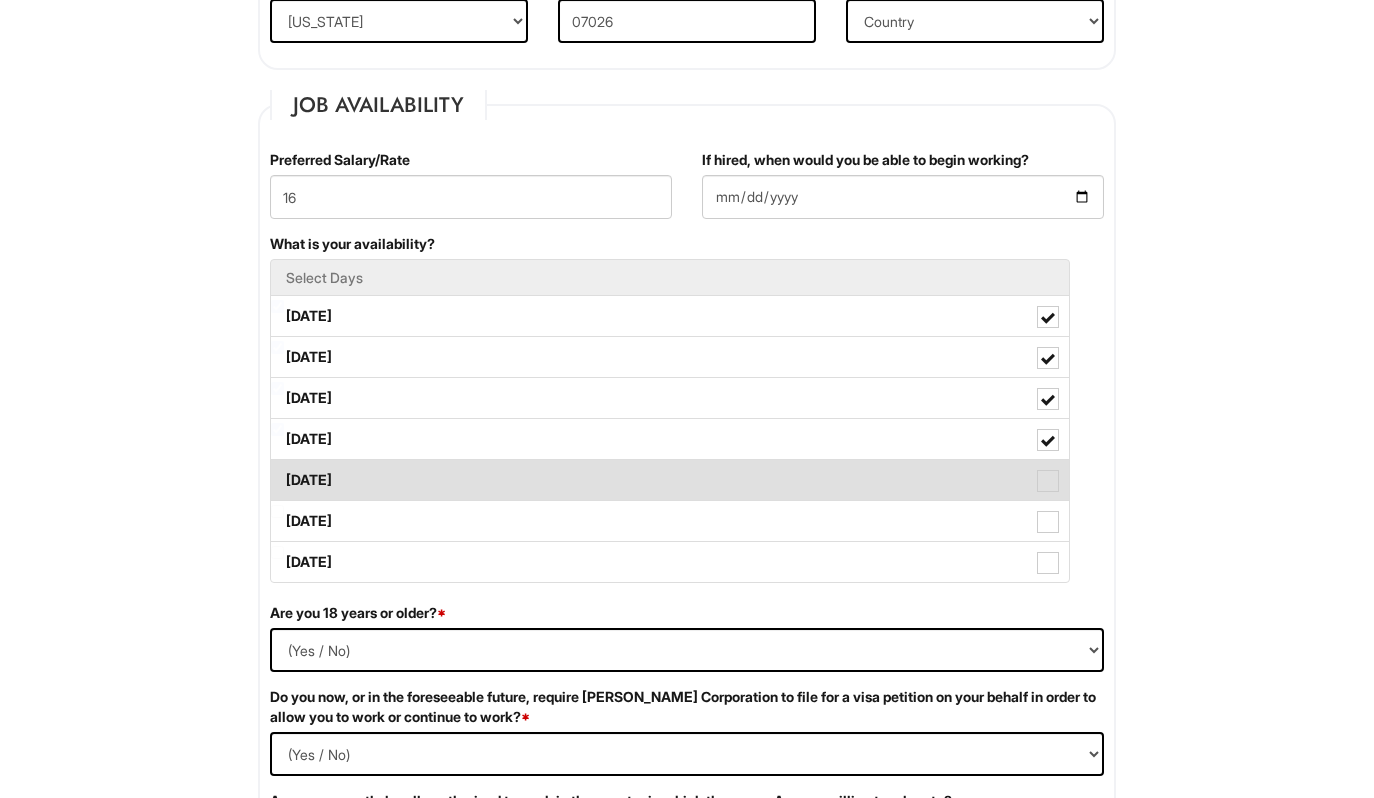 click on "Friday" at bounding box center (670, 480) 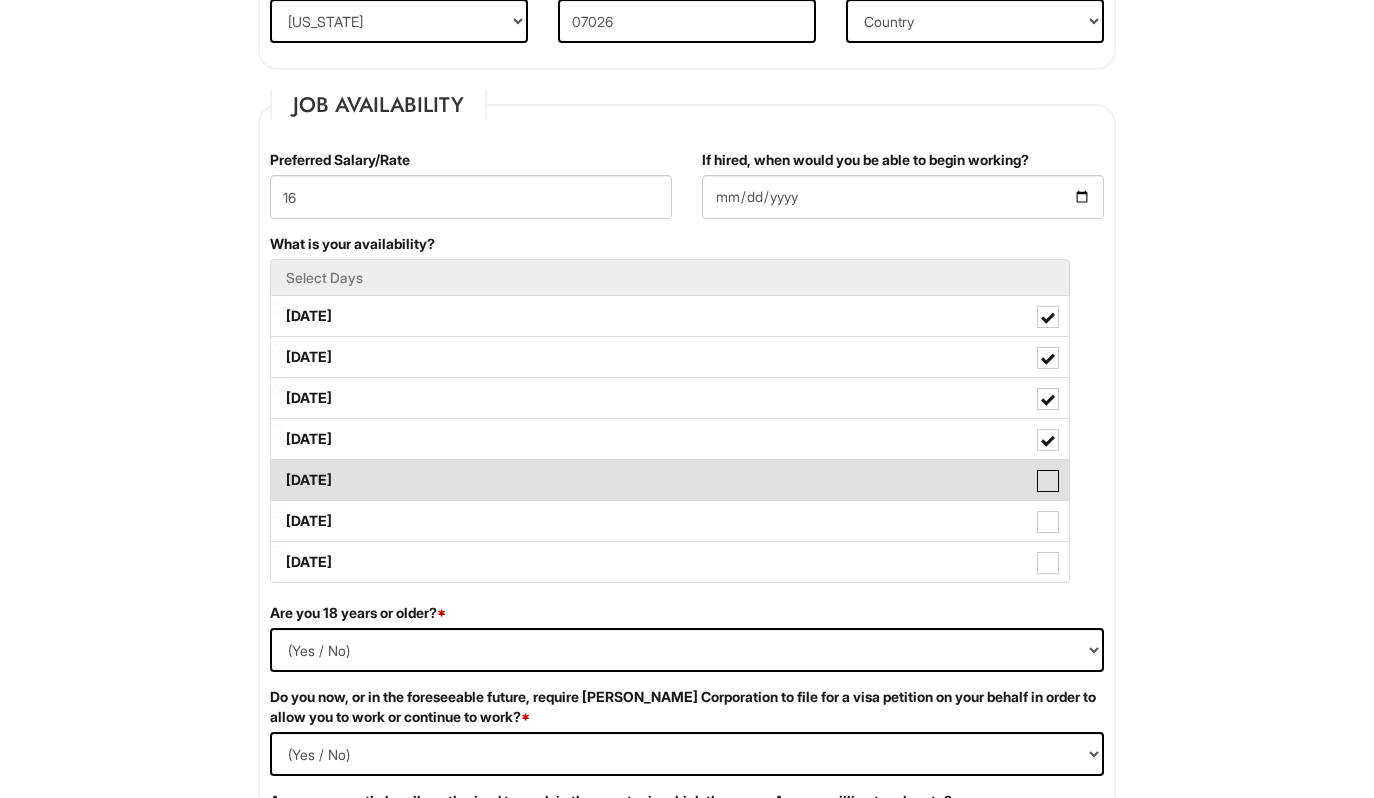 click on "Friday" at bounding box center (277, 470) 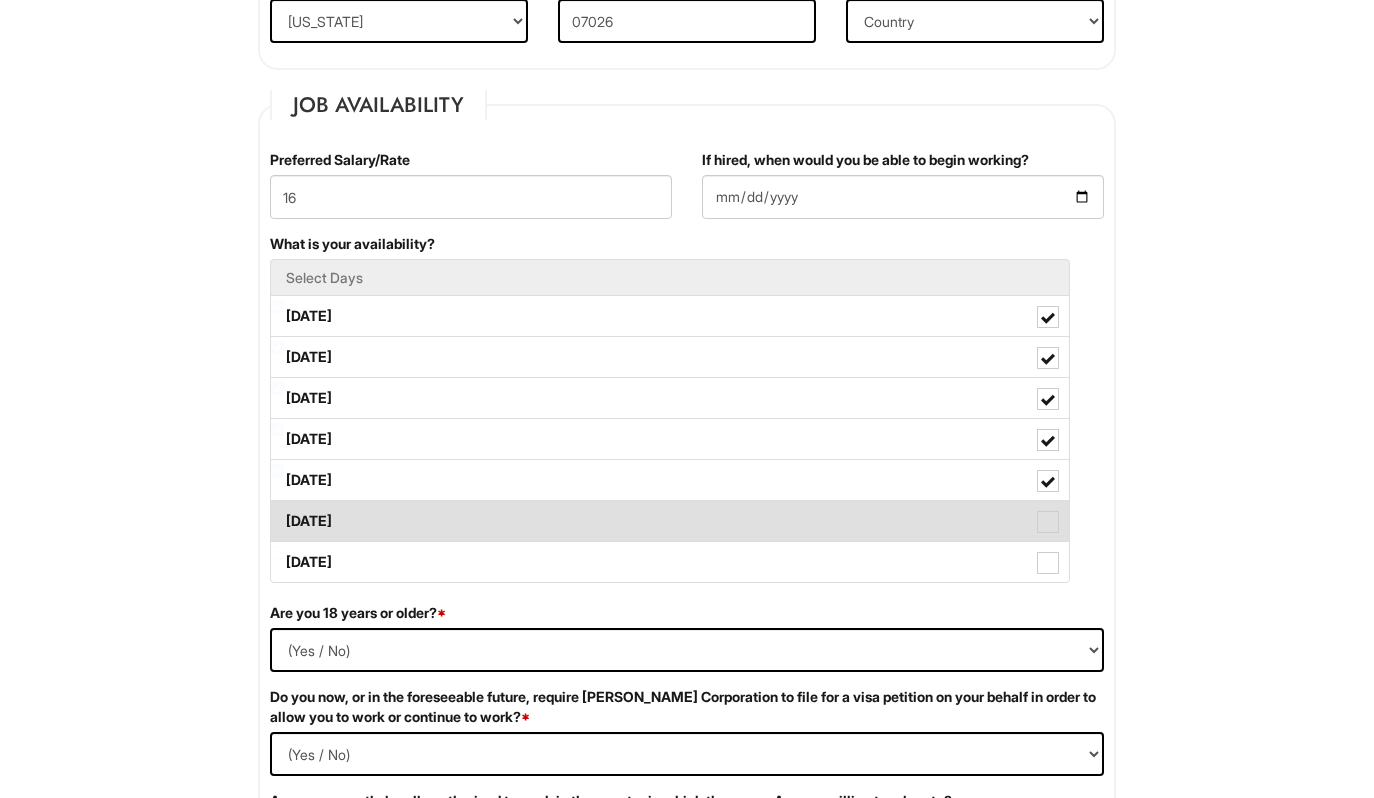 click on "Saturday" at bounding box center [670, 521] 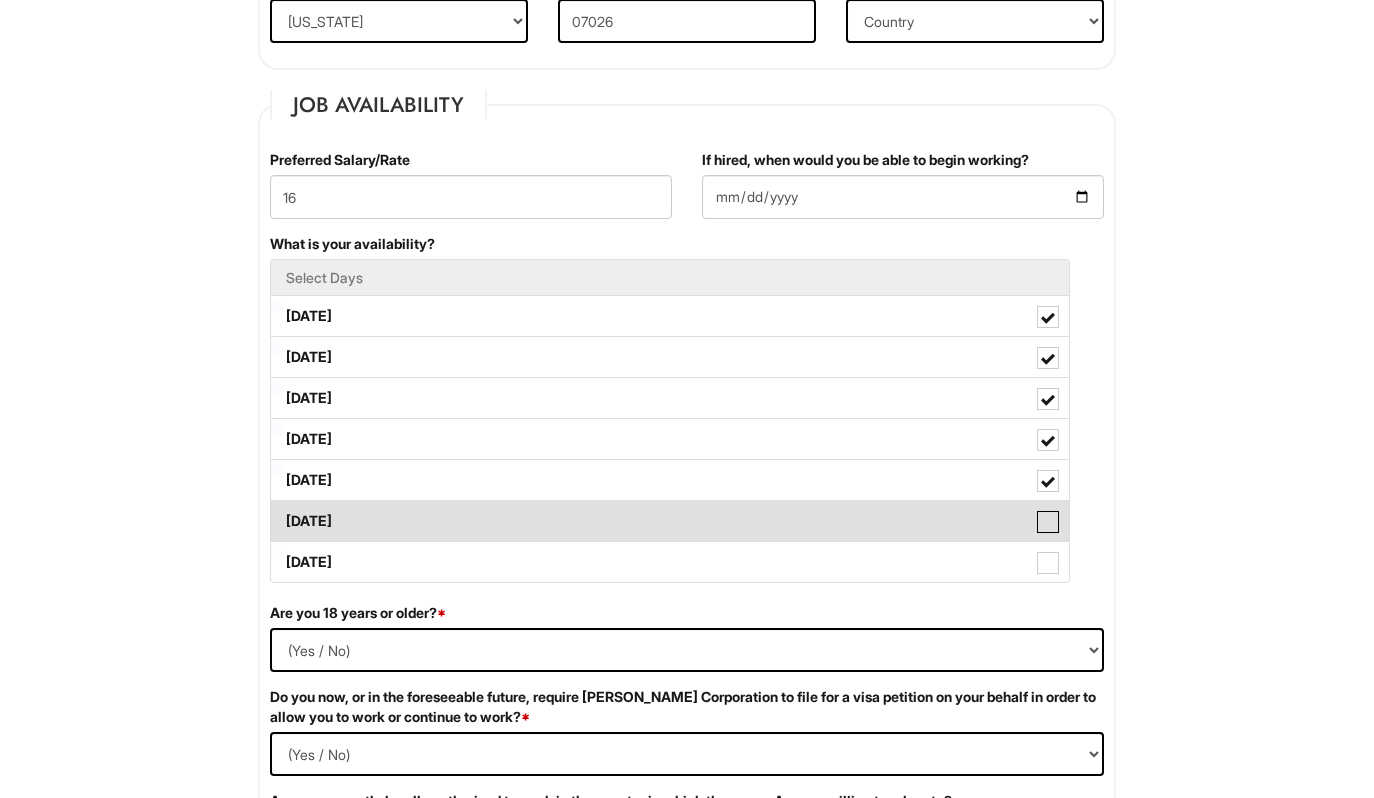 click on "Saturday" at bounding box center [277, 511] 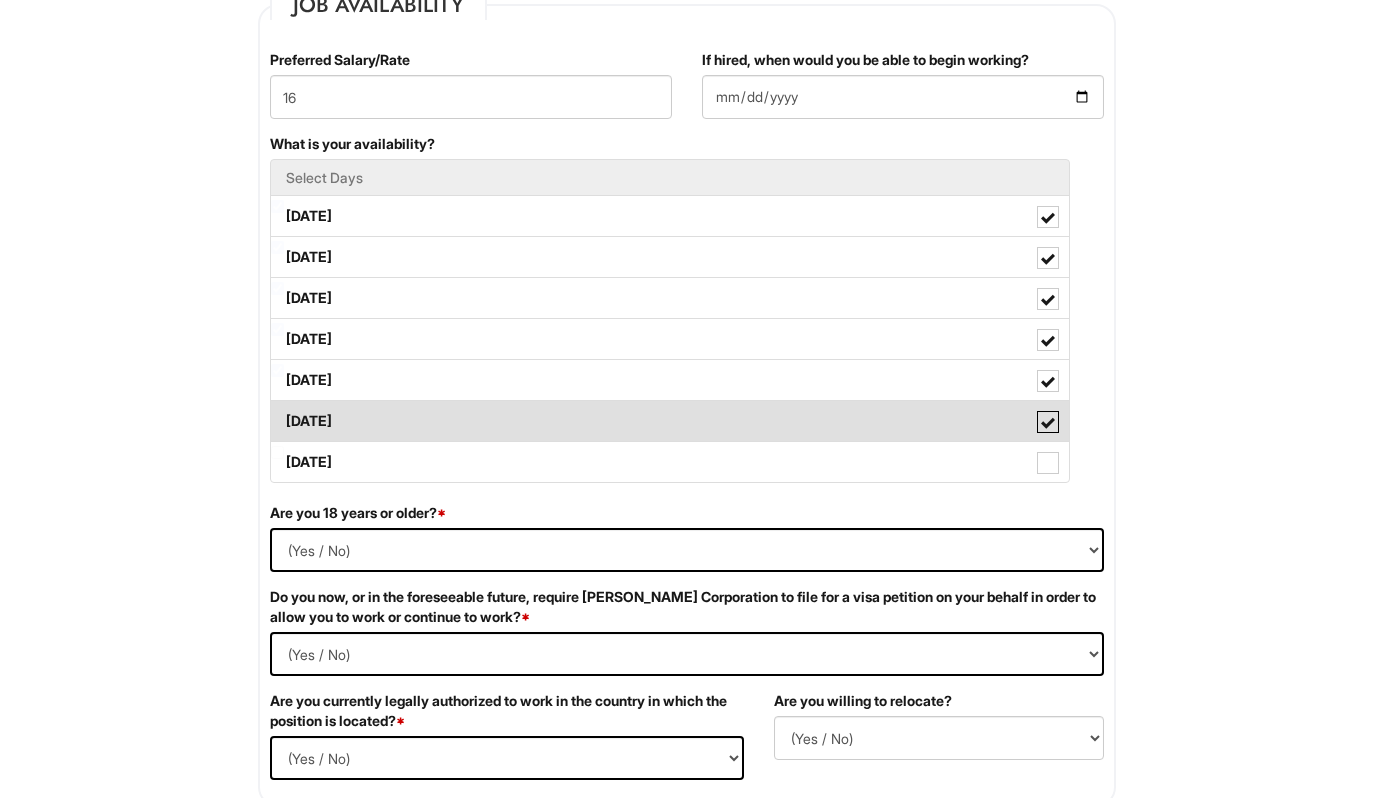 scroll, scrollTop: 867, scrollLeft: 0, axis: vertical 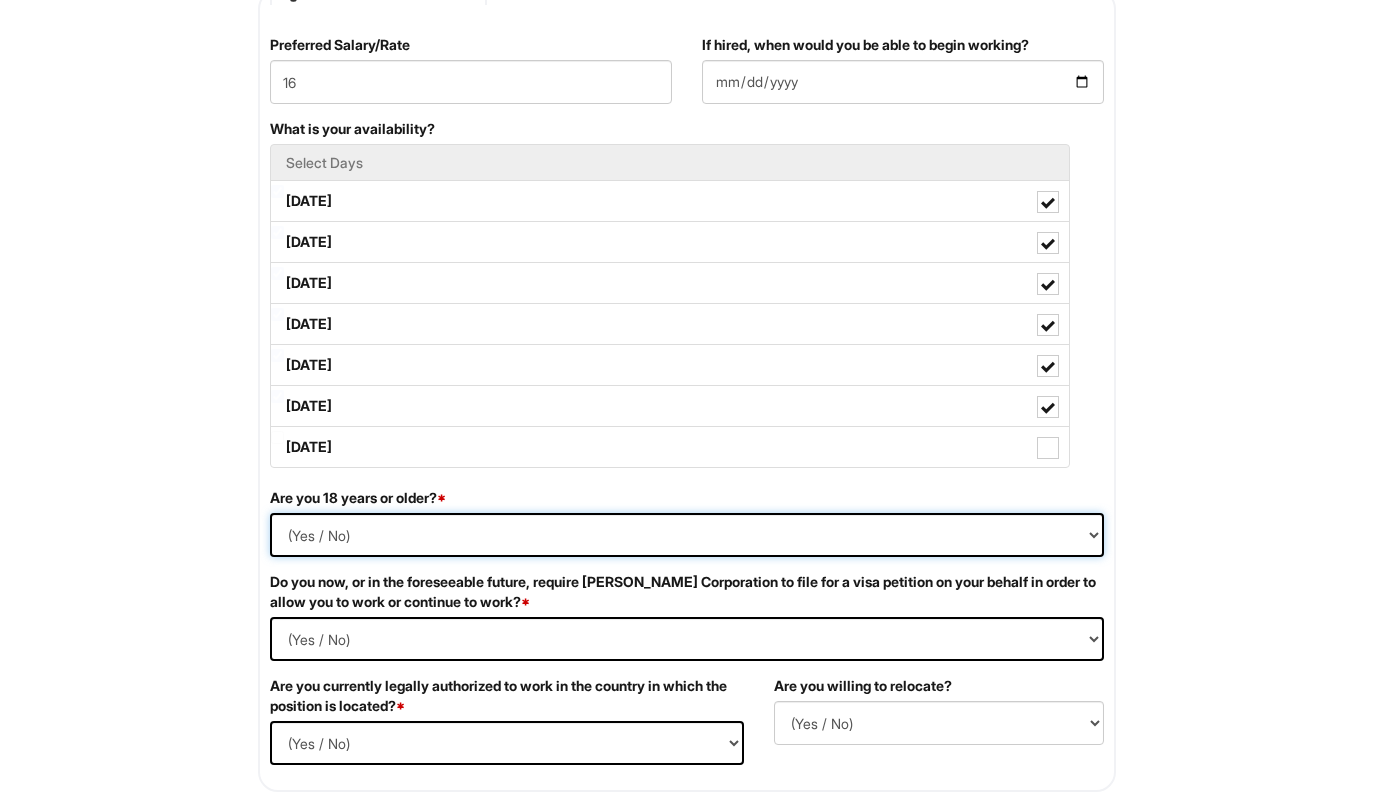 click on "(Yes / No) Yes No" at bounding box center [687, 535] 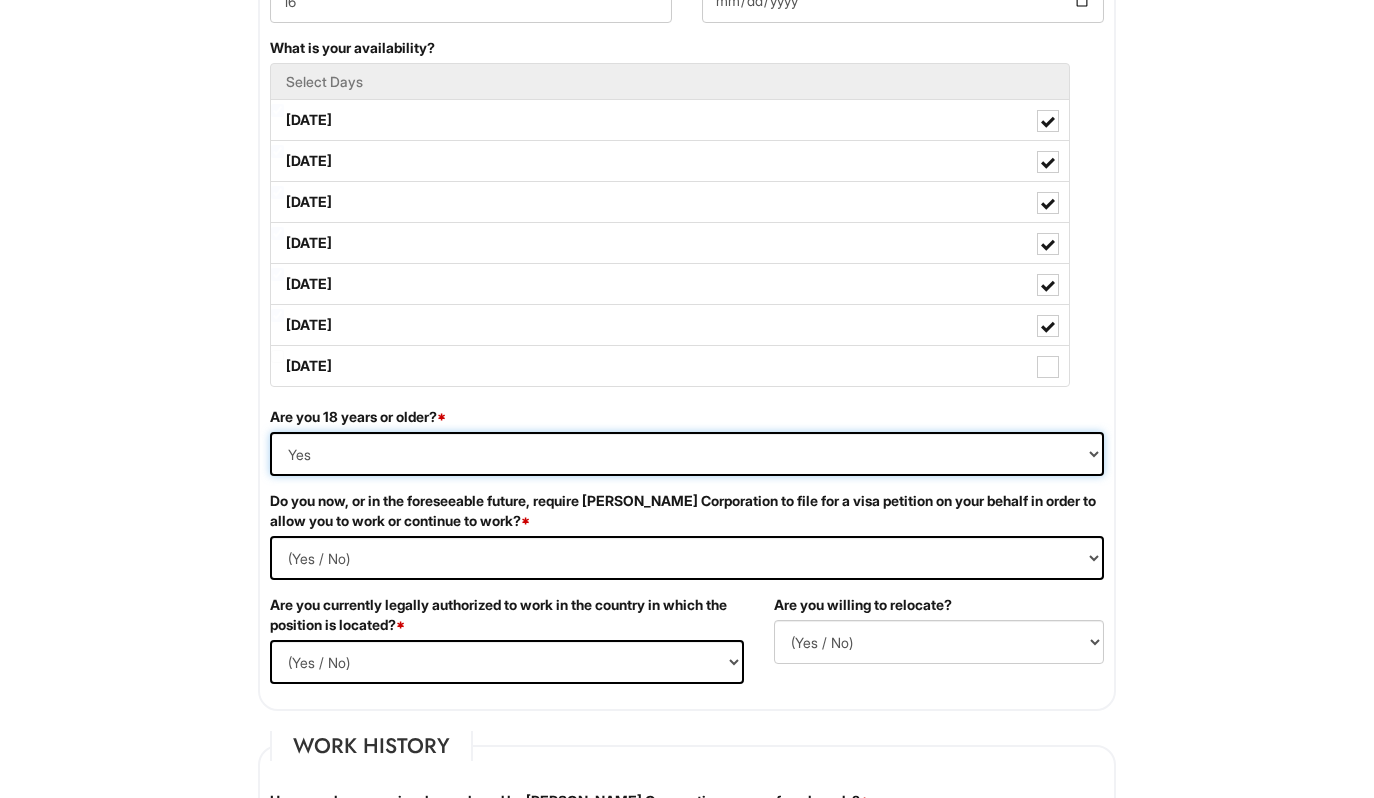 scroll, scrollTop: 952, scrollLeft: 0, axis: vertical 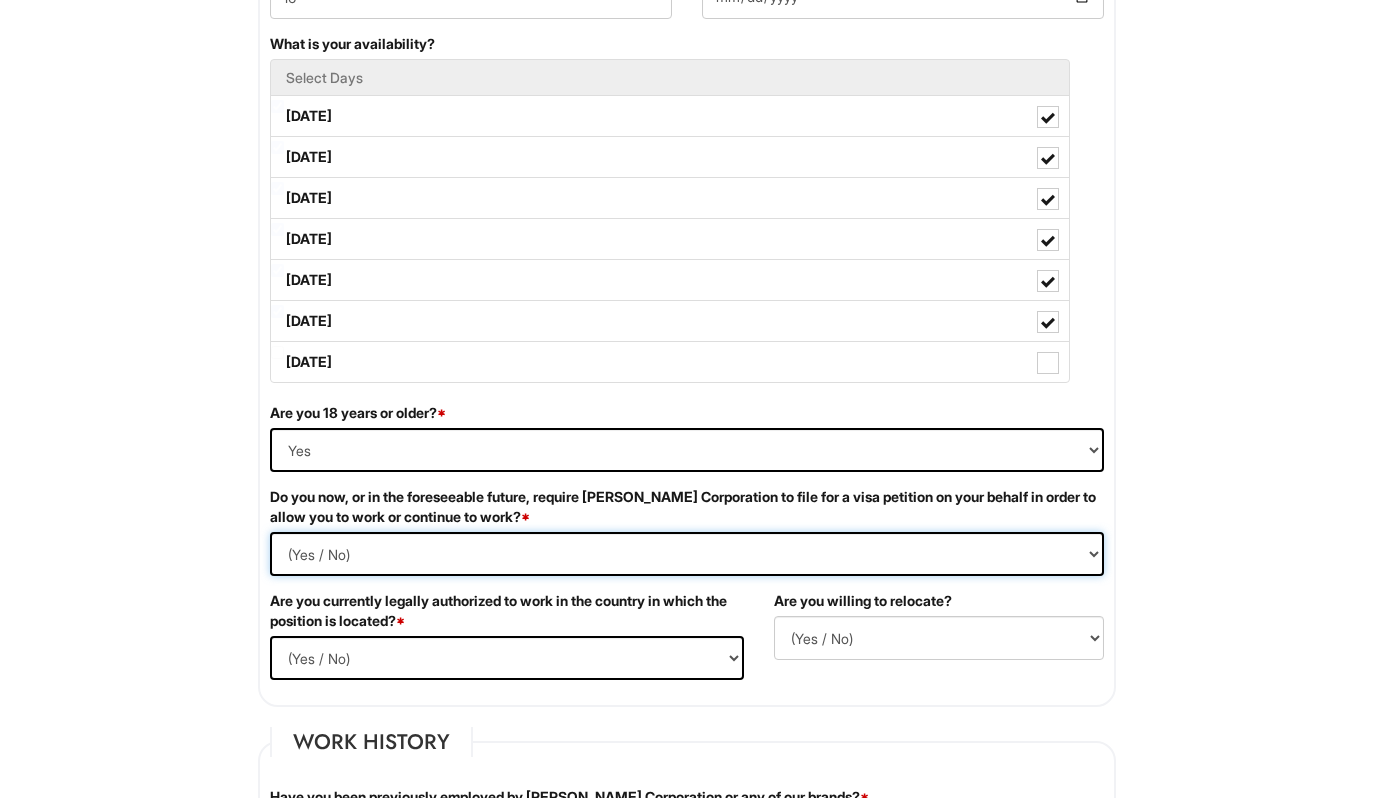 click on "(Yes / No) Yes No" at bounding box center [687, 554] 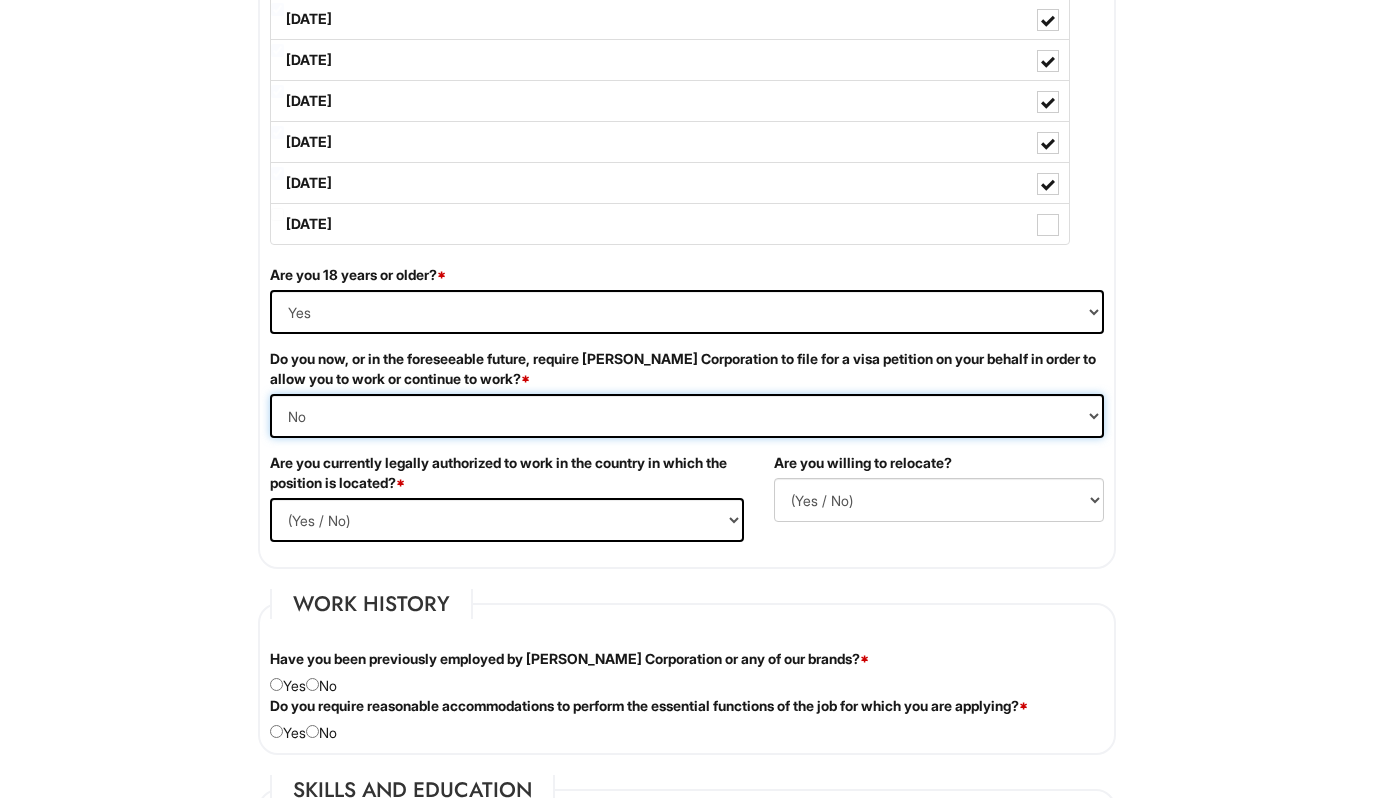 scroll, scrollTop: 1092, scrollLeft: 0, axis: vertical 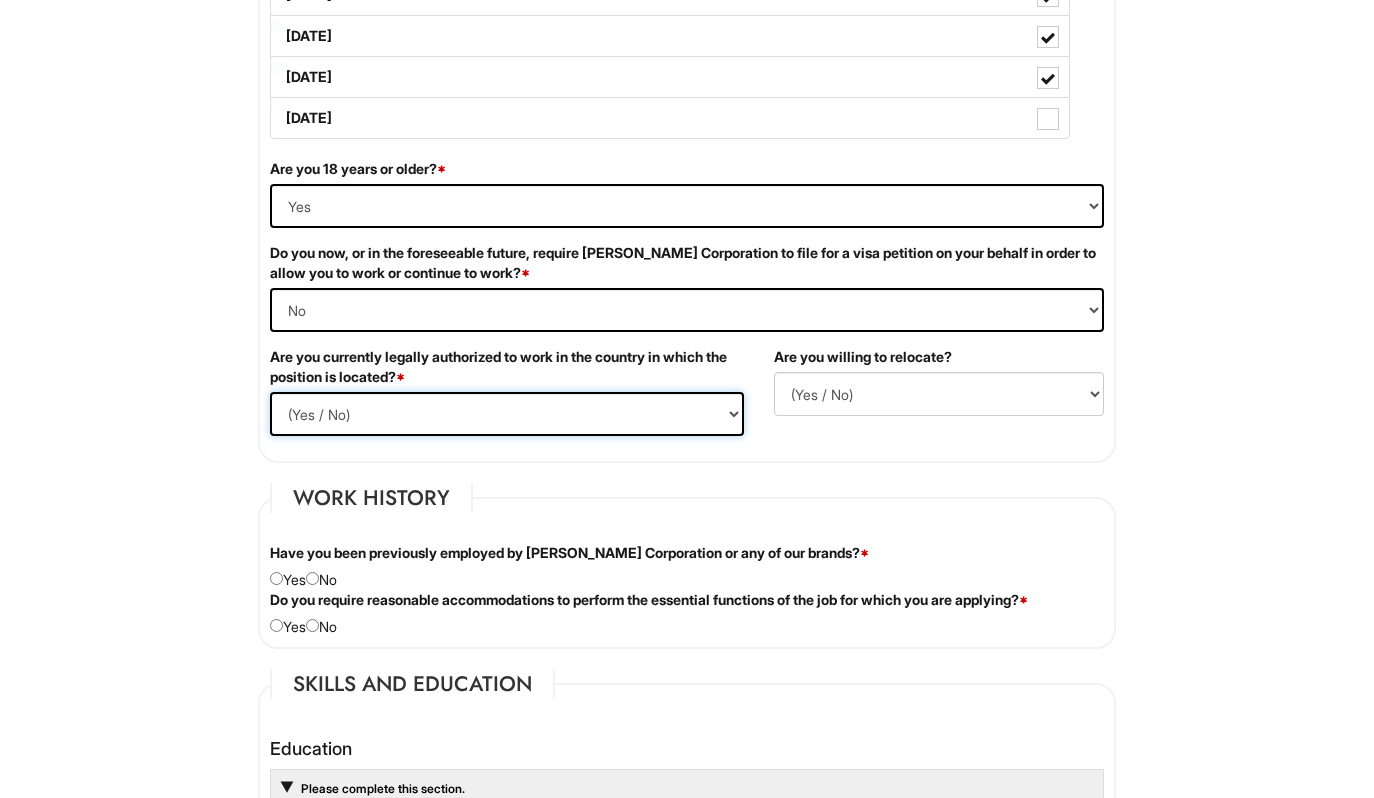 click on "(Yes / No) Yes No" at bounding box center [507, 414] 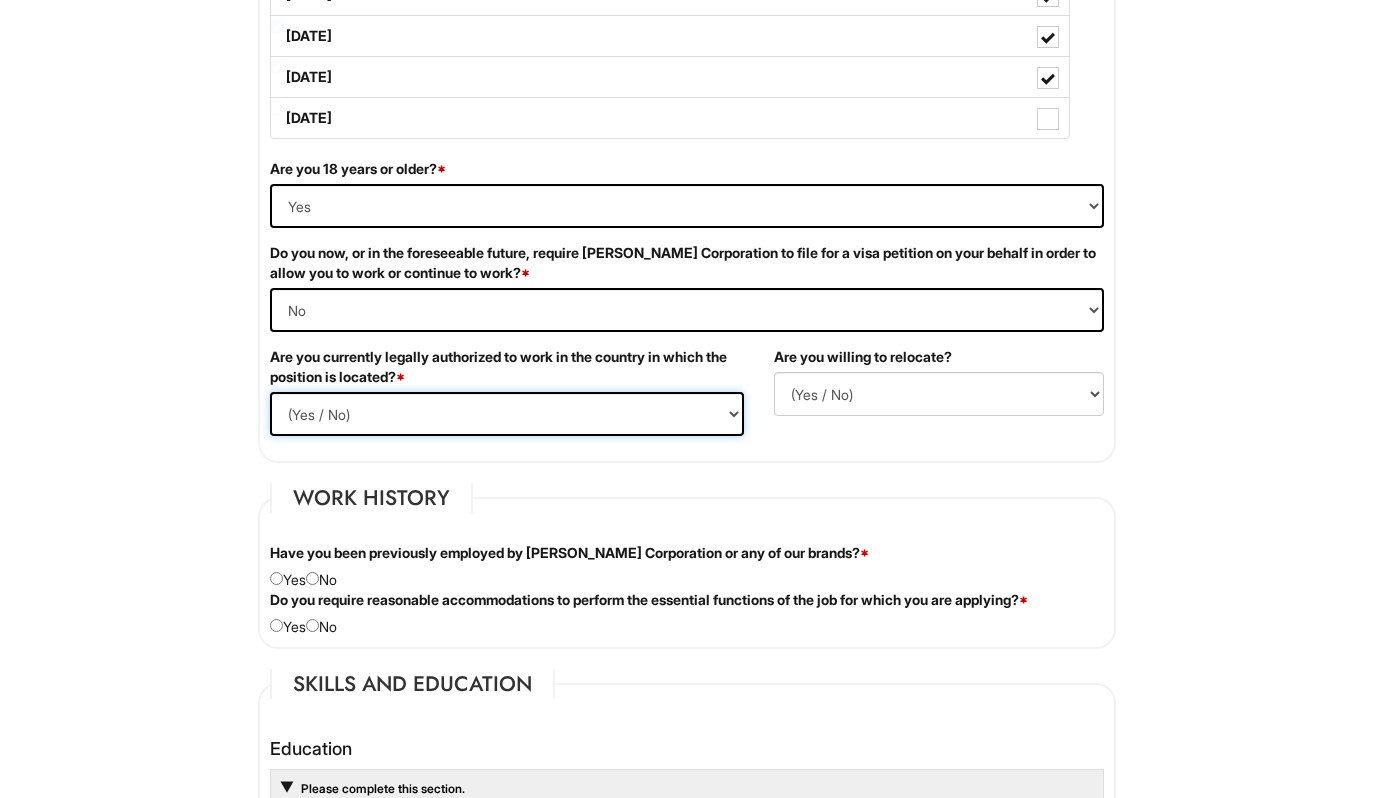 select on "Yes" 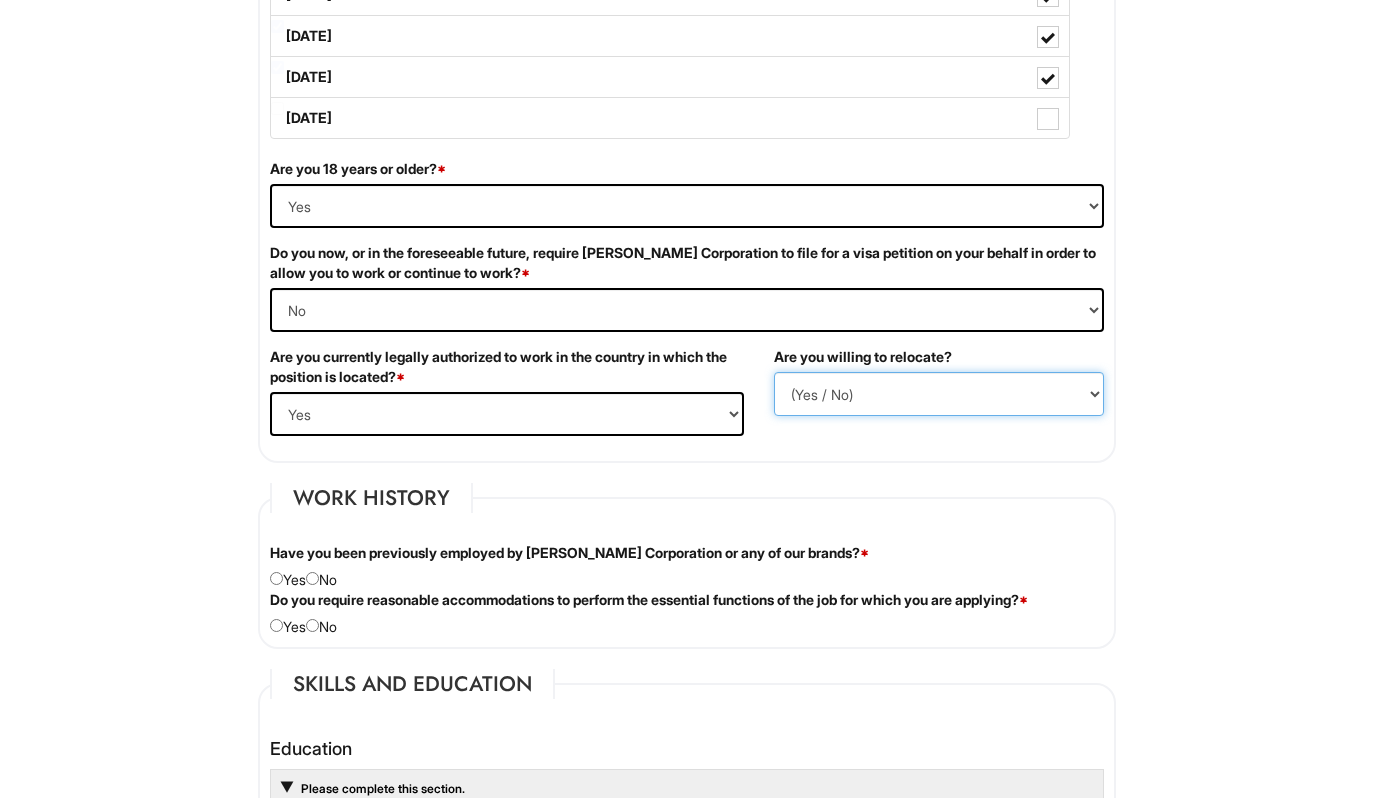 click on "(Yes / No) No Yes" at bounding box center [939, 394] 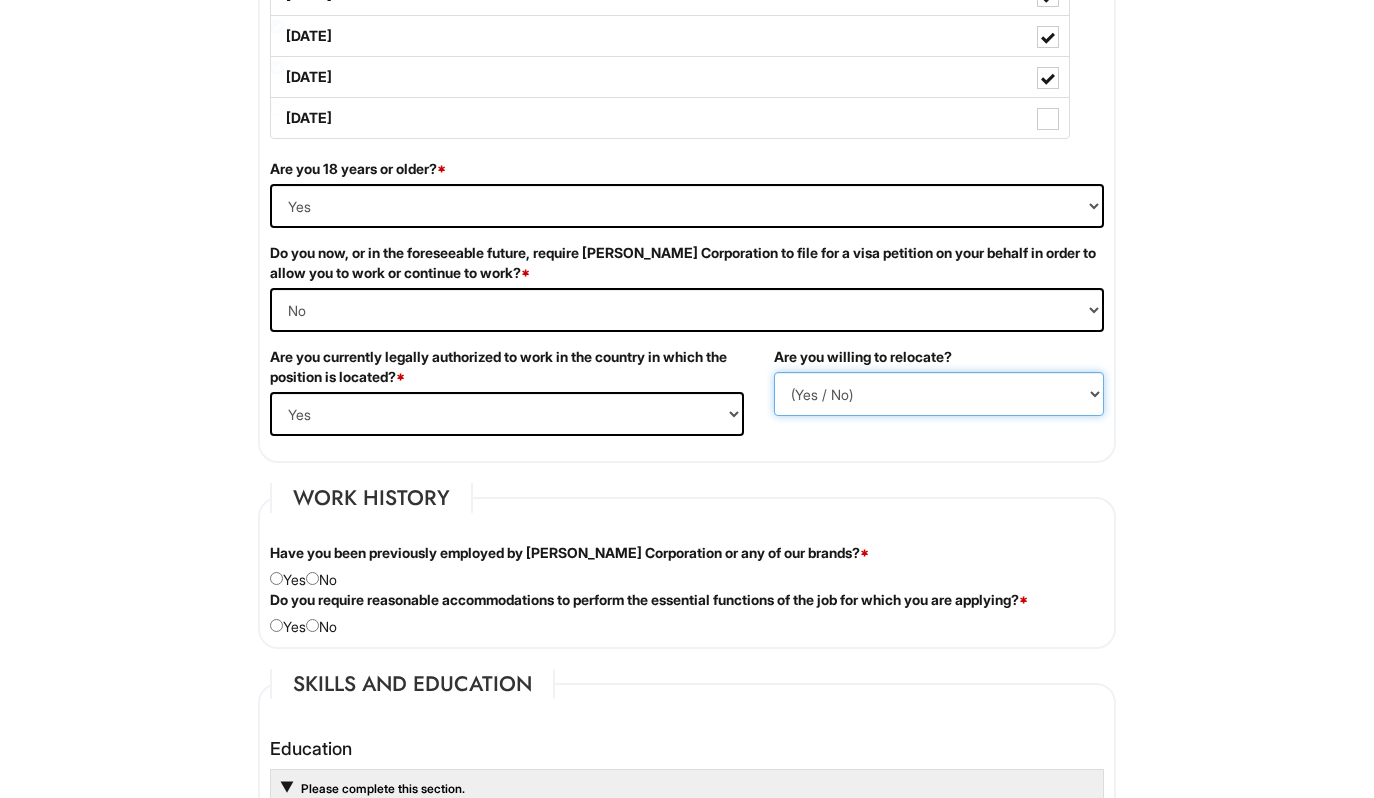 select on "Y" 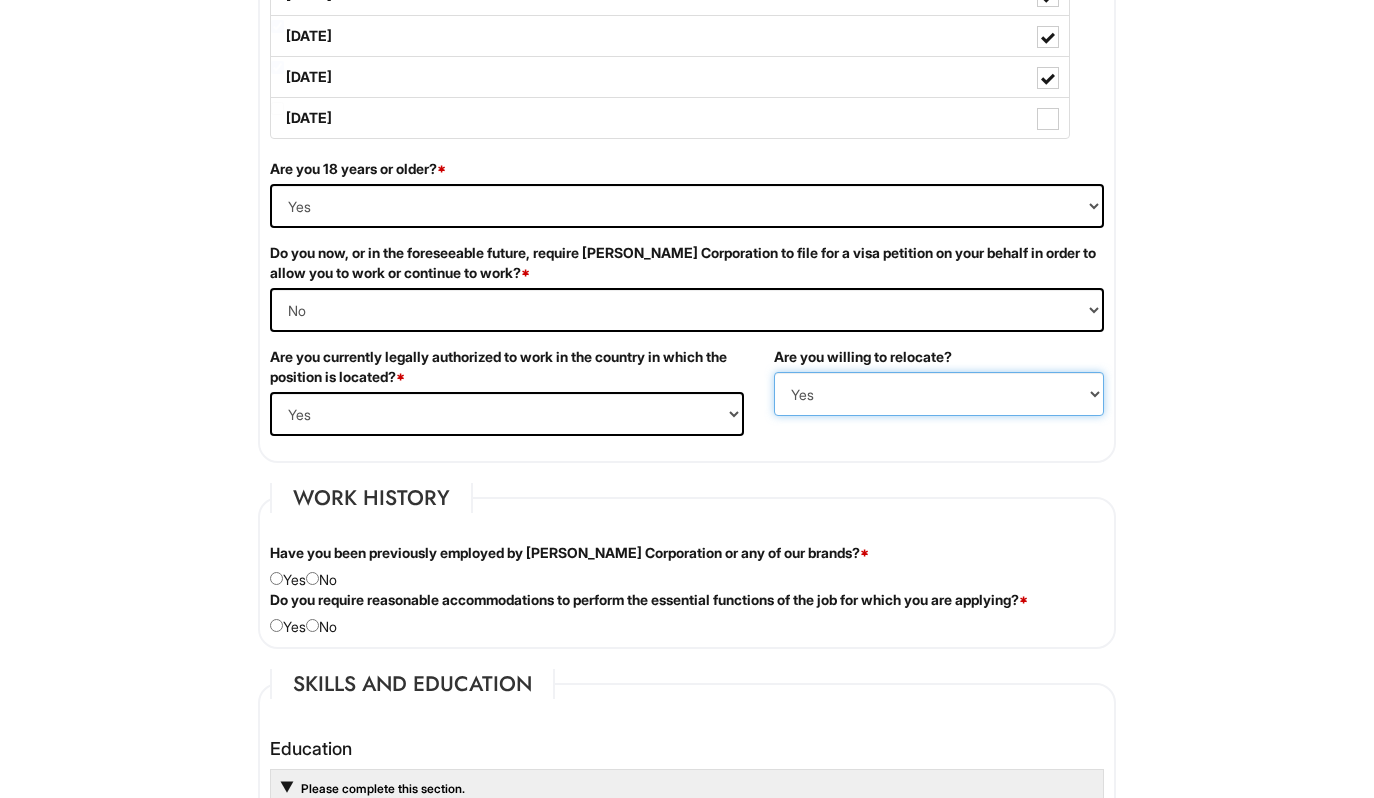 click on "(Yes / No) No Yes" at bounding box center [939, 394] 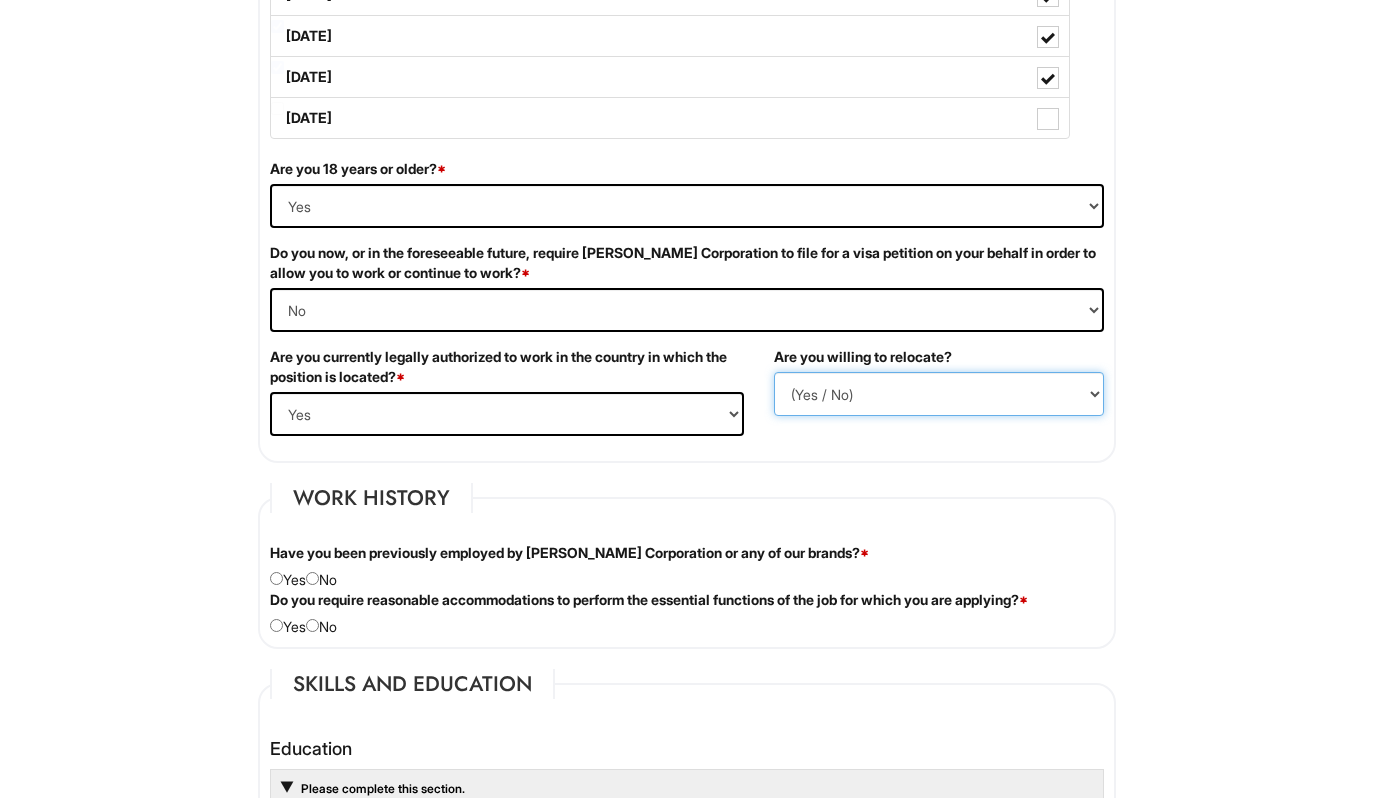 click on "(Yes / No) No Yes" at bounding box center [939, 394] 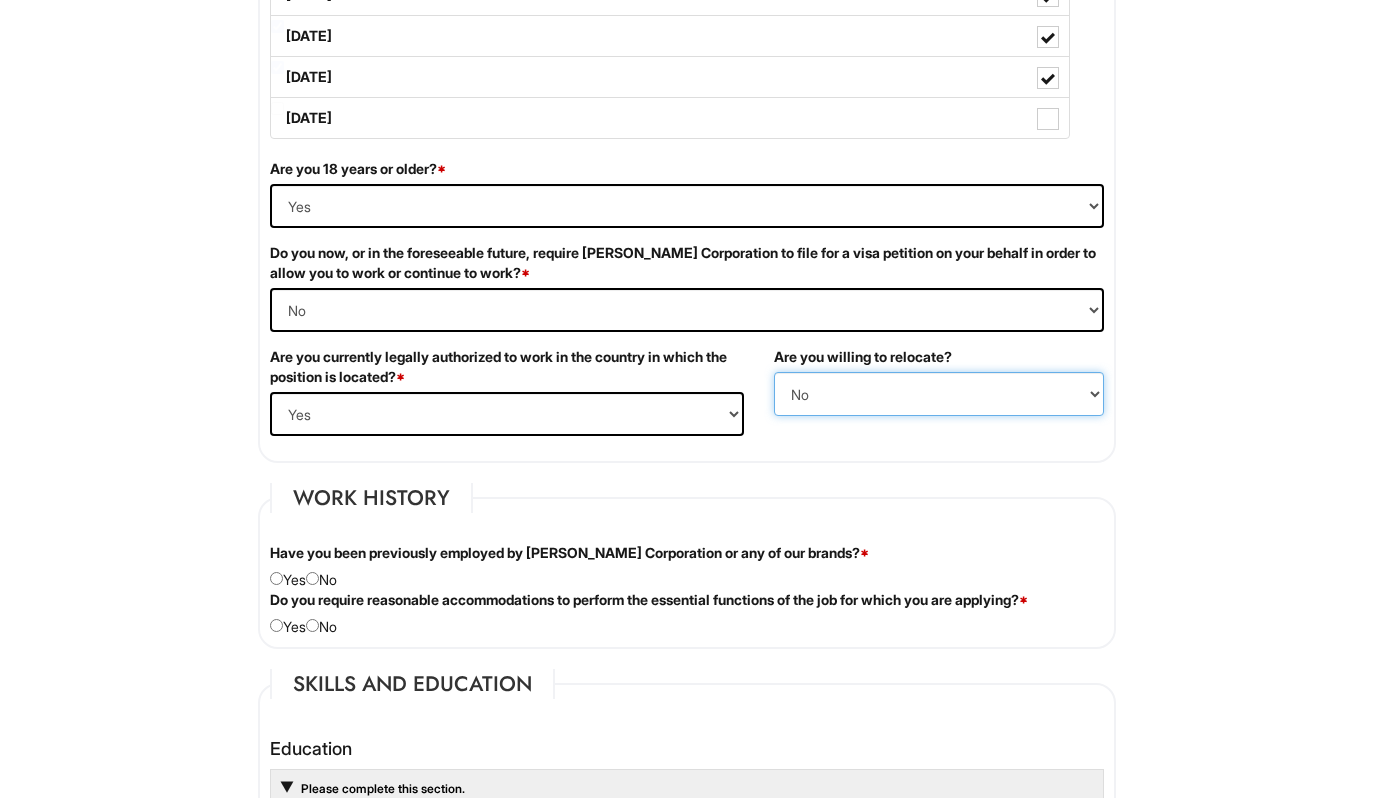 click on "(Yes / No) No Yes" at bounding box center (939, 394) 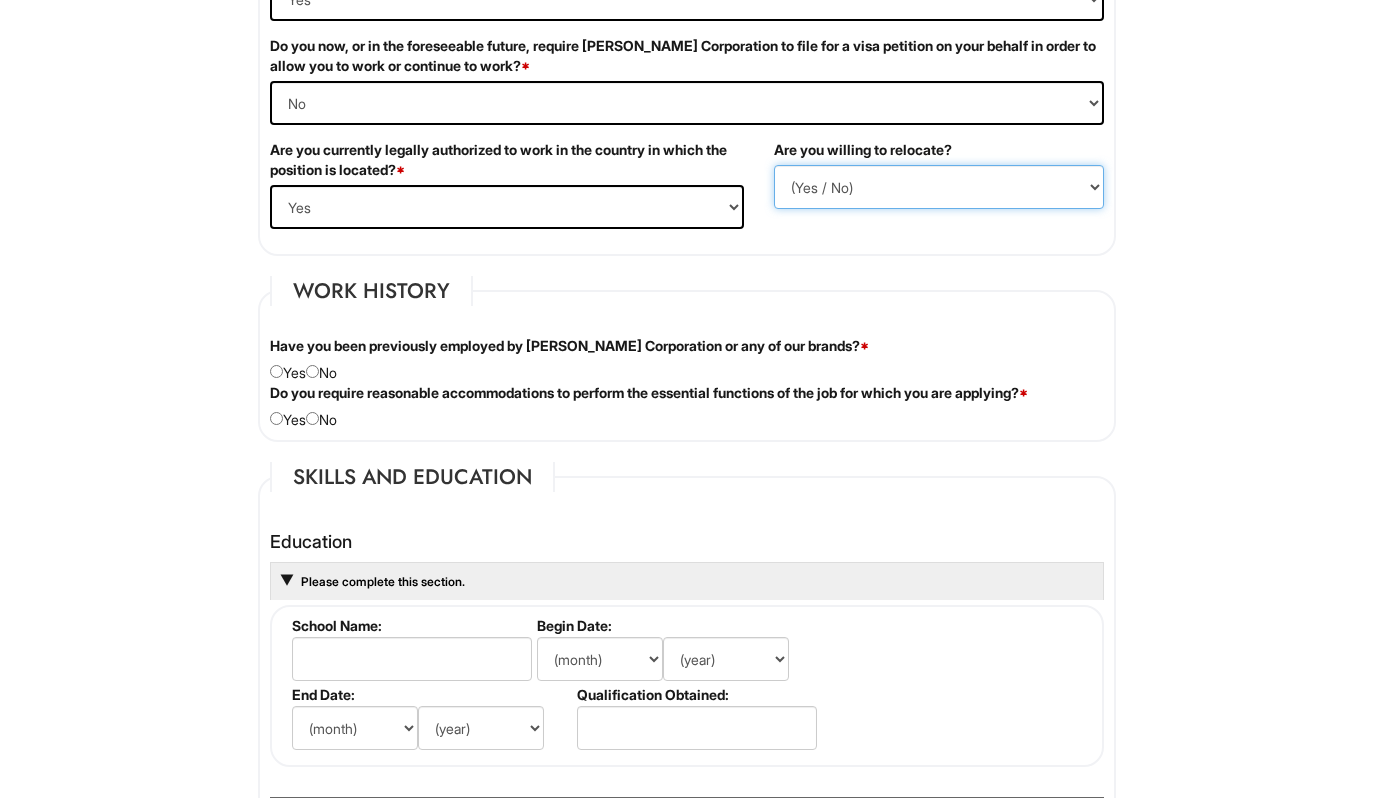 scroll, scrollTop: 1433, scrollLeft: 0, axis: vertical 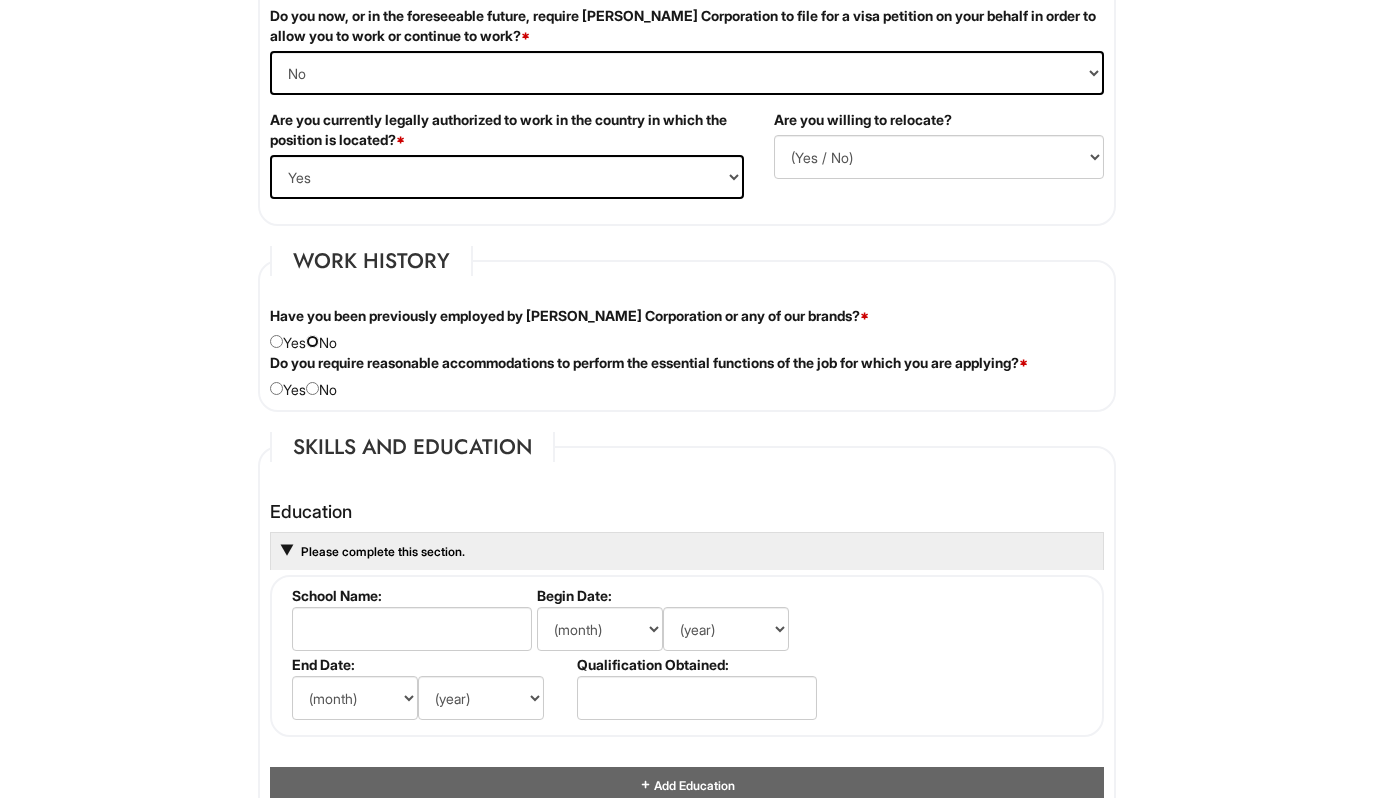 click at bounding box center [312, 341] 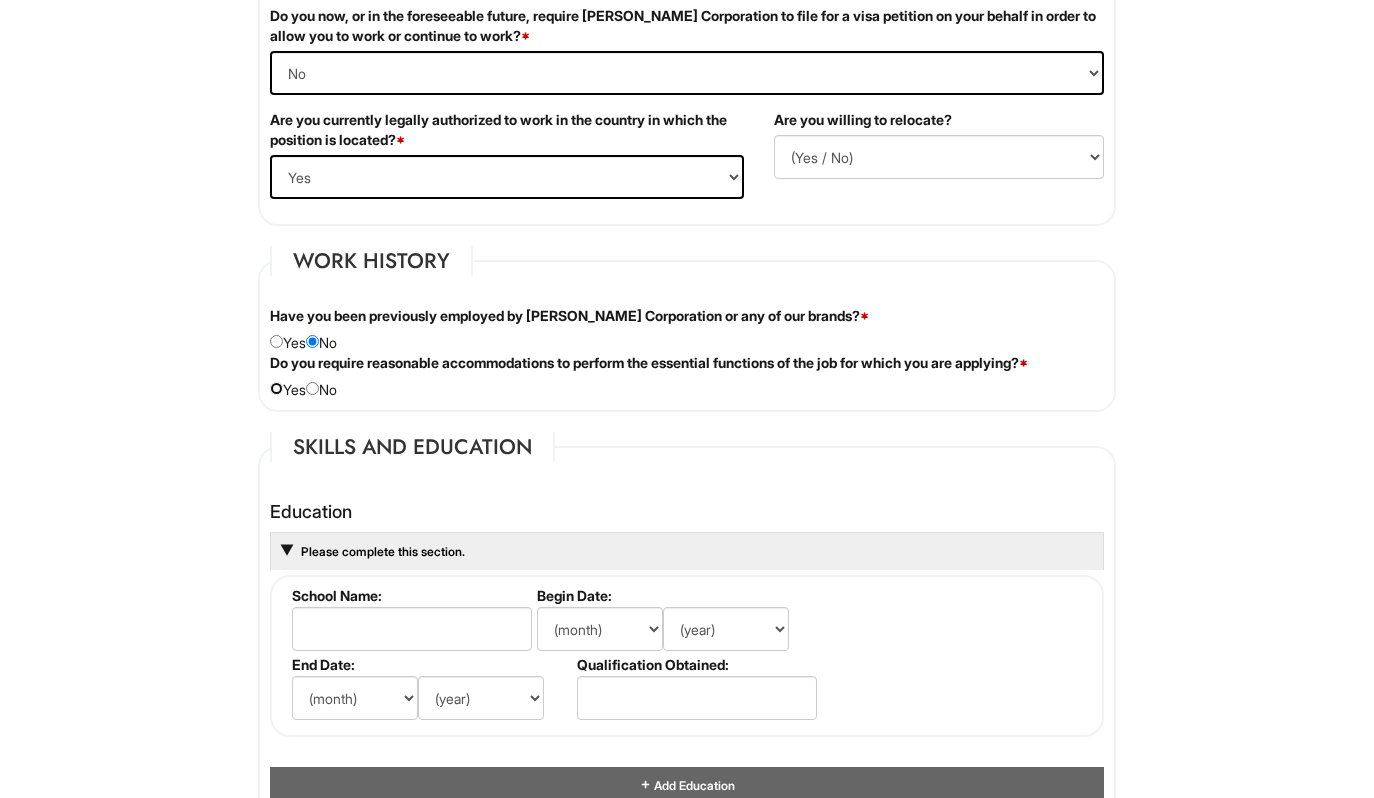 click at bounding box center [276, 388] 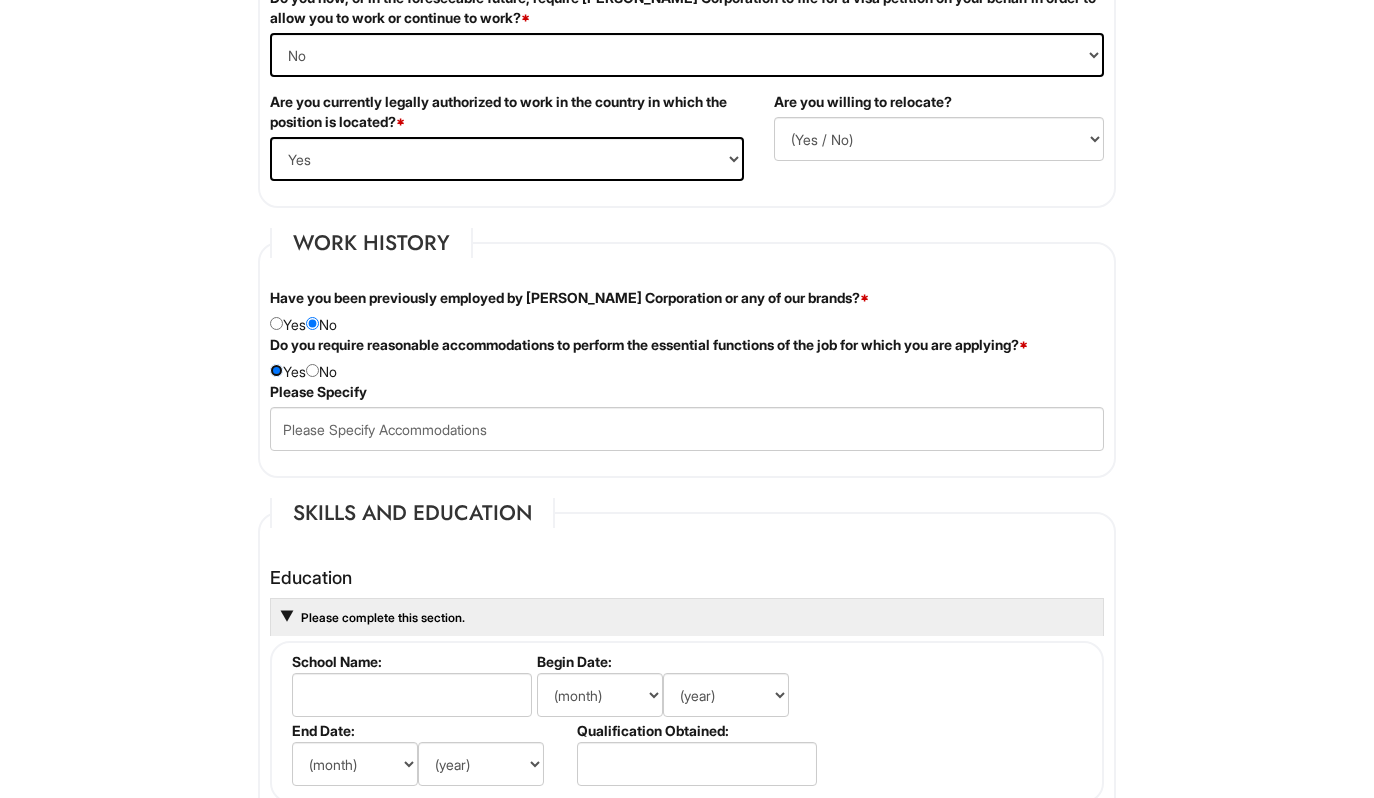 scroll, scrollTop: 1475, scrollLeft: 0, axis: vertical 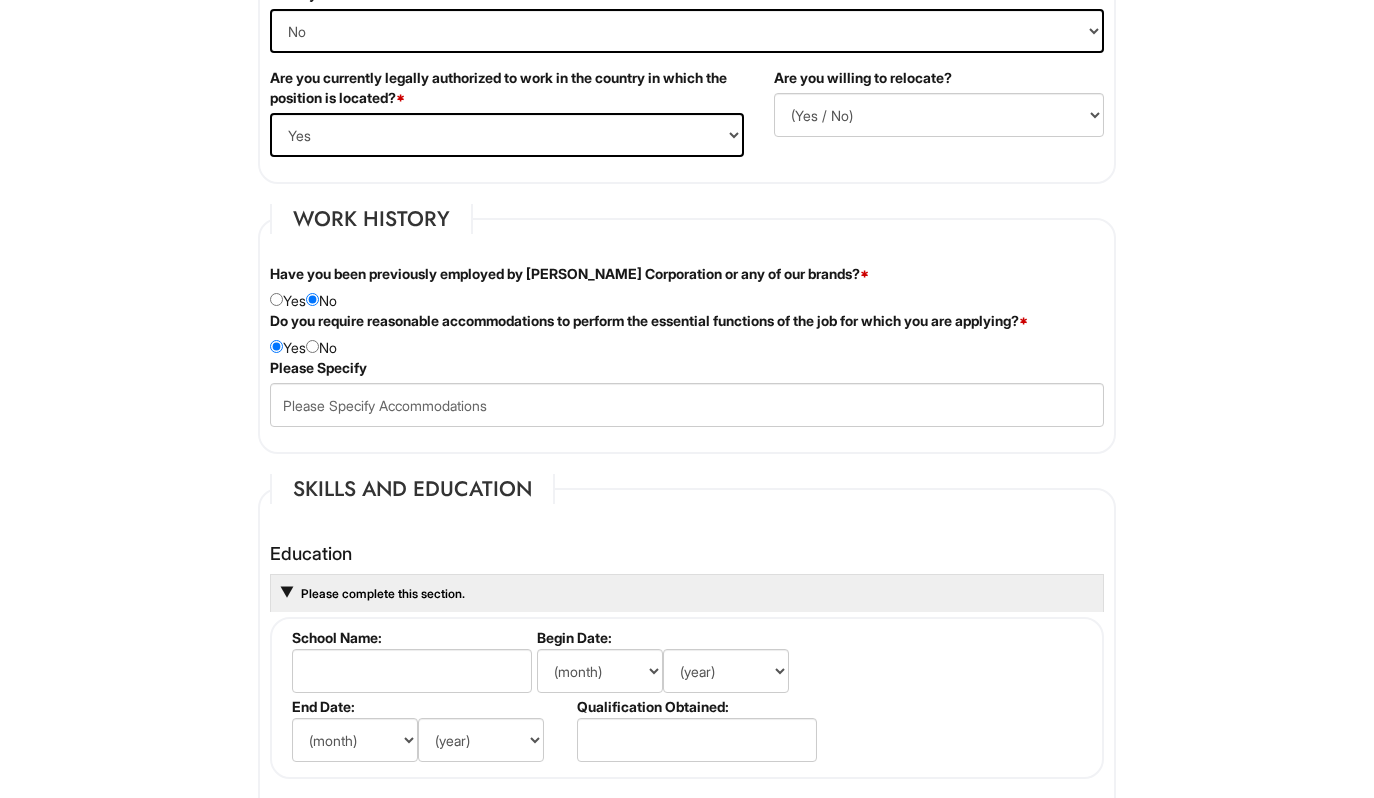 click on "Do you require reasonable accommodations to perform the essential functions of the job for which you are applying? *    Yes   No" at bounding box center [687, 334] 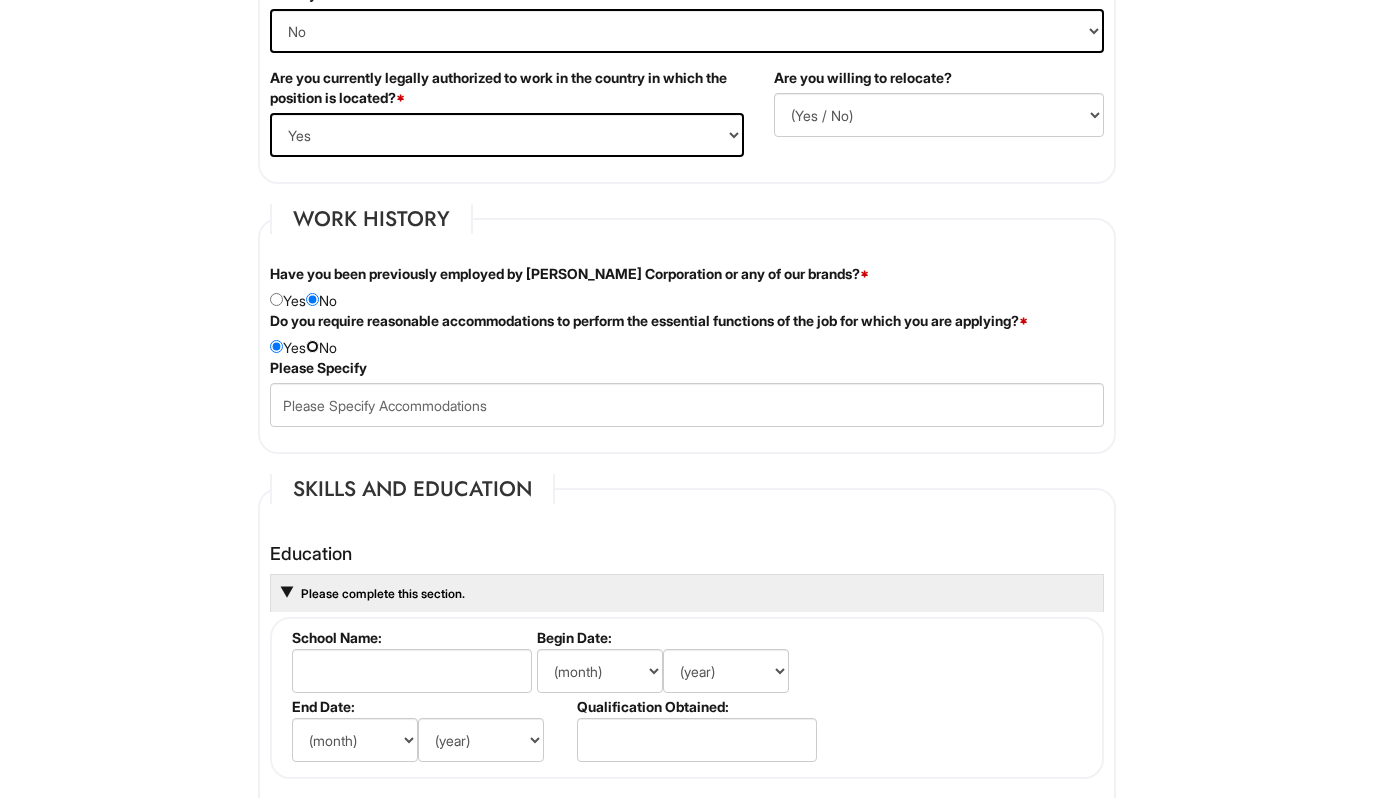 click at bounding box center [312, 346] 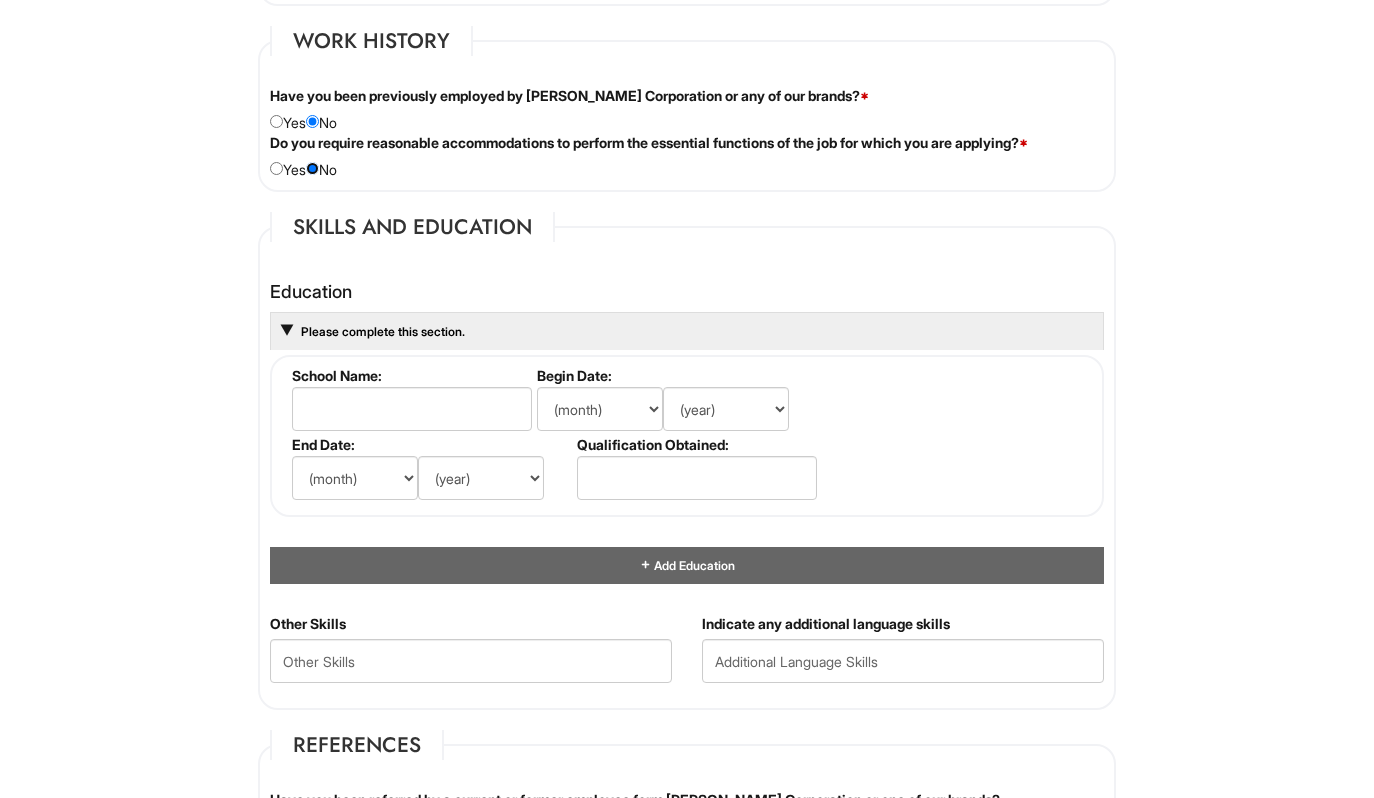scroll, scrollTop: 1688, scrollLeft: 0, axis: vertical 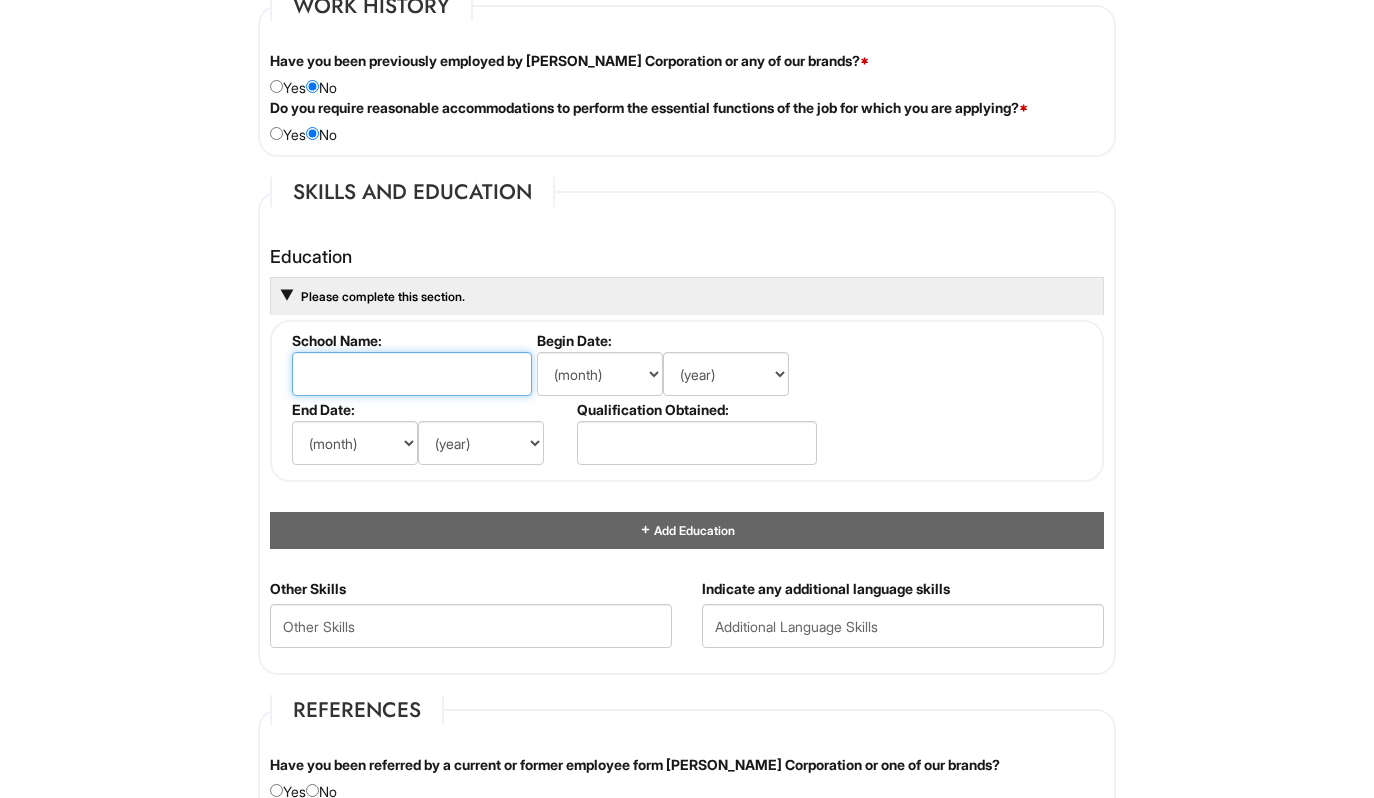 click at bounding box center [412, 374] 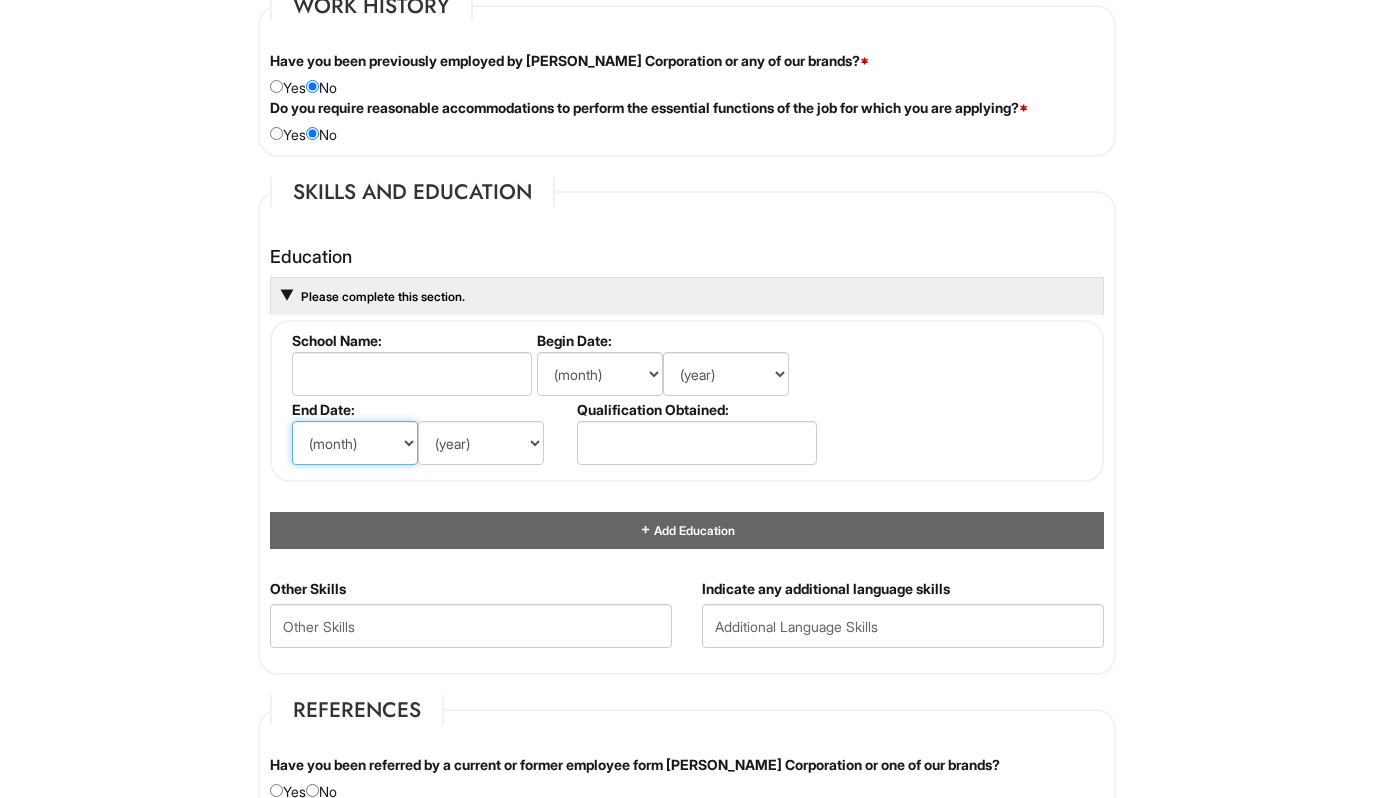 click on "(month) Jan Feb Mar Apr May Jun Jul Aug Sep Oct Nov Dec" at bounding box center [355, 443] 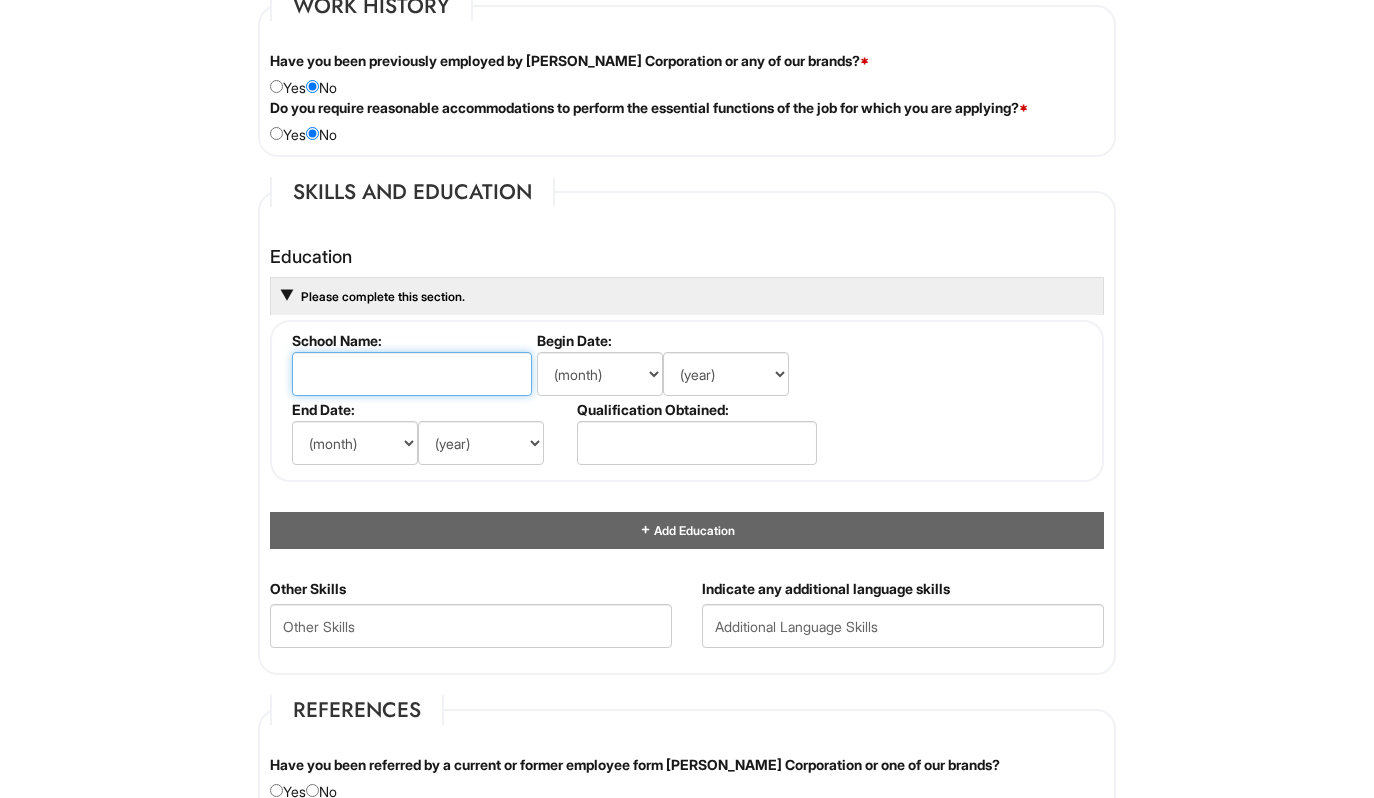 click at bounding box center [412, 374] 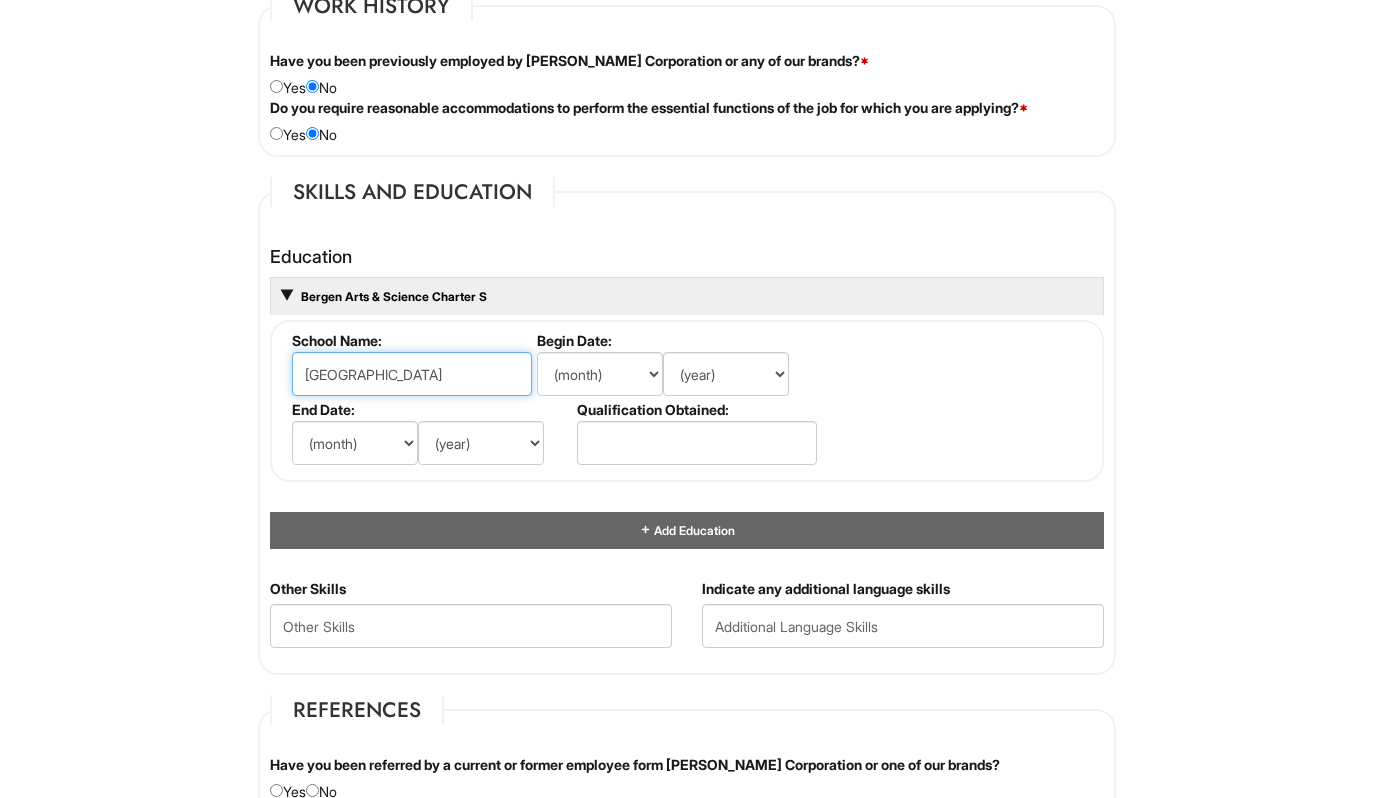 scroll, scrollTop: 0, scrollLeft: 44, axis: horizontal 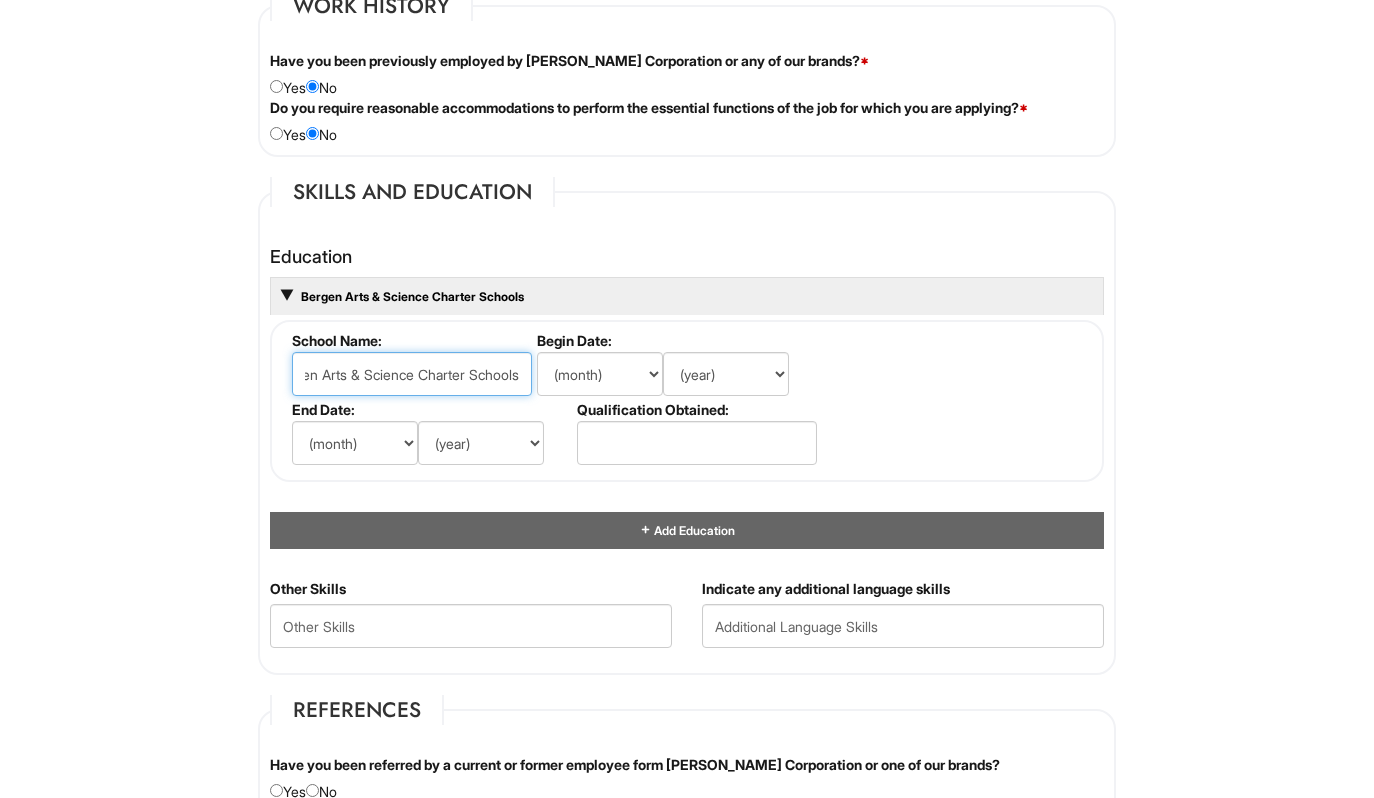 type on "Bergen Arts & Science Charter Schools" 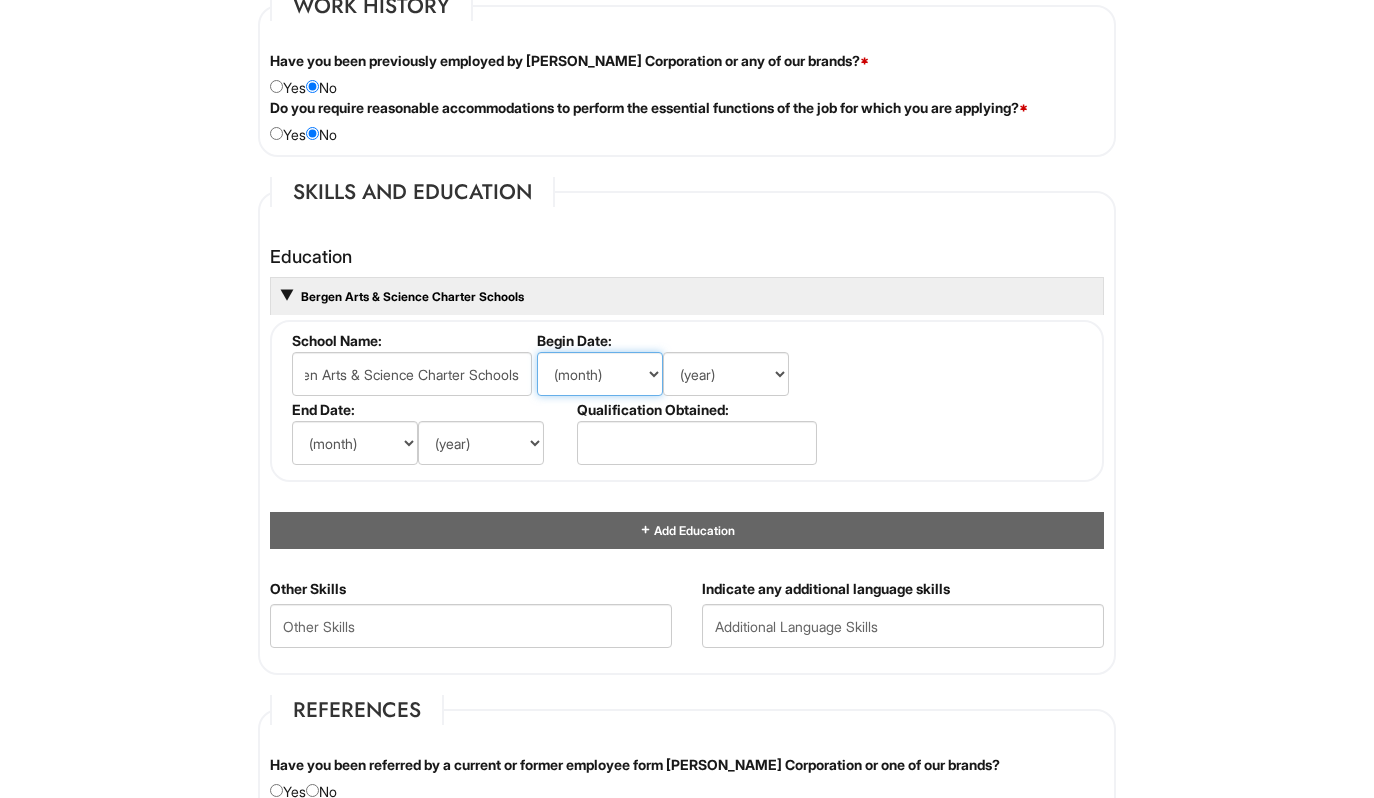 click on "(month) Jan Feb Mar Apr May Jun Jul Aug Sep Oct Nov Dec" at bounding box center (600, 374) 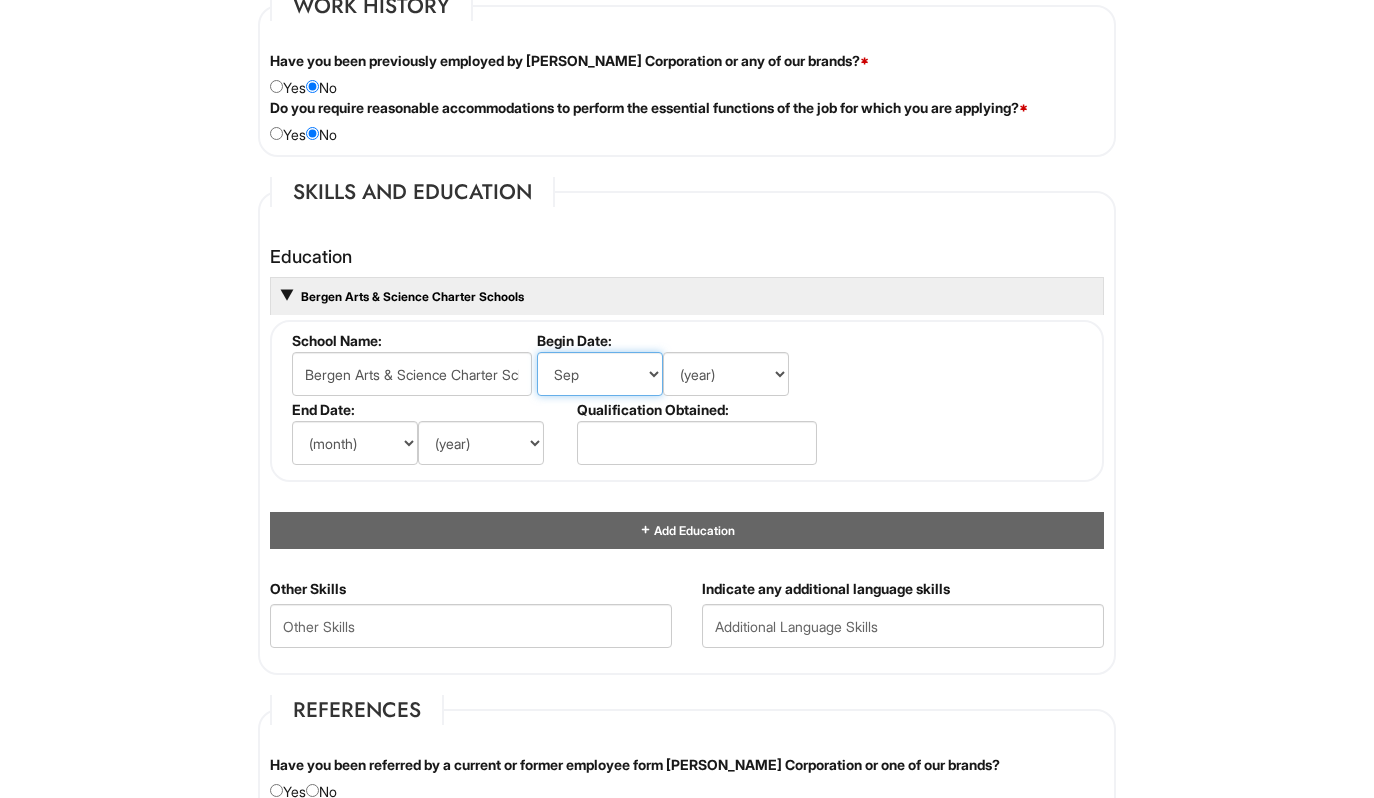 click on "(month) Jan Feb Mar Apr May Jun Jul Aug Sep Oct Nov Dec" at bounding box center (600, 374) 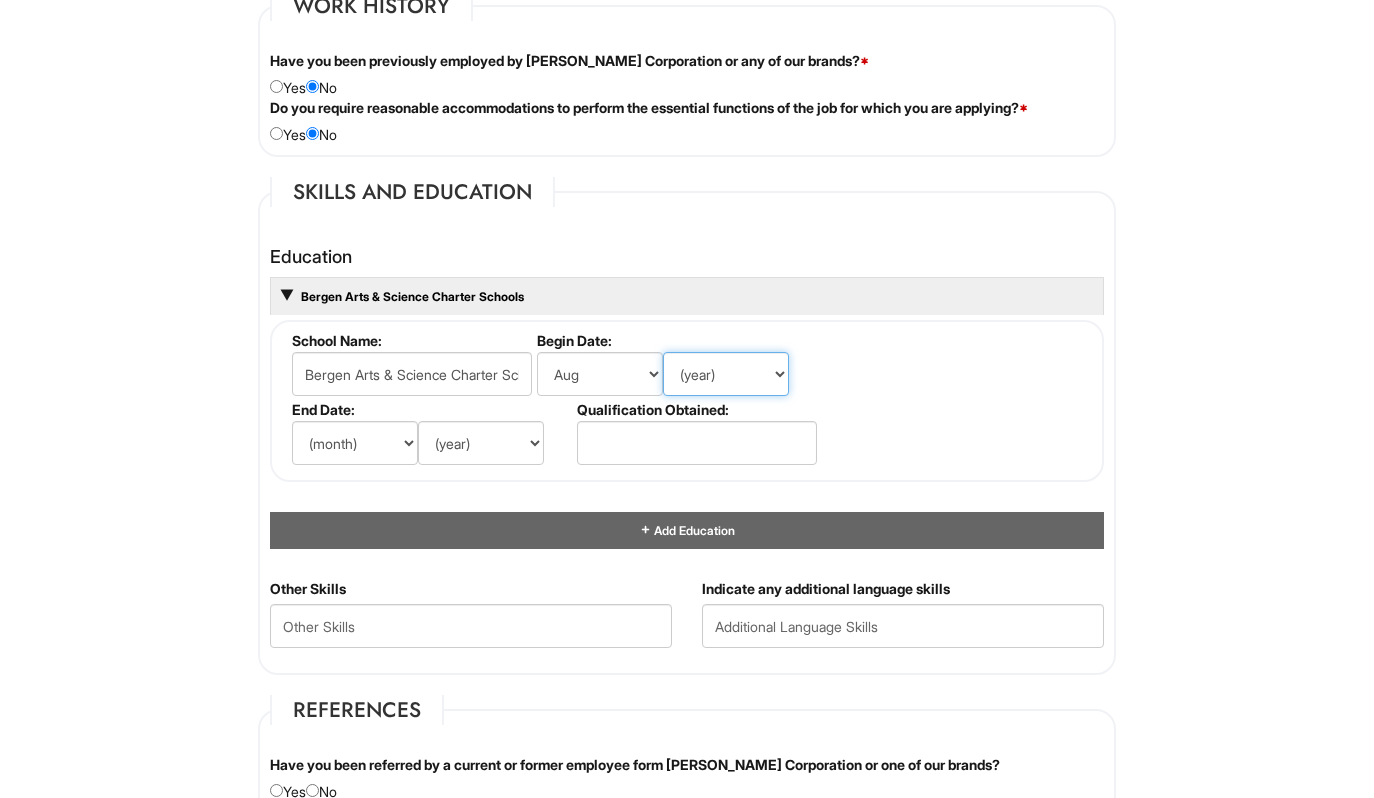 click on "(year) 2029 2028 2027 2026 2025 2024 2023 2022 2021 2020 2019 2018 2017 2016 2015 2014 2013 2012 2011 2010 2009 2008 2007 2006 2005 2004 2003 2002 2001 2000 1999 1998 1997 1996 1995 1994 1993 1992 1991 1990 1989 1988 1987 1986 1985 1984 1983 1982 1981 1980 1979 1978 1977 1976 1975 1974 1973 1972 1971 1970 1969 1968 1967 1966 1965 1964 1963 1962 1961 1960 1959 1958 1957 1956 1955 1954 1953 1952 1951 1950 1949 1948 1947 1946  --  2030 2031 2032 2033 2034 2035 2036 2037 2038 2039 2040 2041 2042 2043 2044 2045 2046 2047 2048 2049 2050 2051 2052 2053 2054 2055 2056 2057 2058 2059 2060 2061 2062 2063 2064" at bounding box center [726, 374] 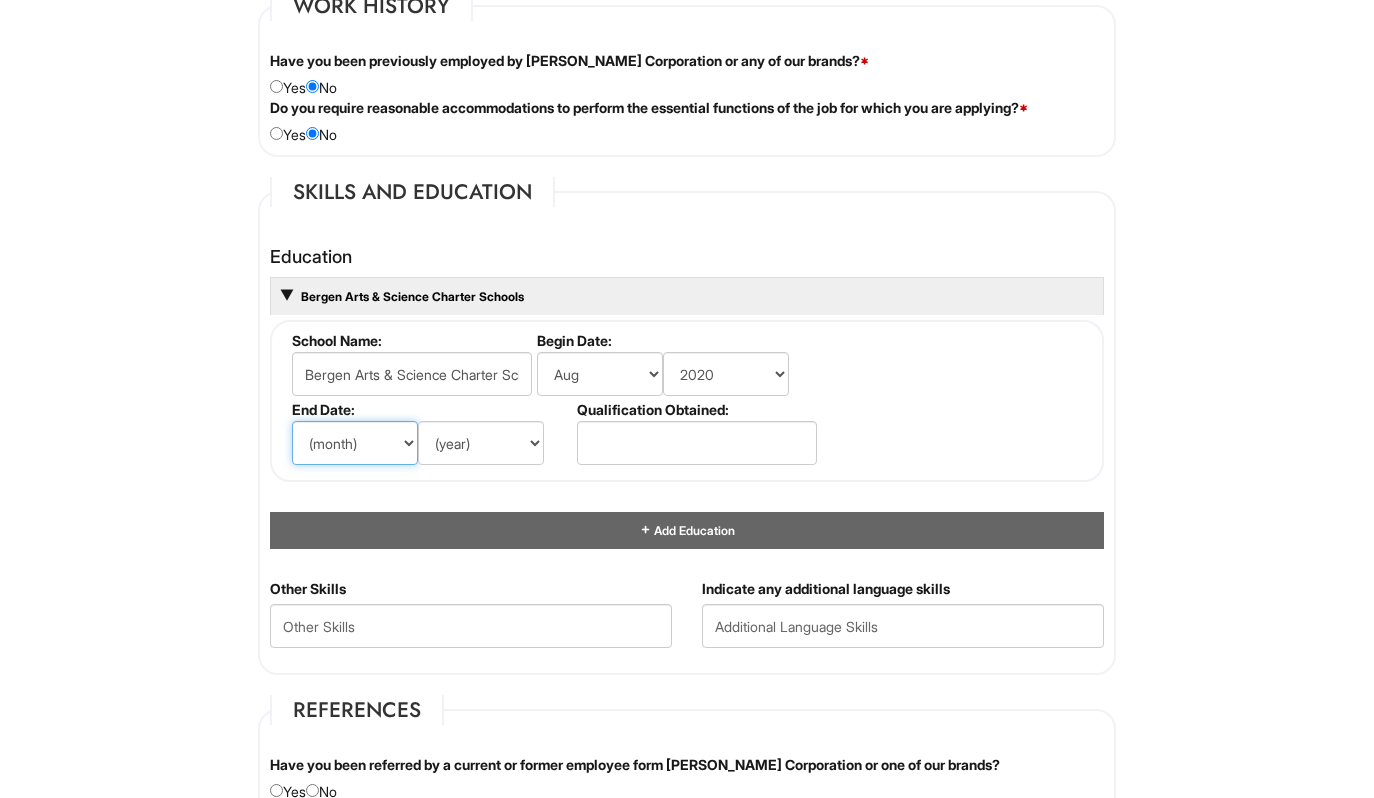 click on "(month) Jan Feb Mar Apr May Jun Jul Aug Sep Oct Nov Dec" at bounding box center [355, 443] 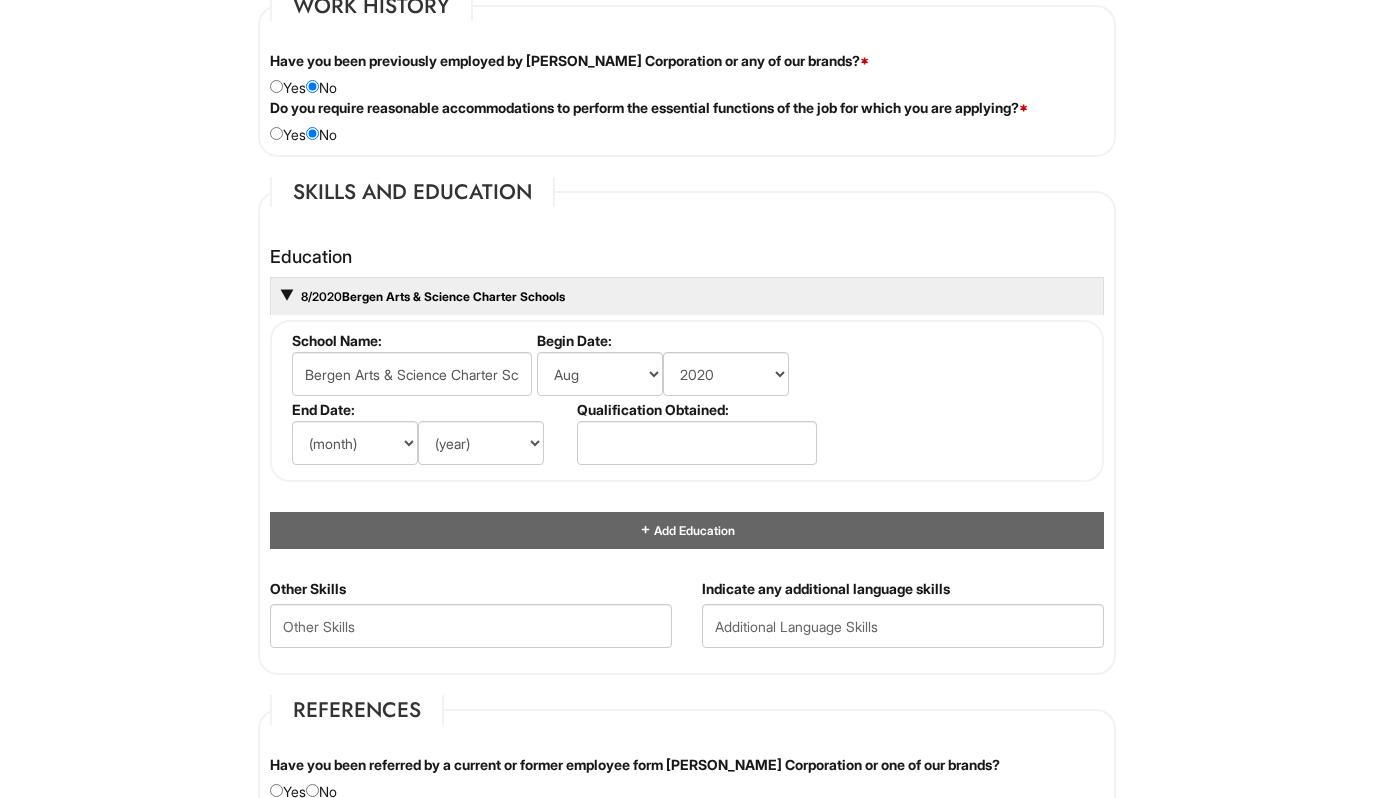 click on "Please Complete This Form 1 2 3 Stock Associate (PT), A|X Armani Exchange Macy's PLEASE COMPLETE ALL REQUIRED FIELDS
We are an Equal Opportunity Employer. All persons shall have the opportunity to be considered for employment without regard to their race, color, creed, religion, national origin, ancestry, citizenship status, age, disability, gender, sex, sexual orientation, veteran status, genetic information or any other characteristic protected by applicable federal, state or local laws. We will endeavor to make a reasonable accommodation to the known physical or mental limitations of a qualified applicant with a disability unless the accommodation would impose an undue hardship on the operation of our business. If you believe you require such assistance to complete this form or to participate in an interview, please let us know.
Personal Information
Last Name  *   Bartolotto
First Name  *   Justin
Middle Name
E-mail Address  *   justinbartolotto@gmail.com
Phone  *" at bounding box center (687, 265) 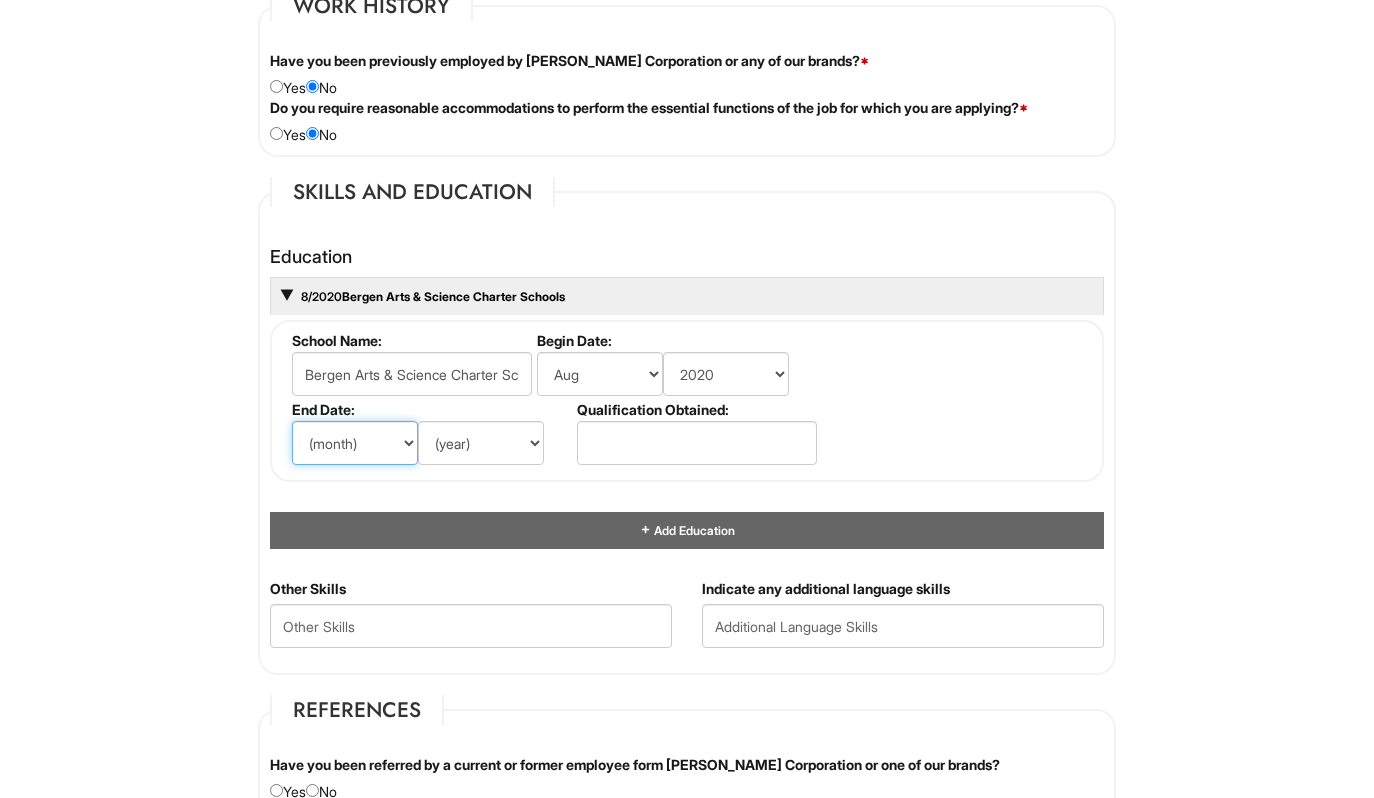 click on "(month) Jan Feb Mar Apr May Jun Jul Aug Sep Oct Nov Dec" at bounding box center (355, 443) 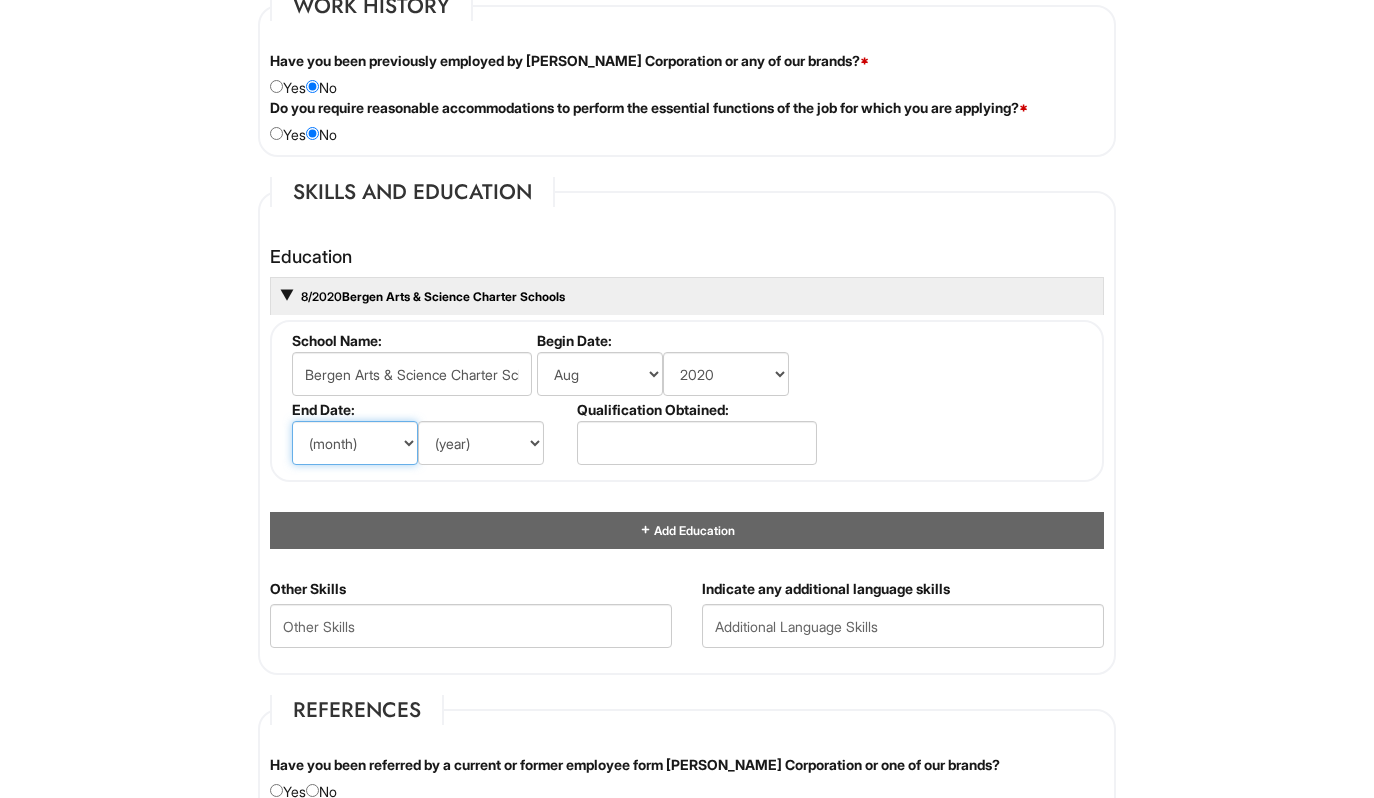 select on "6" 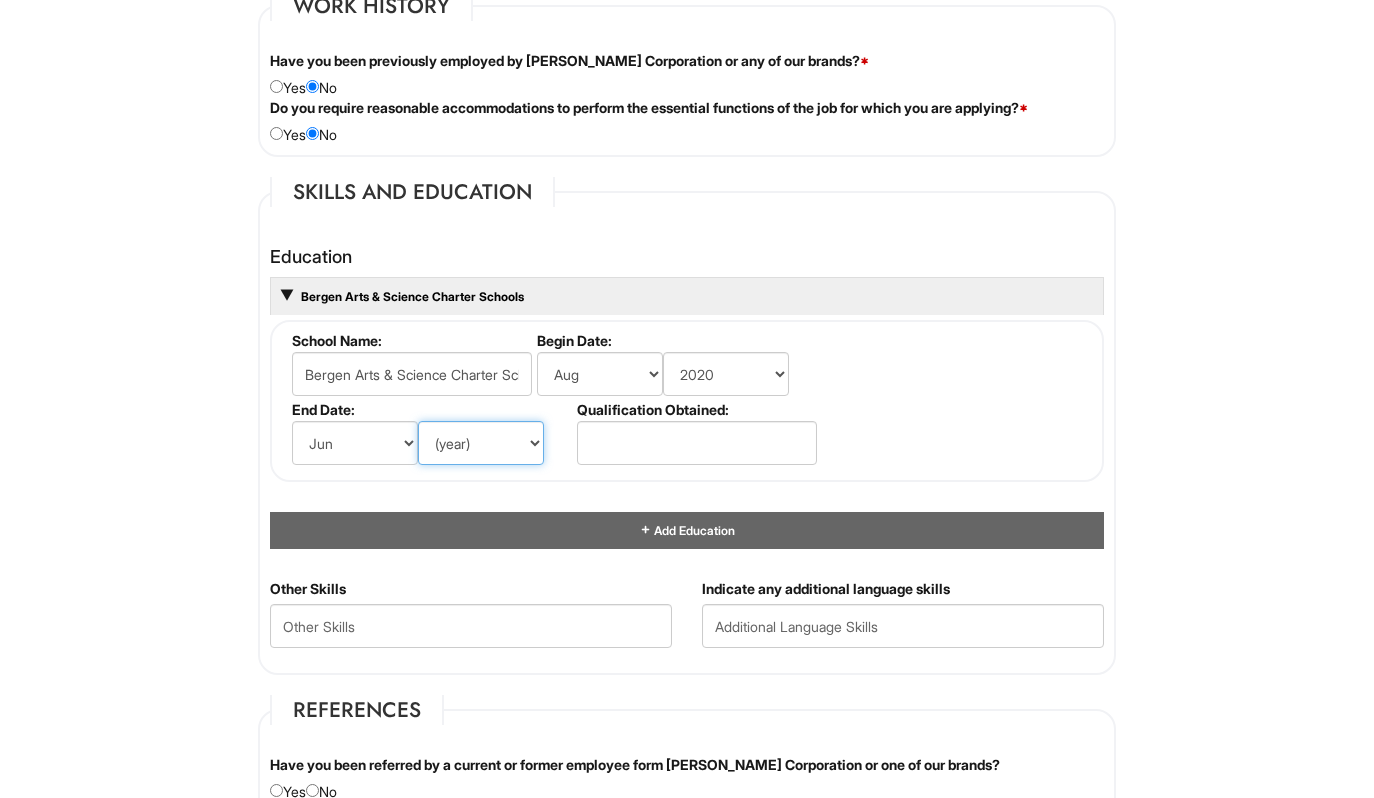 click on "(year) 2029 2028 2027 2026 2025 2024 2023 2022 2021 2020 2019 2018 2017 2016 2015 2014 2013 2012 2011 2010 2009 2008 2007 2006 2005 2004 2003 2002 2001 2000 1999 1998 1997 1996 1995 1994 1993 1992 1991 1990 1989 1988 1987 1986 1985 1984 1983 1982 1981 1980 1979 1978 1977 1976 1975 1974 1973 1972 1971 1970 1969 1968 1967 1966 1965 1964 1963 1962 1961 1960 1959 1958 1957 1956 1955 1954 1953 1952 1951 1950 1949 1948 1947 1946  --  2030 2031 2032 2033 2034 2035 2036 2037 2038 2039 2040 2041 2042 2043 2044 2045 2046 2047 2048 2049 2050 2051 2052 2053 2054 2055 2056 2057 2058 2059 2060 2061 2062 2063 2064" at bounding box center [481, 443] 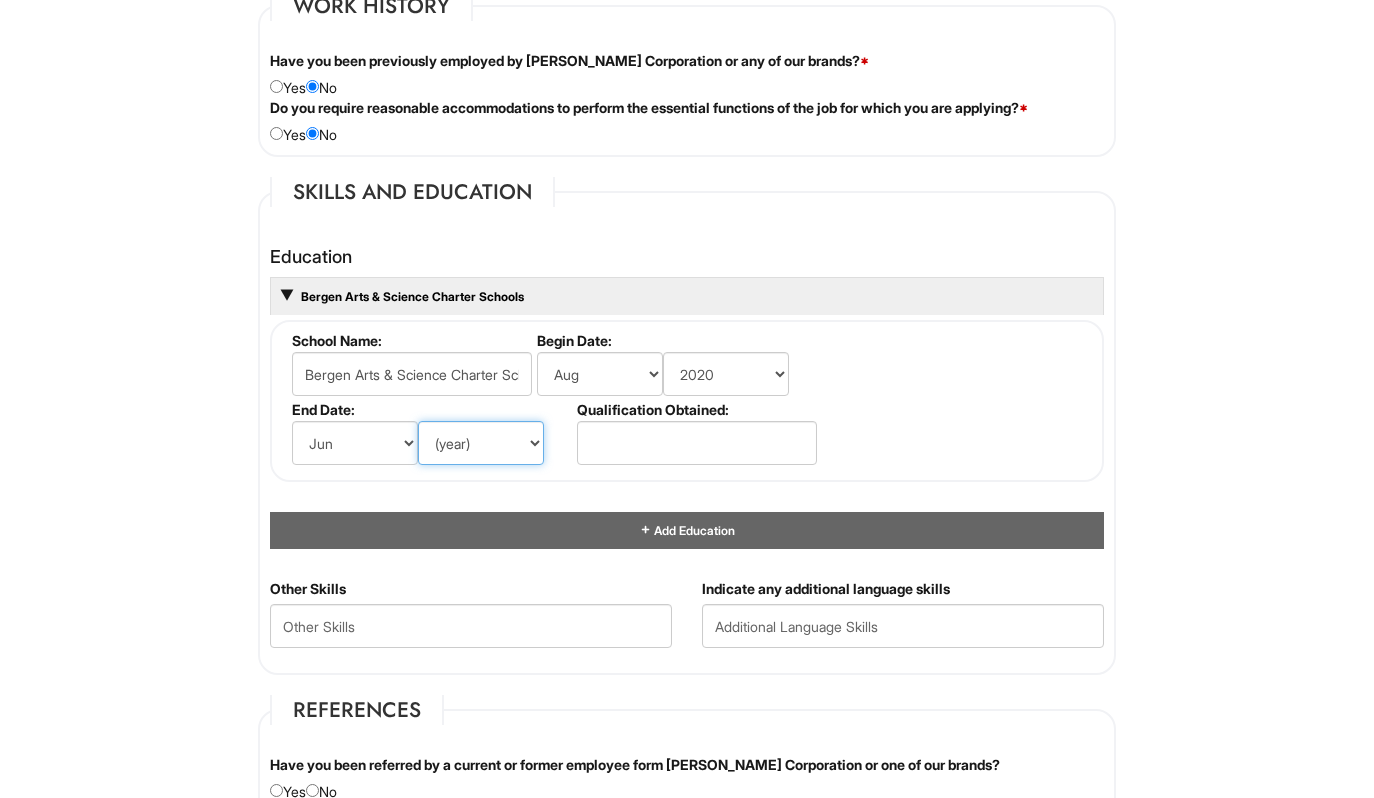 select on "2024" 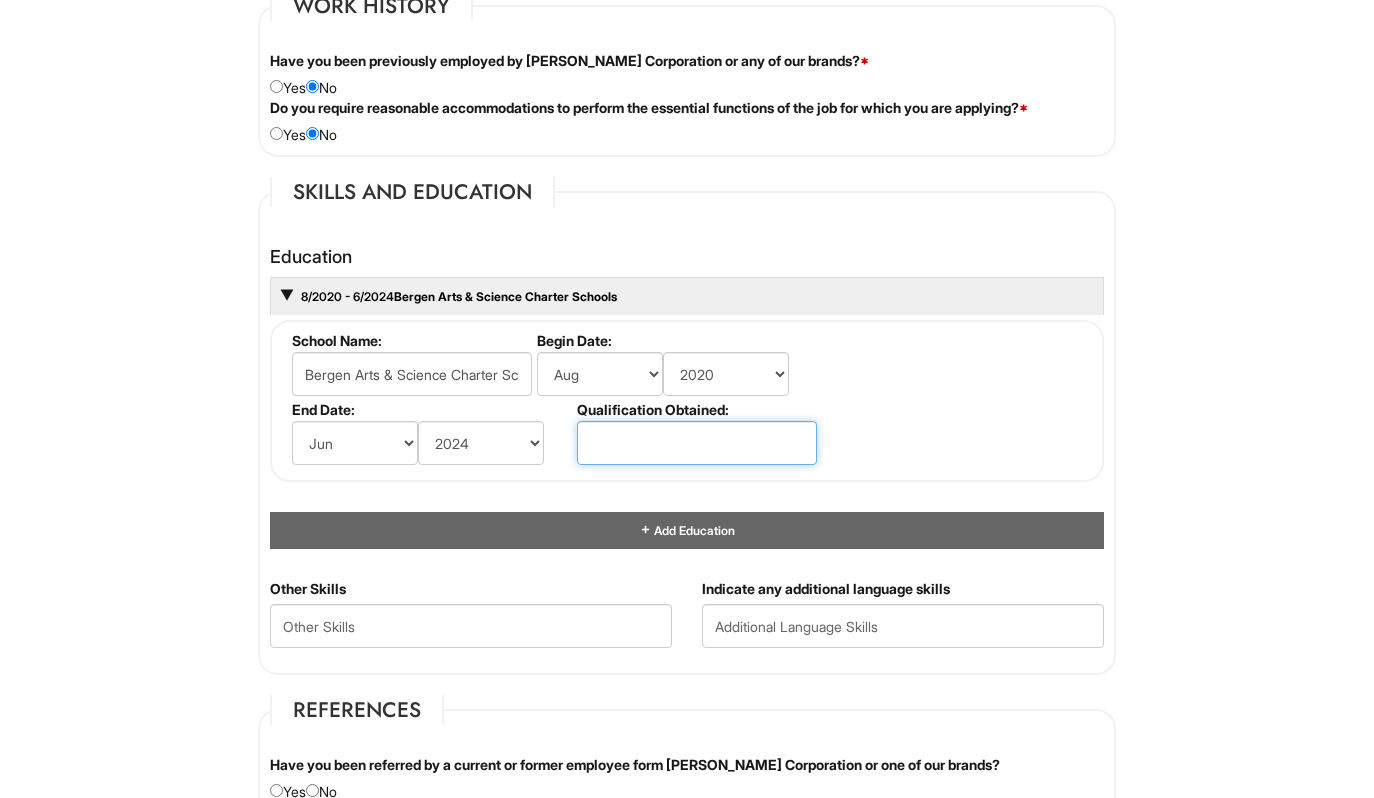 click at bounding box center [697, 443] 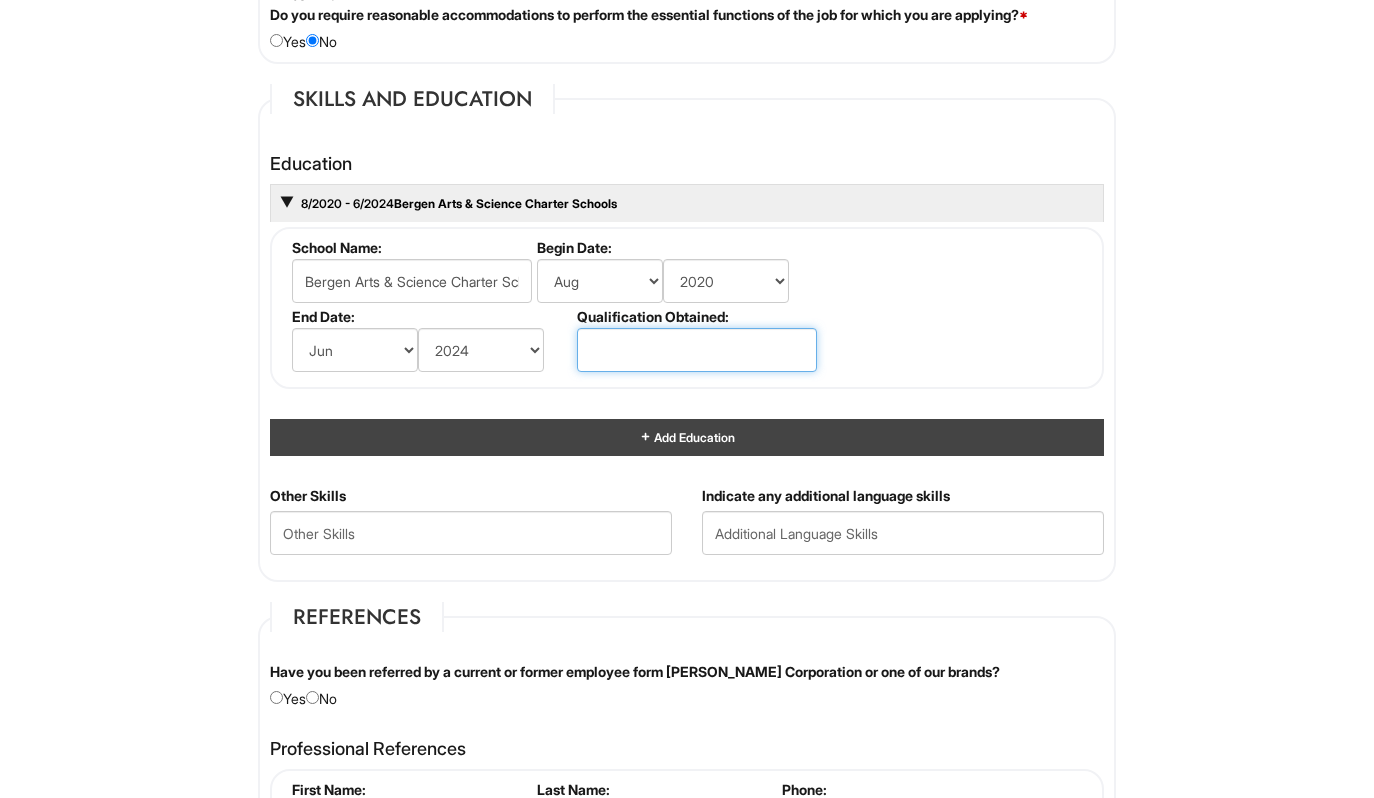 scroll, scrollTop: 1823, scrollLeft: 0, axis: vertical 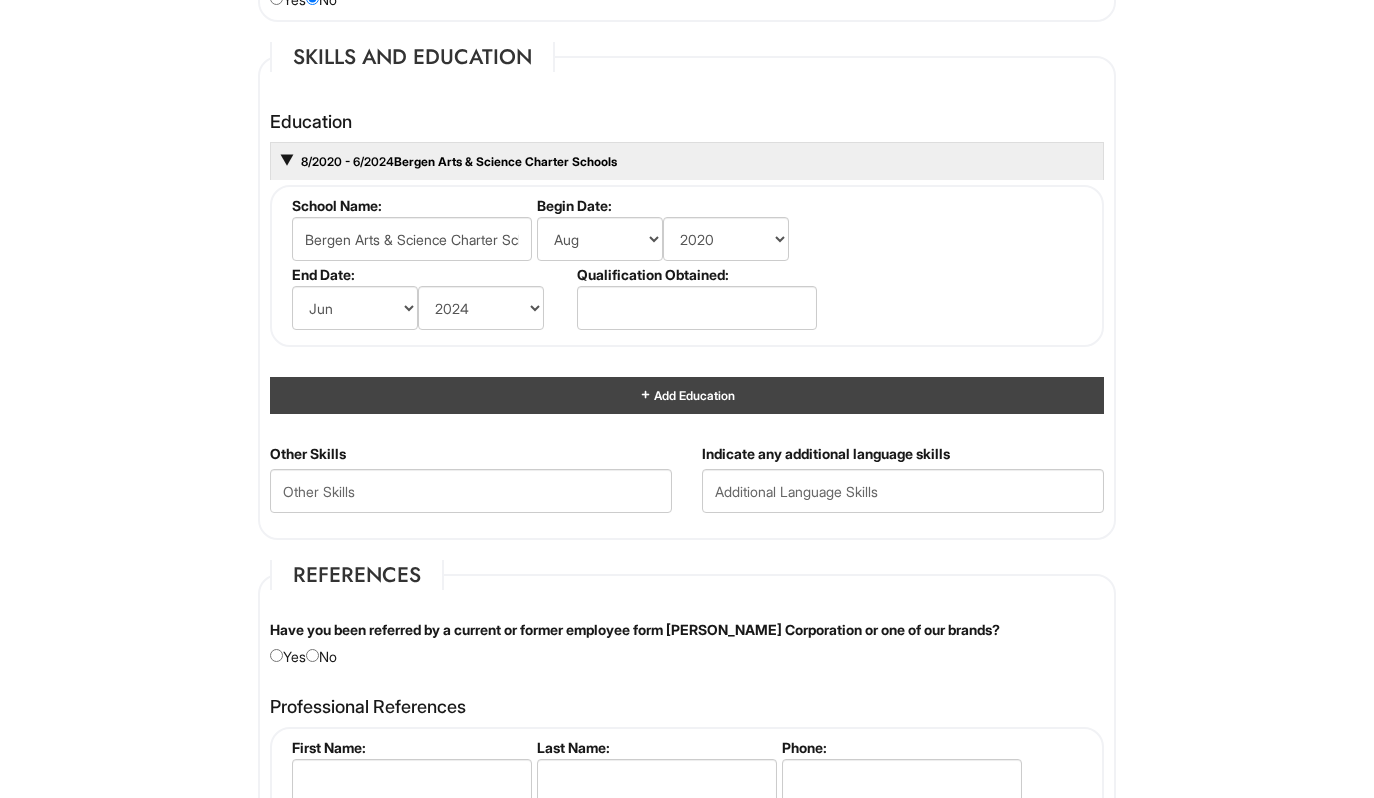 click on "Add Education" at bounding box center [687, 395] 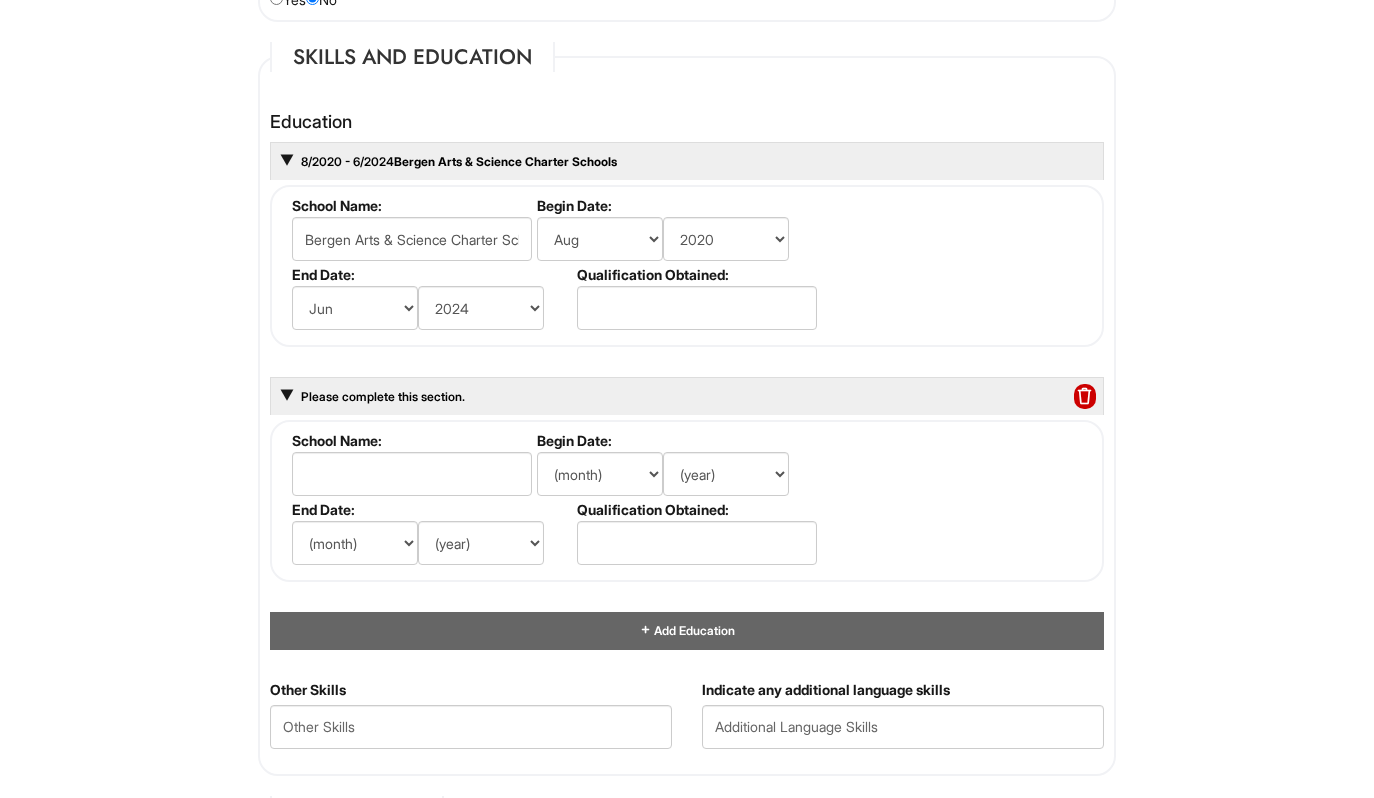 scroll, scrollTop: 1846, scrollLeft: 0, axis: vertical 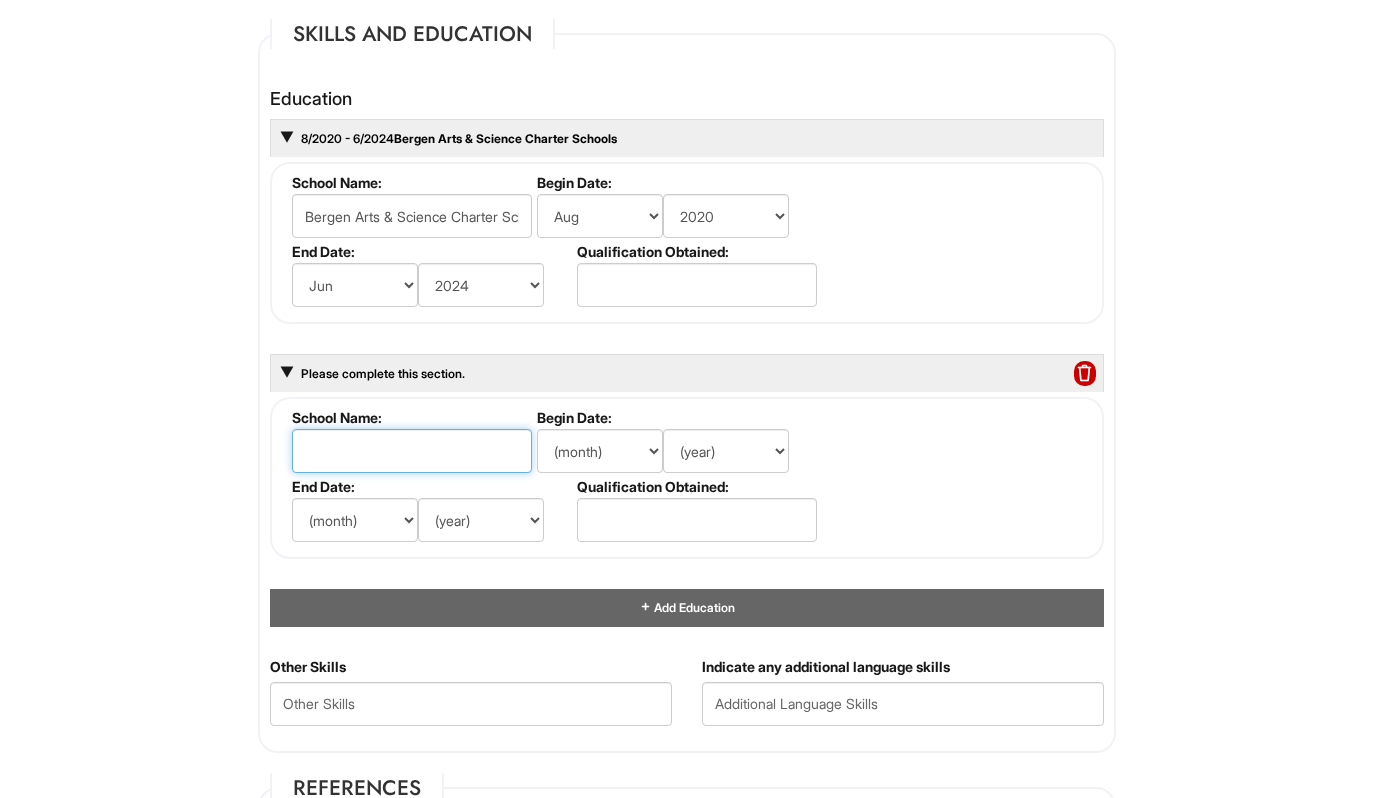 click at bounding box center [412, 451] 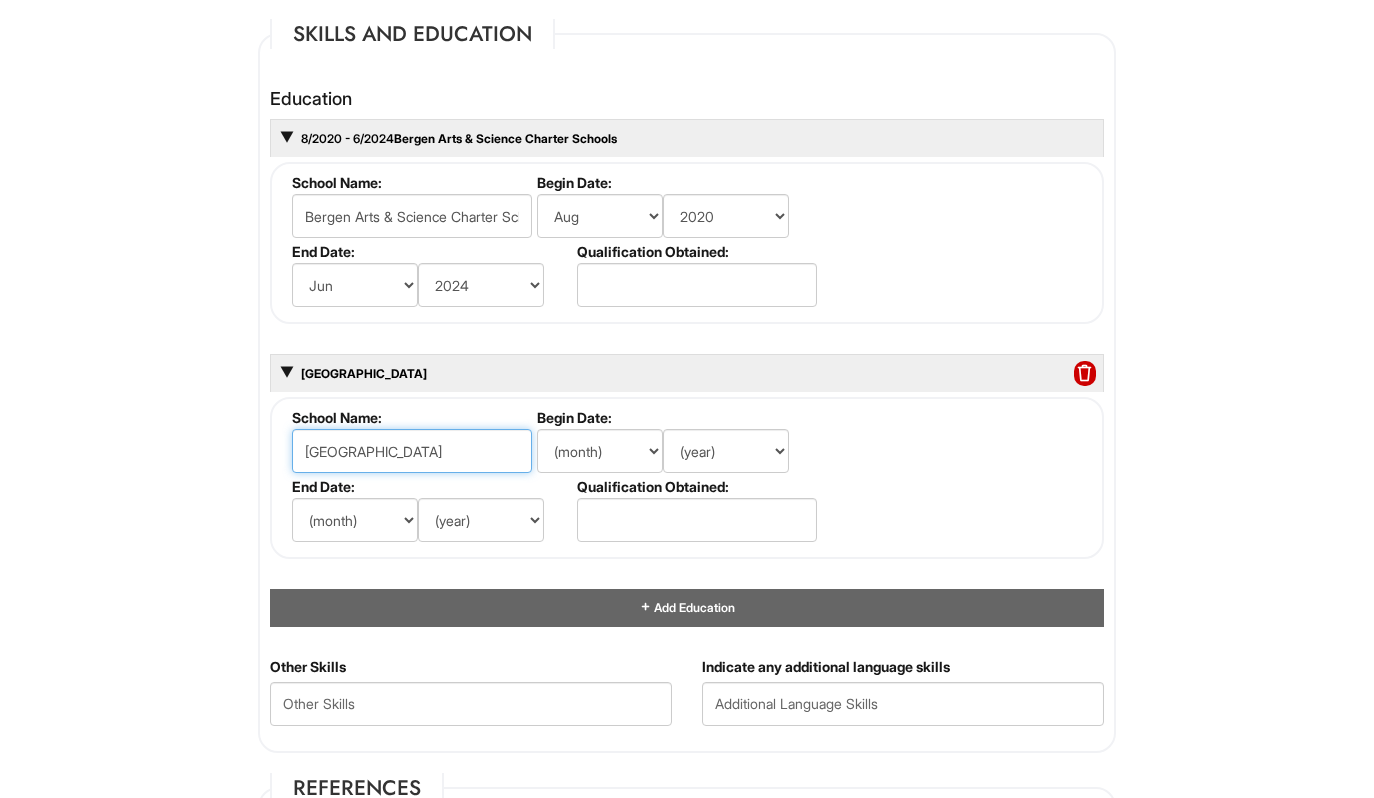 type on "Montclair State University" 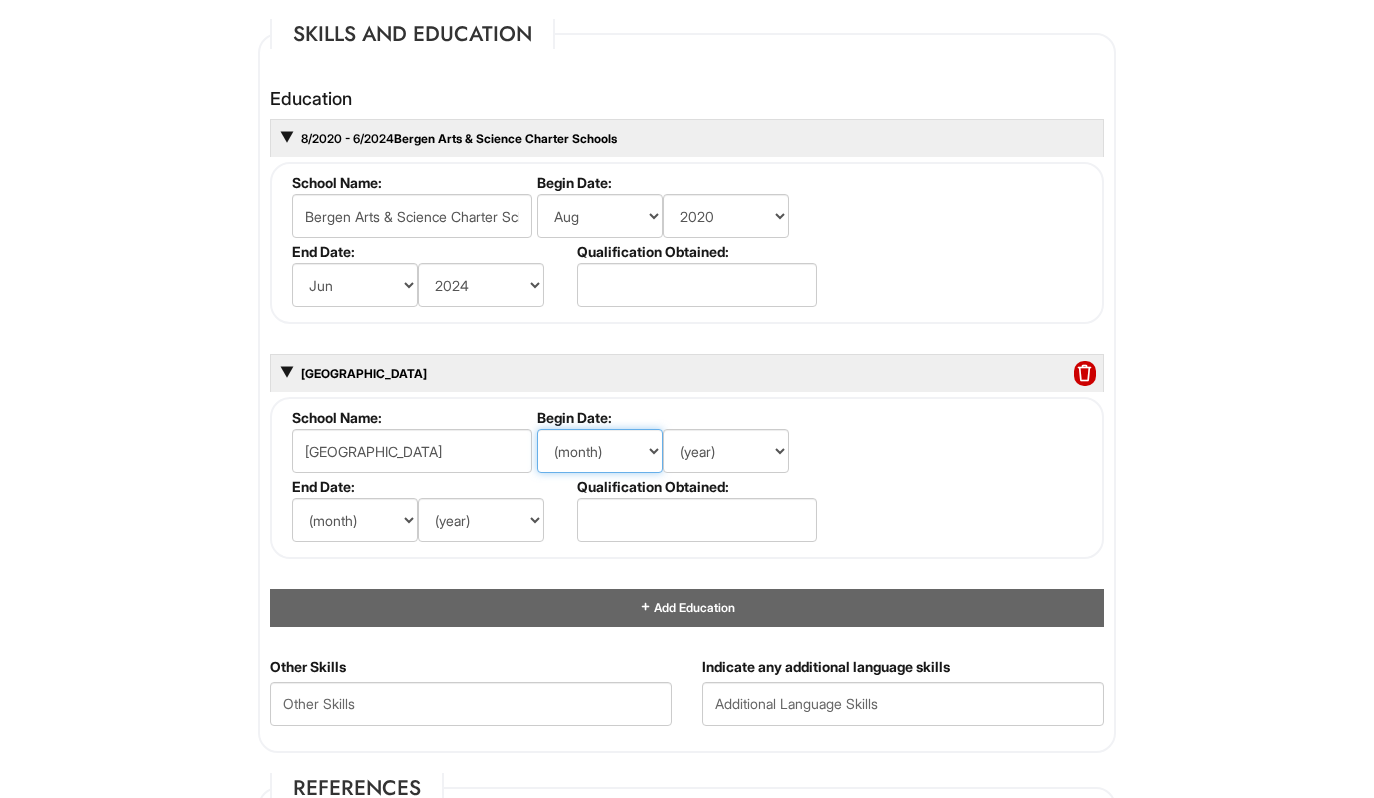 click on "(month) Jan Feb Mar Apr May Jun Jul Aug Sep Oct Nov Dec" at bounding box center (600, 451) 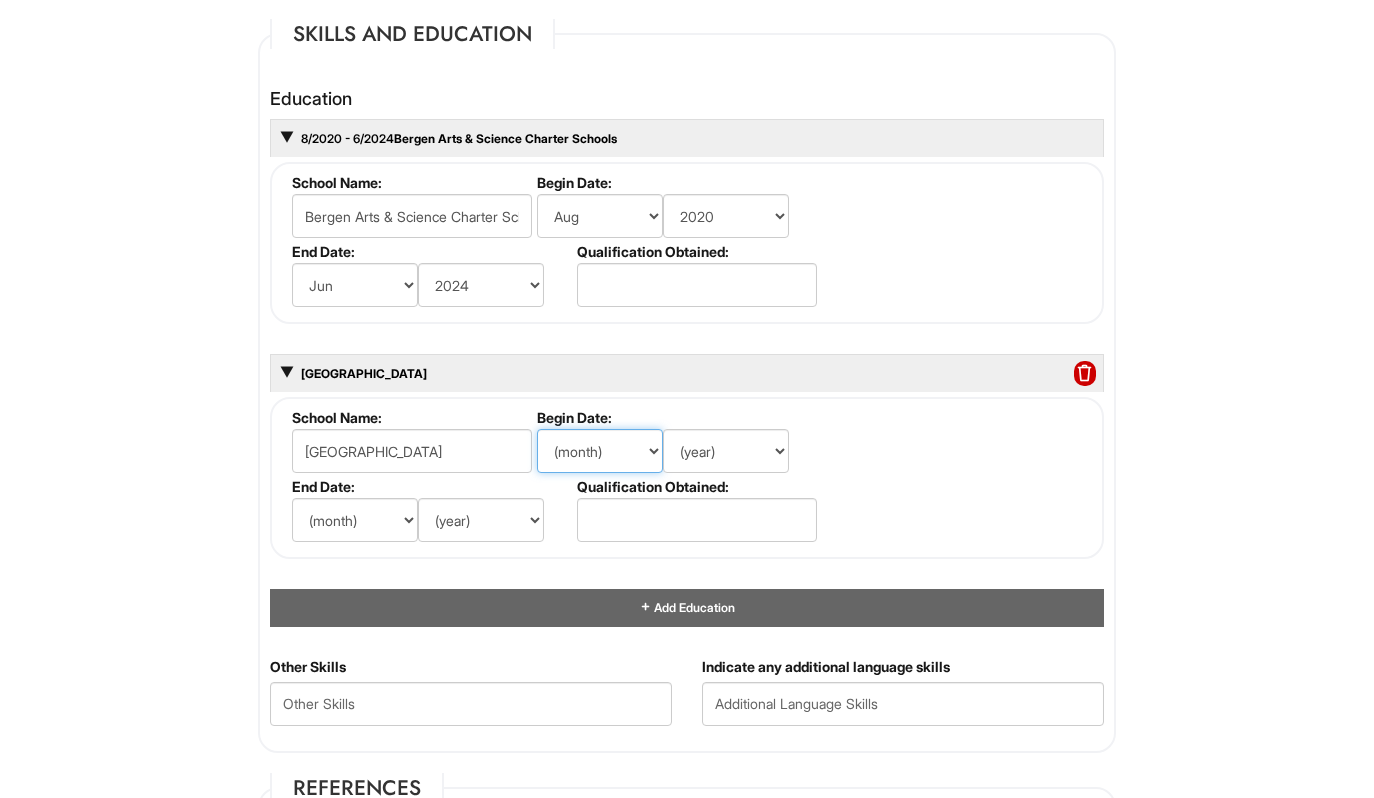 select on "9" 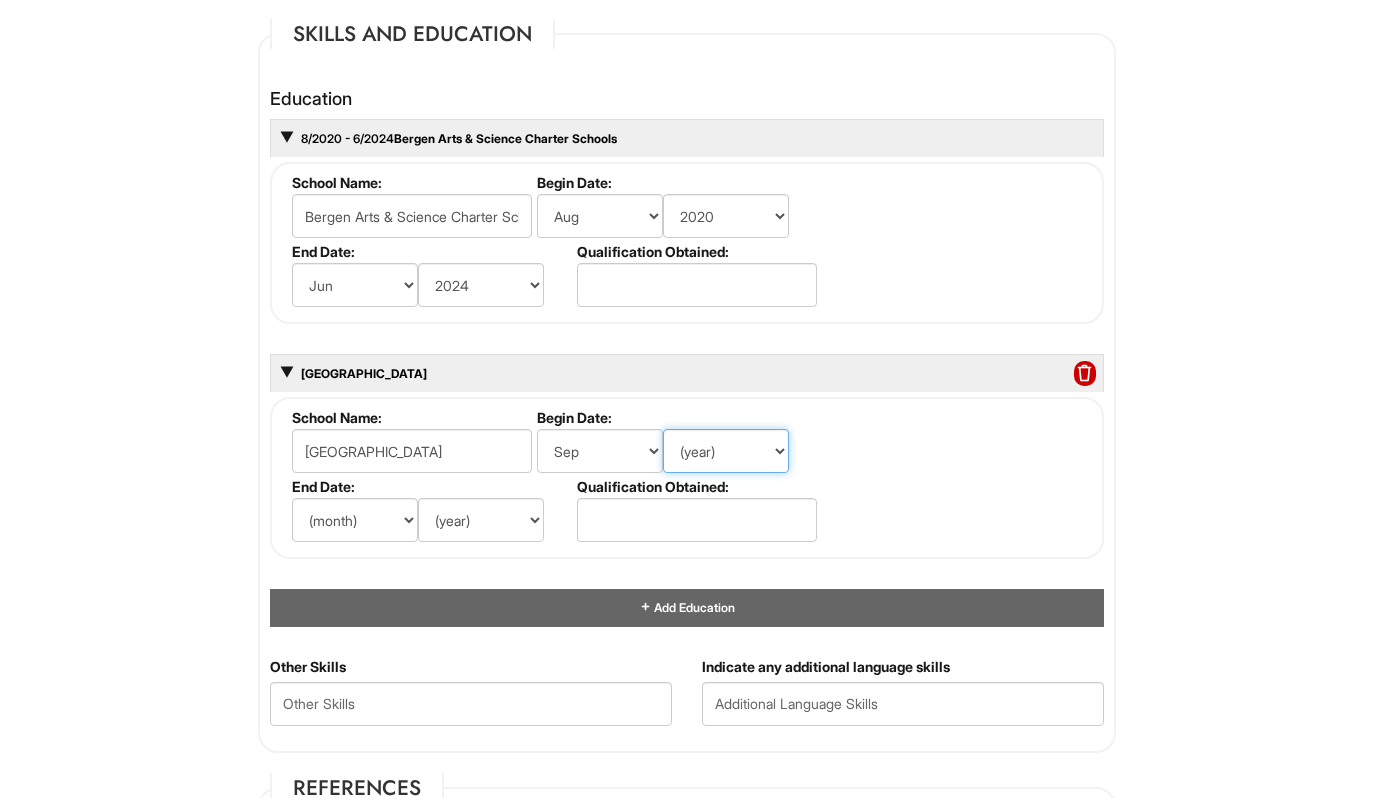 click on "(year) 2029 2028 2027 2026 2025 2024 2023 2022 2021 2020 2019 2018 2017 2016 2015 2014 2013 2012 2011 2010 2009 2008 2007 2006 2005 2004 2003 2002 2001 2000 1999 1998 1997 1996 1995 1994 1993 1992 1991 1990 1989 1988 1987 1986 1985 1984 1983 1982 1981 1980 1979 1978 1977 1976 1975 1974 1973 1972 1971 1970 1969 1968 1967 1966 1965 1964 1963 1962 1961 1960 1959 1958 1957 1956 1955 1954 1953 1952 1951 1950 1949 1948 1947 1946  --  2030 2031 2032 2033 2034 2035 2036 2037 2038 2039 2040 2041 2042 2043 2044 2045 2046 2047 2048 2049 2050 2051 2052 2053 2054 2055 2056 2057 2058 2059 2060 2061 2062 2063 2064" at bounding box center (726, 451) 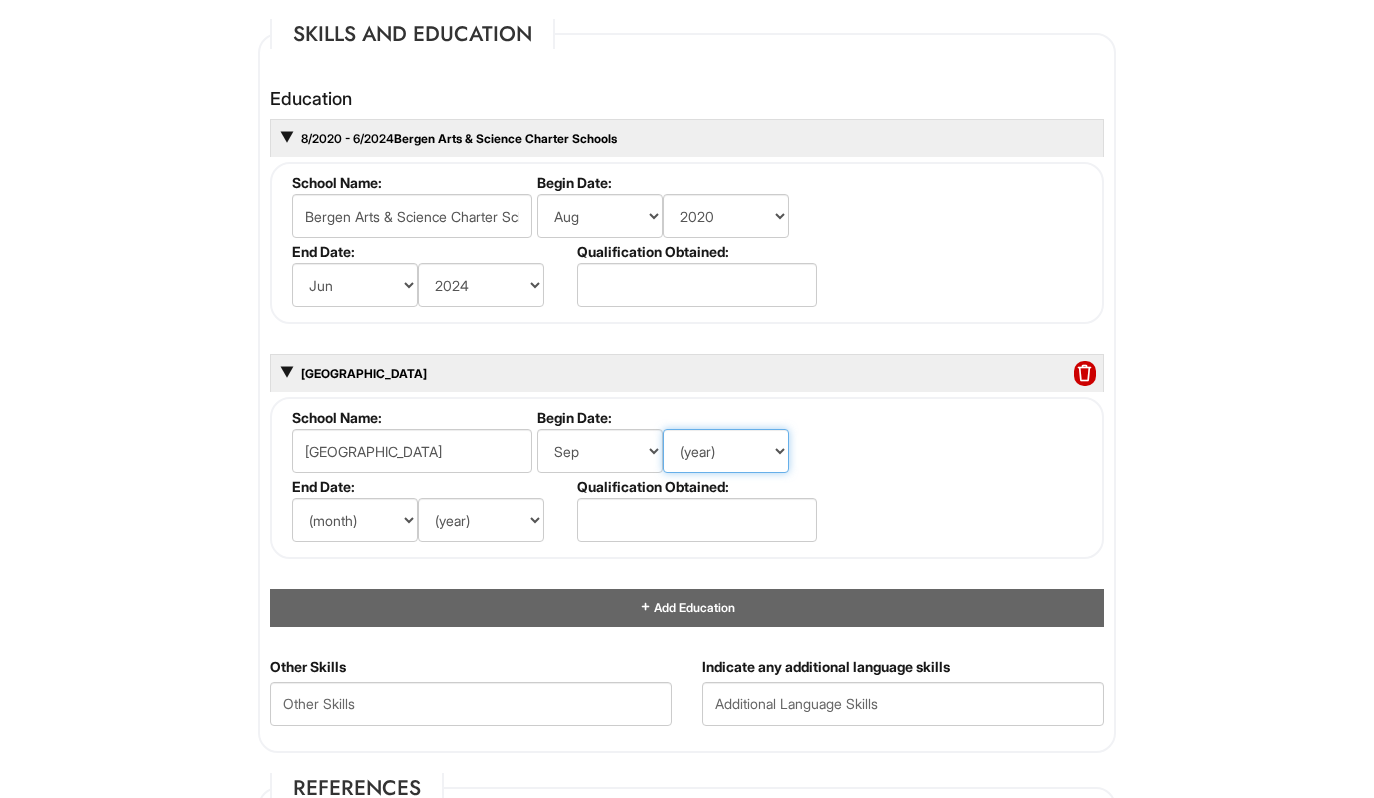 select on "2024" 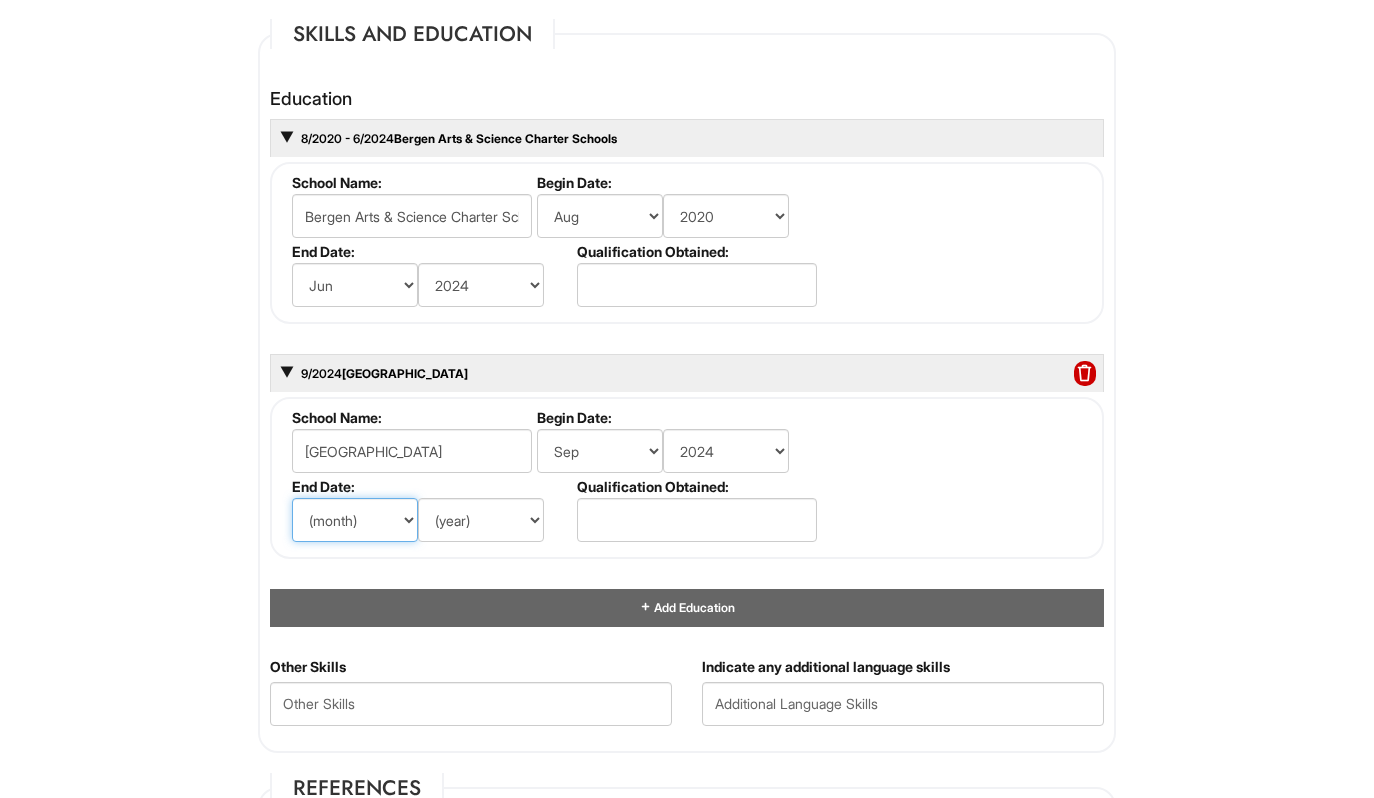 click on "(month) Jan Feb Mar Apr May Jun Jul Aug Sep Oct Nov Dec" at bounding box center [355, 520] 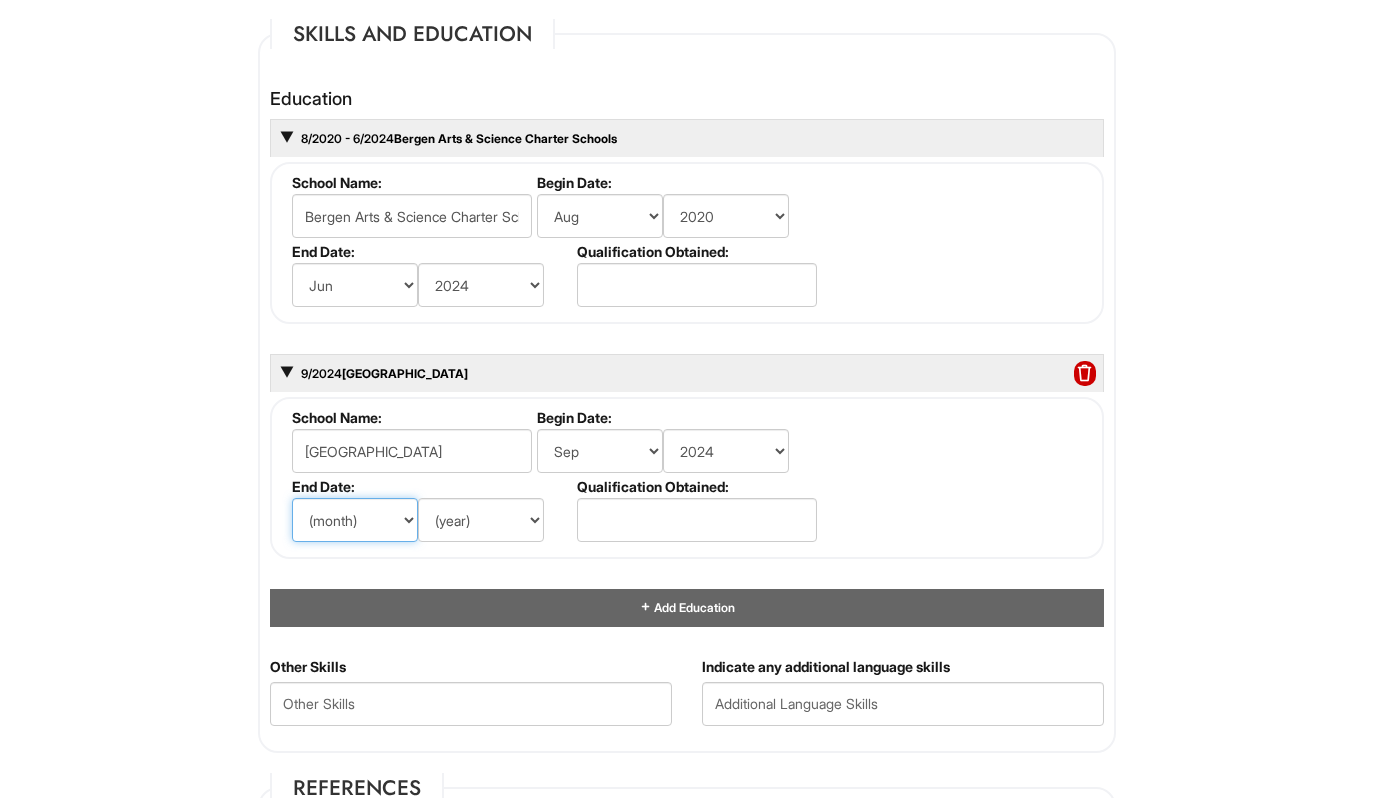 select on "5" 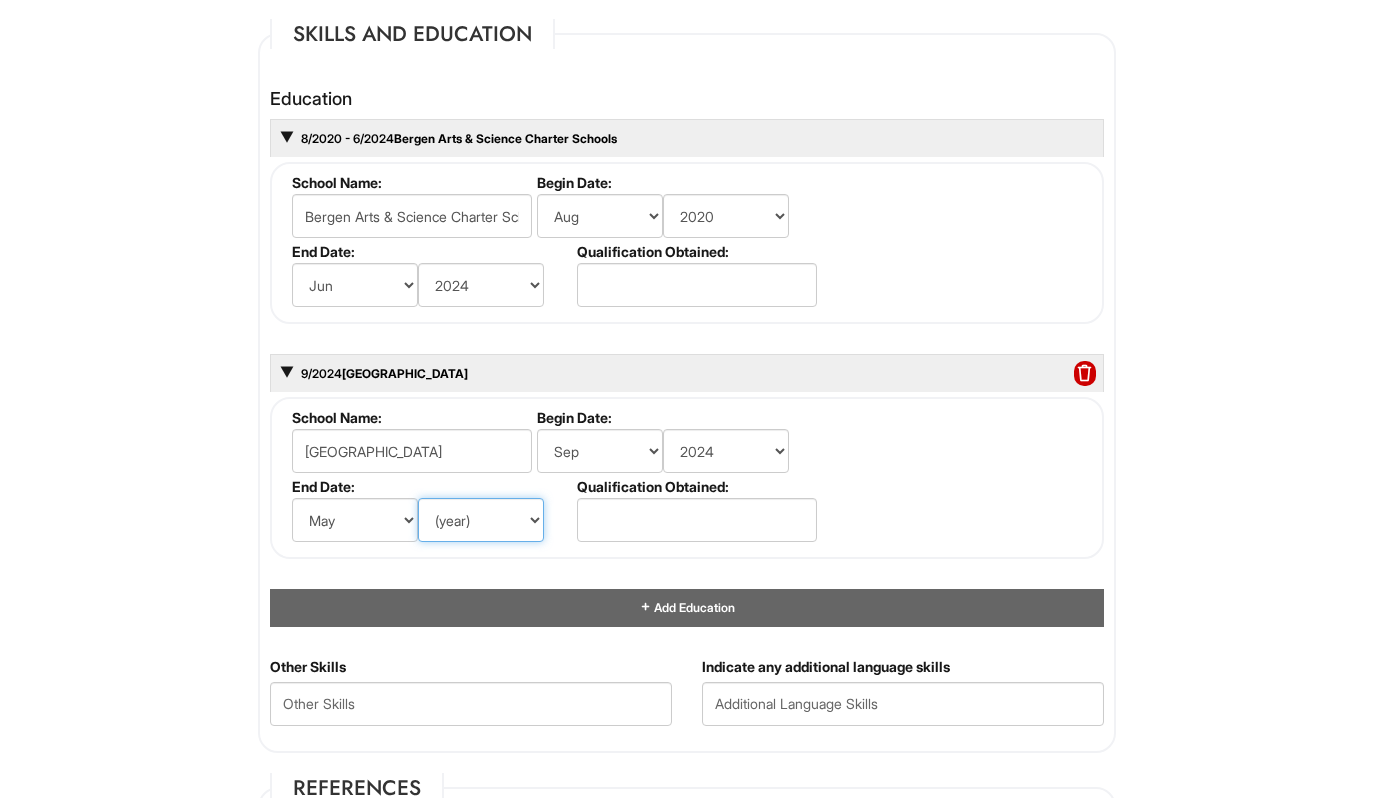 click on "(year) 2029 2028 2027 2026 2025 2024 2023 2022 2021 2020 2019 2018 2017 2016 2015 2014 2013 2012 2011 2010 2009 2008 2007 2006 2005 2004 2003 2002 2001 2000 1999 1998 1997 1996 1995 1994 1993 1992 1991 1990 1989 1988 1987 1986 1985 1984 1983 1982 1981 1980 1979 1978 1977 1976 1975 1974 1973 1972 1971 1970 1969 1968 1967 1966 1965 1964 1963 1962 1961 1960 1959 1958 1957 1956 1955 1954 1953 1952 1951 1950 1949 1948 1947 1946  --  2030 2031 2032 2033 2034 2035 2036 2037 2038 2039 2040 2041 2042 2043 2044 2045 2046 2047 2048 2049 2050 2051 2052 2053 2054 2055 2056 2057 2058 2059 2060 2061 2062 2063 2064" at bounding box center (481, 520) 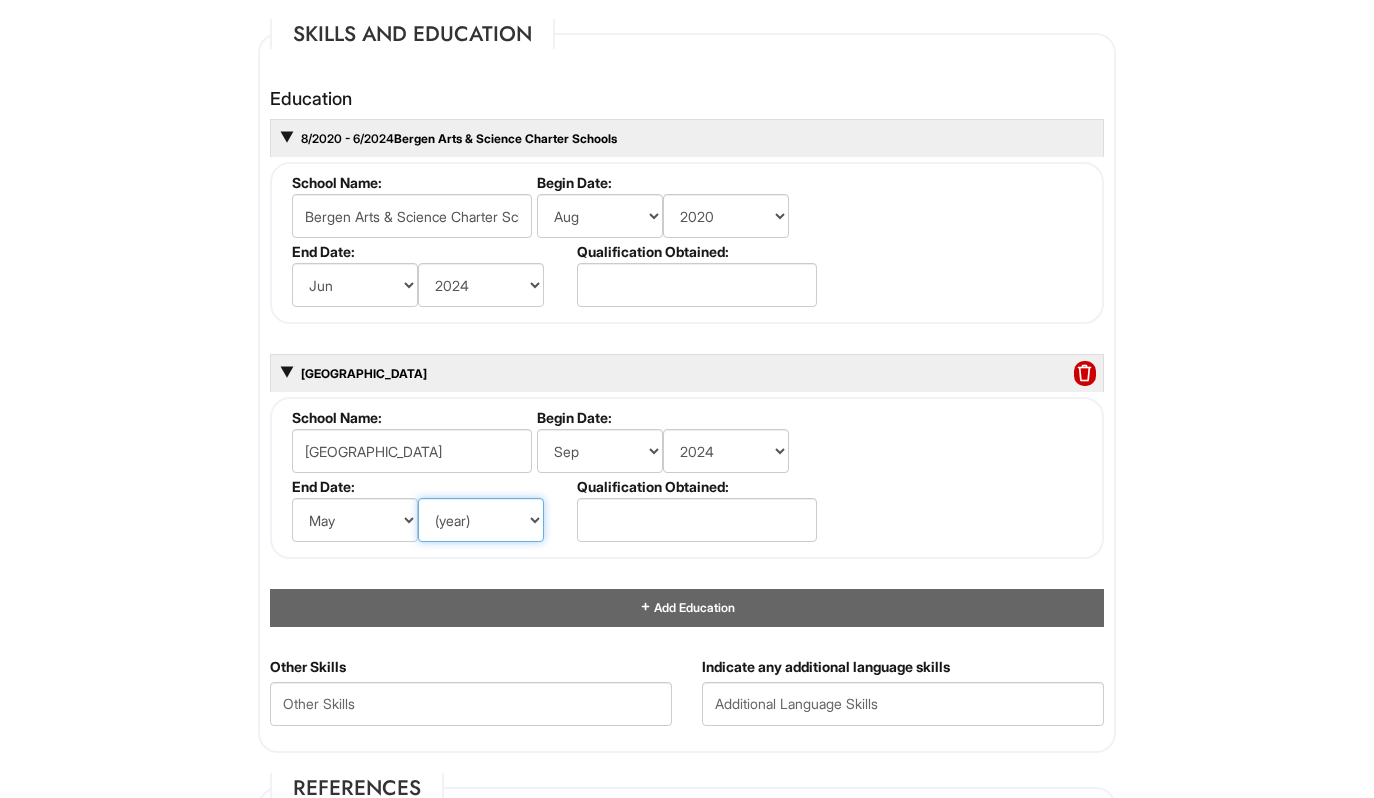 select on "2028" 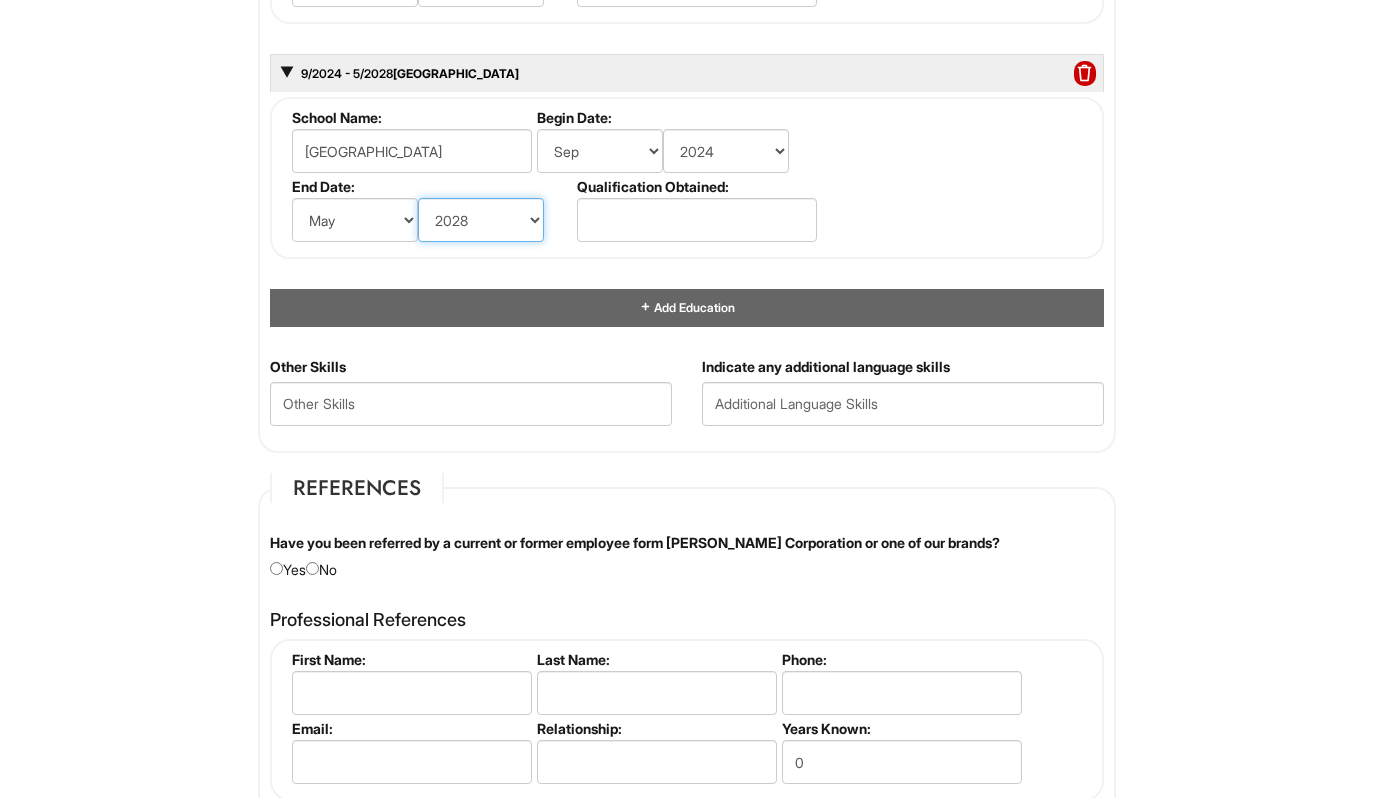 scroll, scrollTop: 2153, scrollLeft: 0, axis: vertical 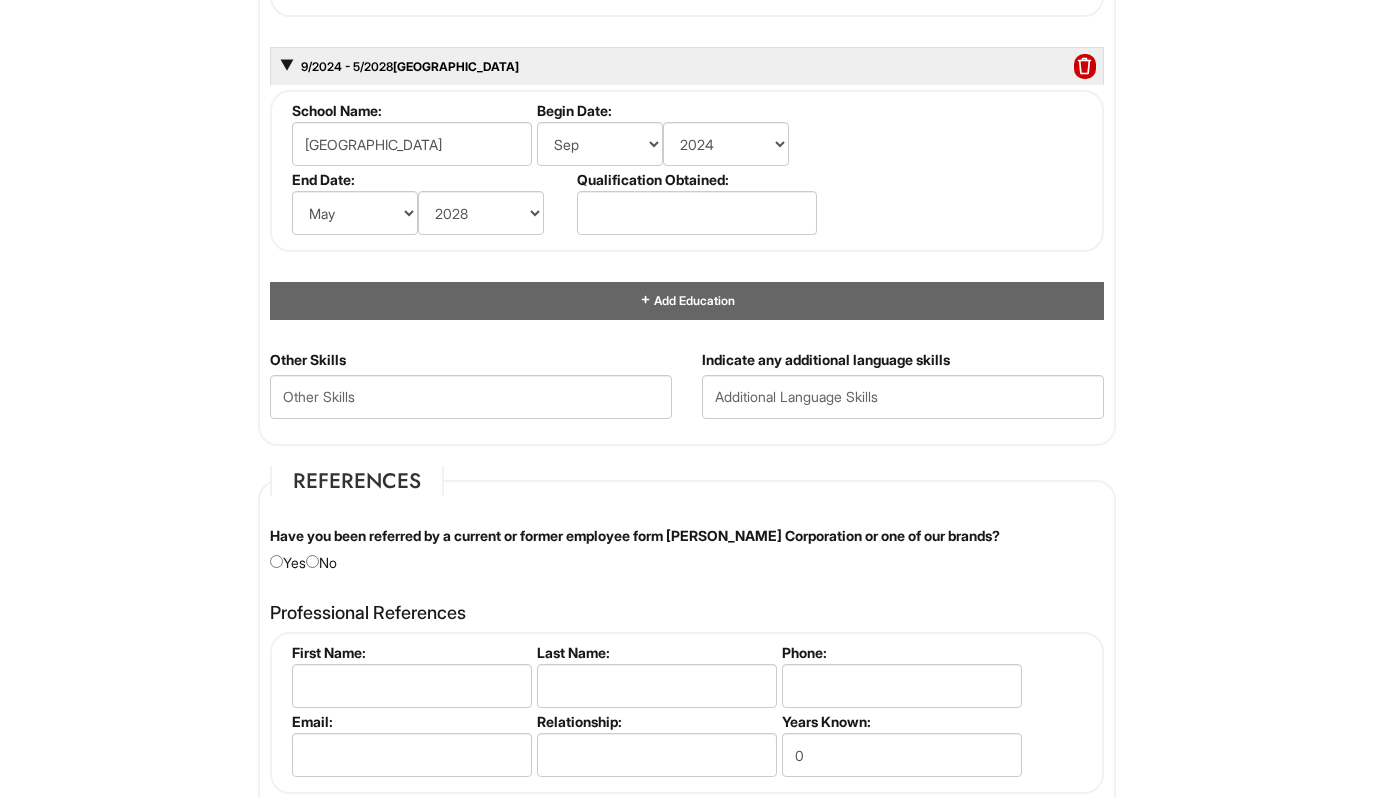 click on "References
Have you been referred by a current or former employee form Giorgio Armani Corporation or one of our brands?    Yes   No
Please provide the name of the employee:
Professional References
Please complete this section.
First Name:
Last Name:
Phone:
Email:
Relationship:
Years Known:
0
Please complete this section.
First Name:
Last Name:
Phone:
Email:
Relationship:
Years Known:
0
Add References
First Name:
Last Name:
Phone:
Email:
Relationship:
Years Known:
0" at bounding box center [687, 747] 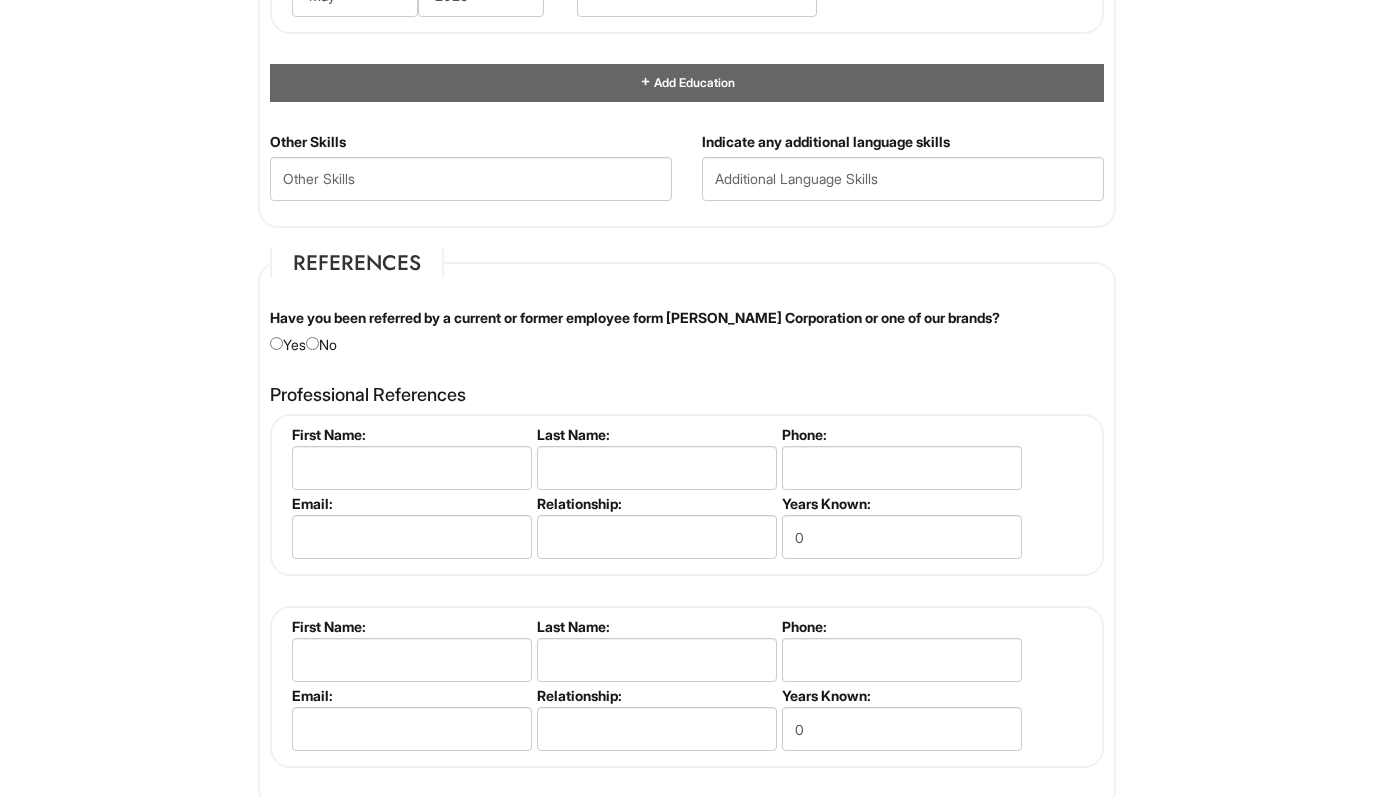 scroll, scrollTop: 2383, scrollLeft: 0, axis: vertical 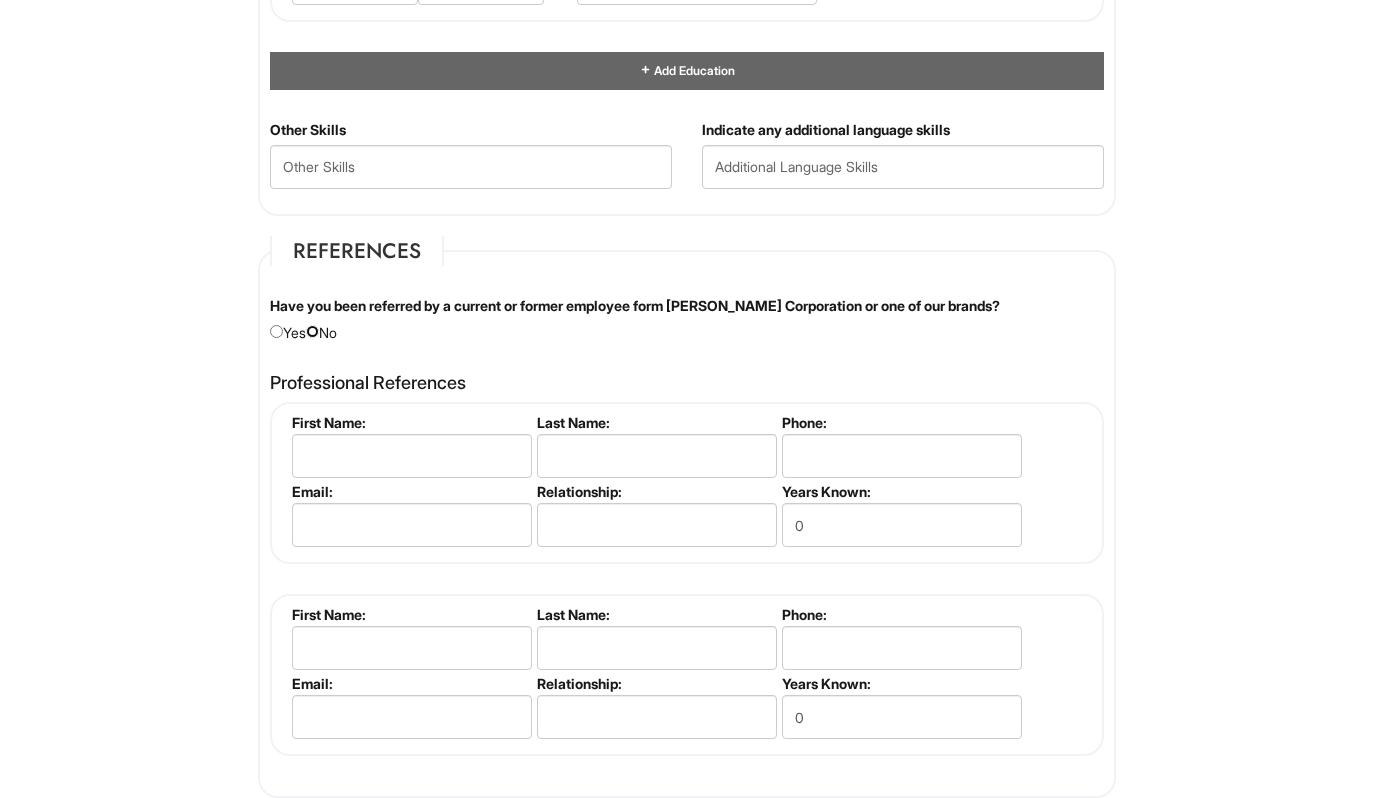 click at bounding box center (312, 331) 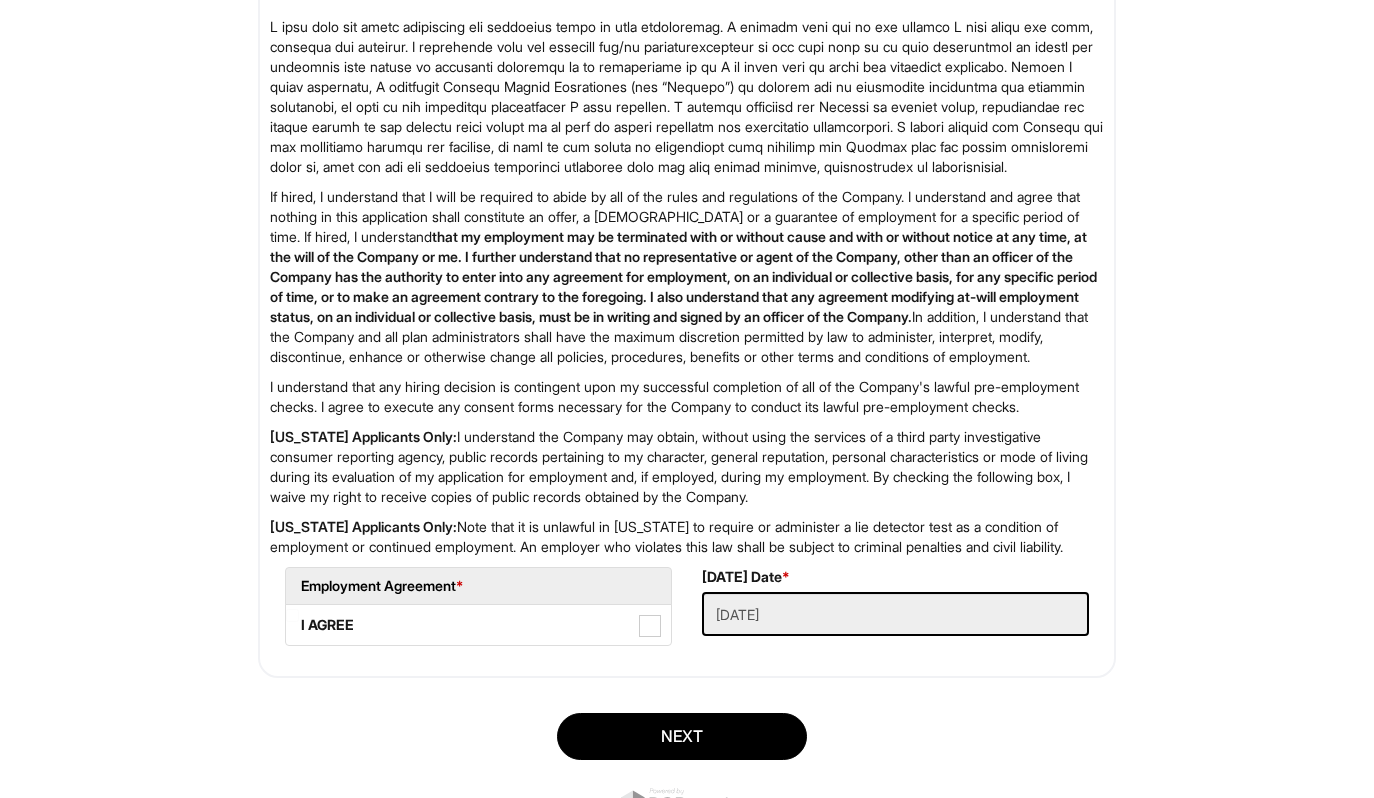scroll, scrollTop: 3424, scrollLeft: 0, axis: vertical 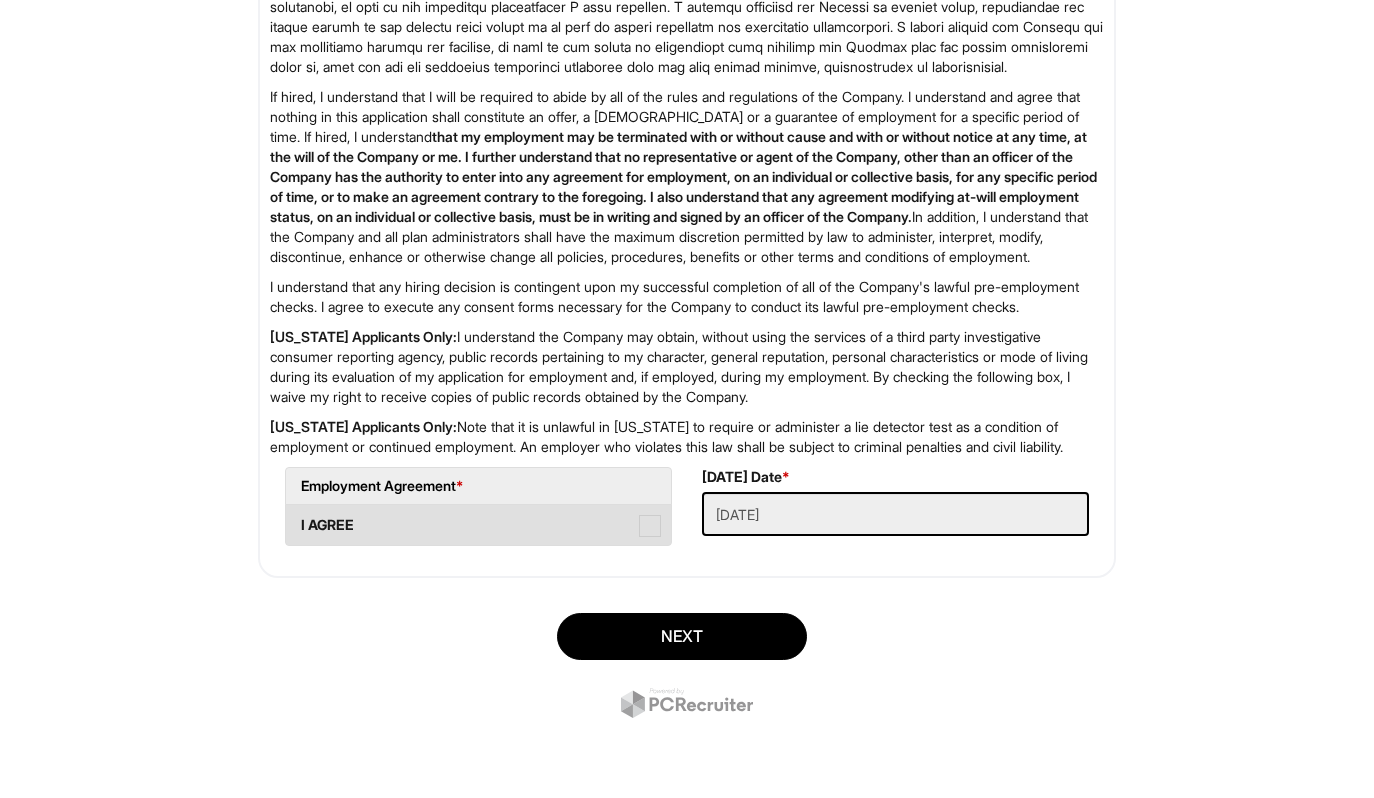 click at bounding box center [650, 526] 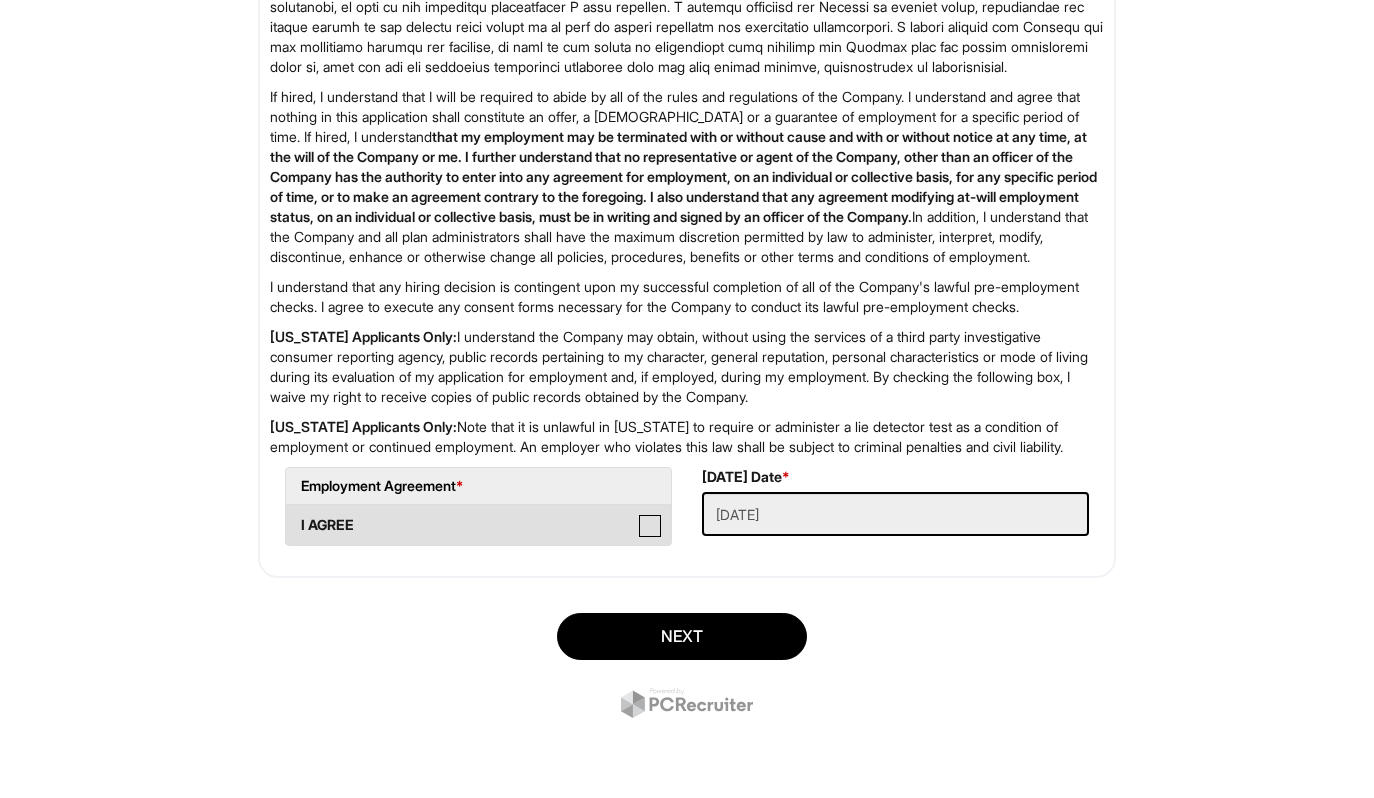 click on "I AGREE" at bounding box center (292, 515) 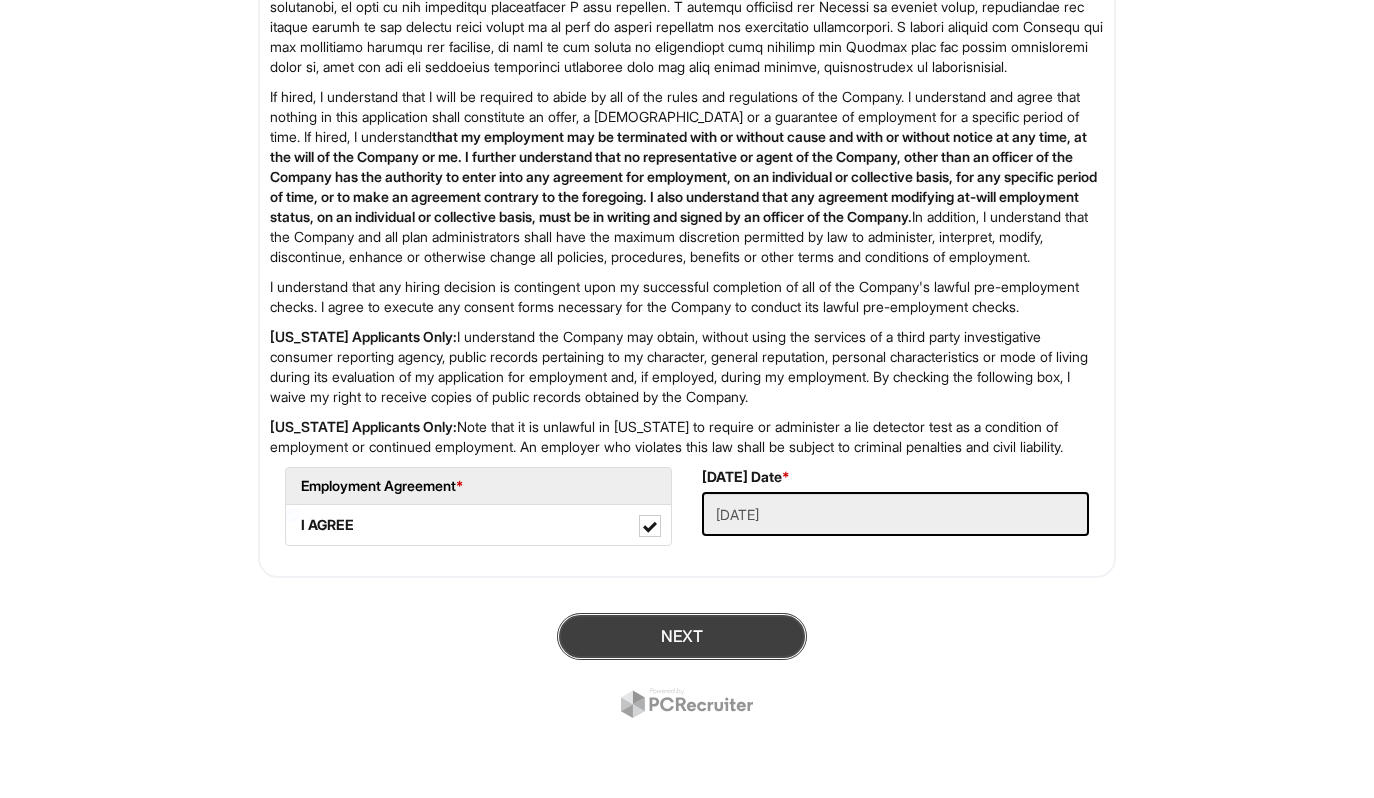 click on "Next" at bounding box center [682, 636] 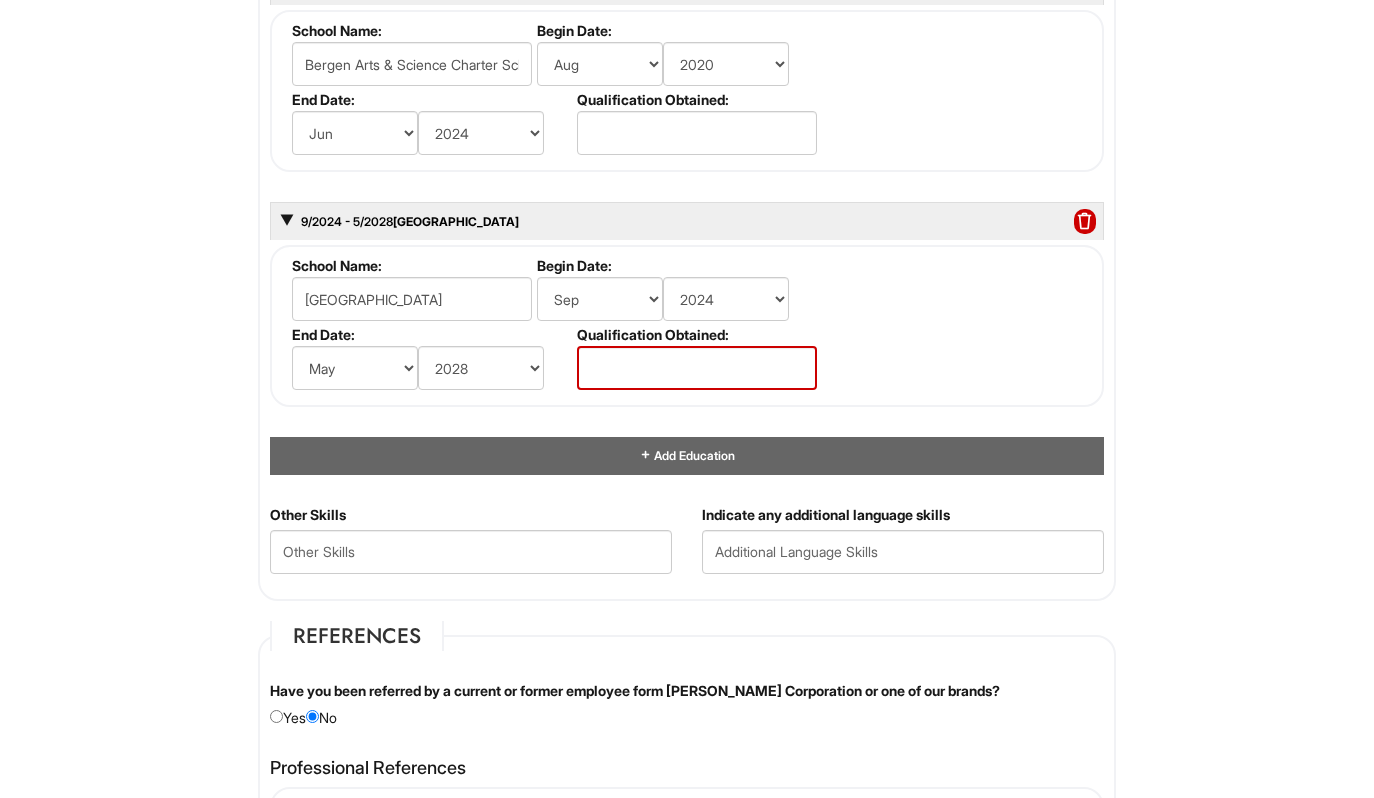 scroll, scrollTop: 2027, scrollLeft: 0, axis: vertical 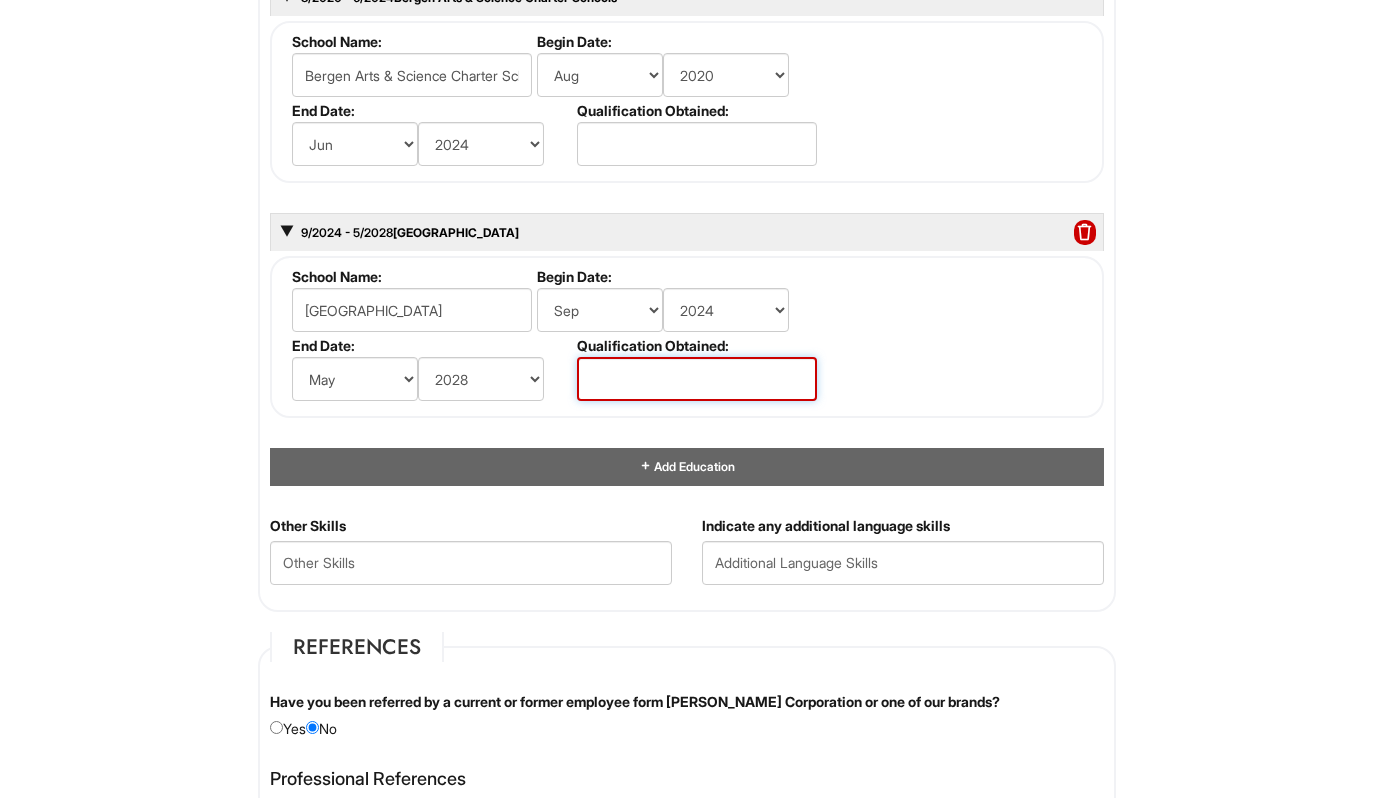 click at bounding box center (697, 379) 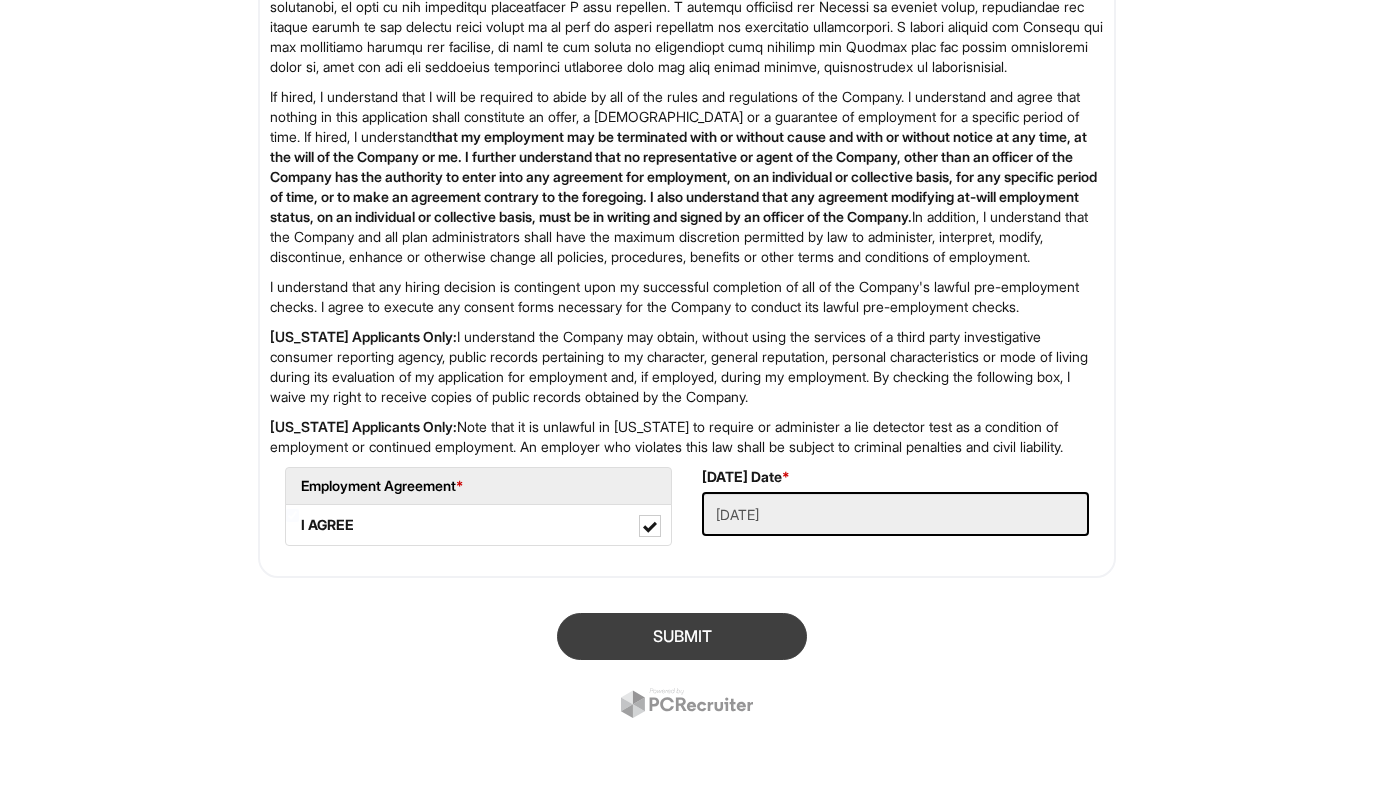 type on "Bachelors" 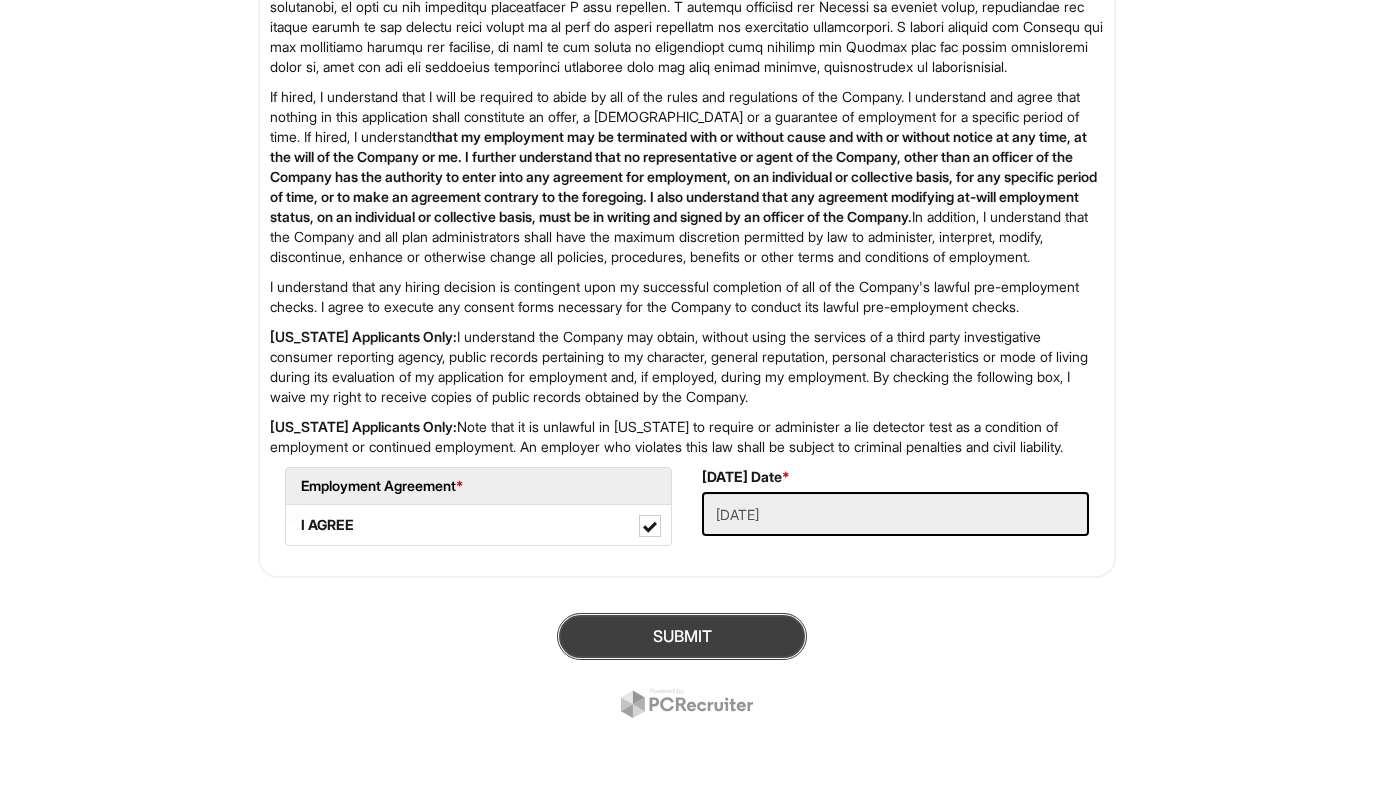 click on "SUBMIT" at bounding box center [682, 636] 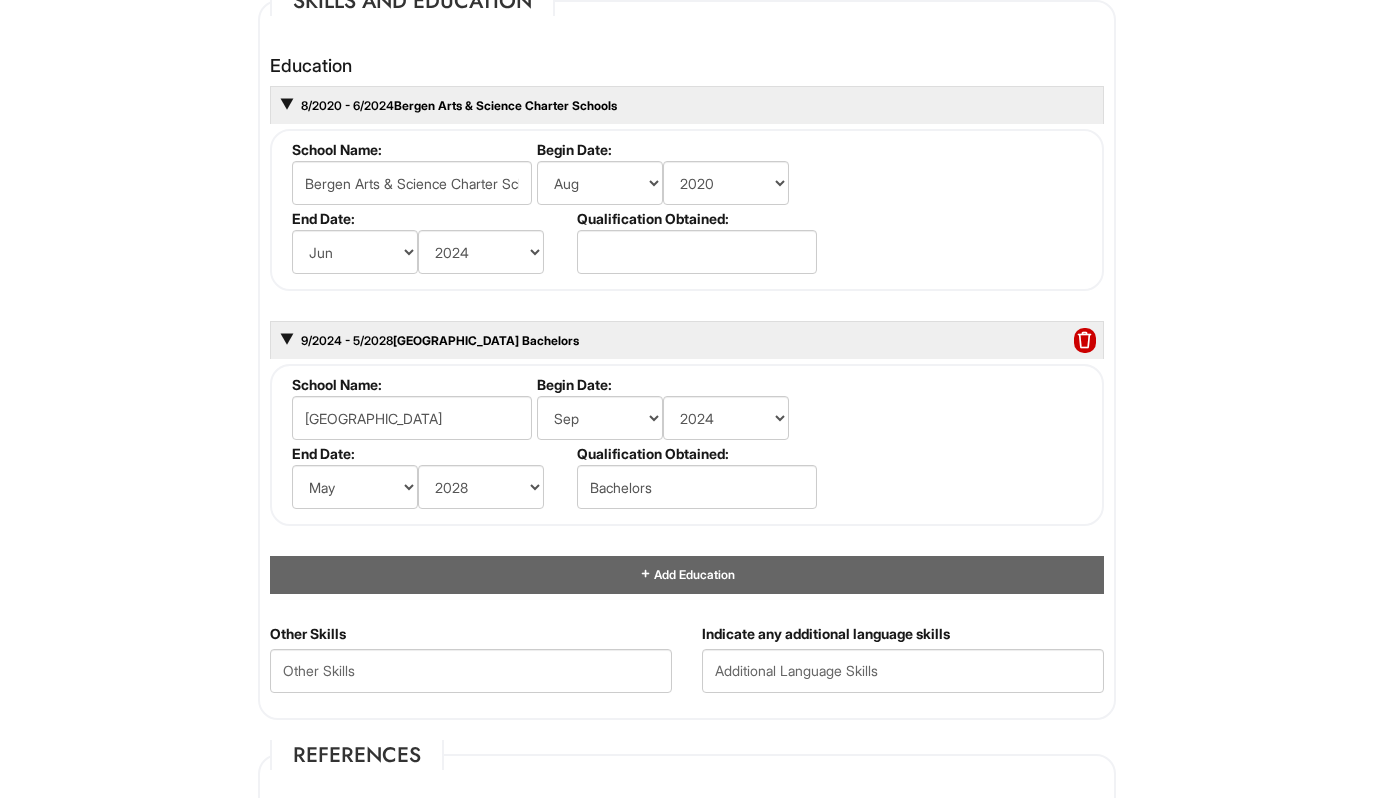 scroll, scrollTop: 2215, scrollLeft: 0, axis: vertical 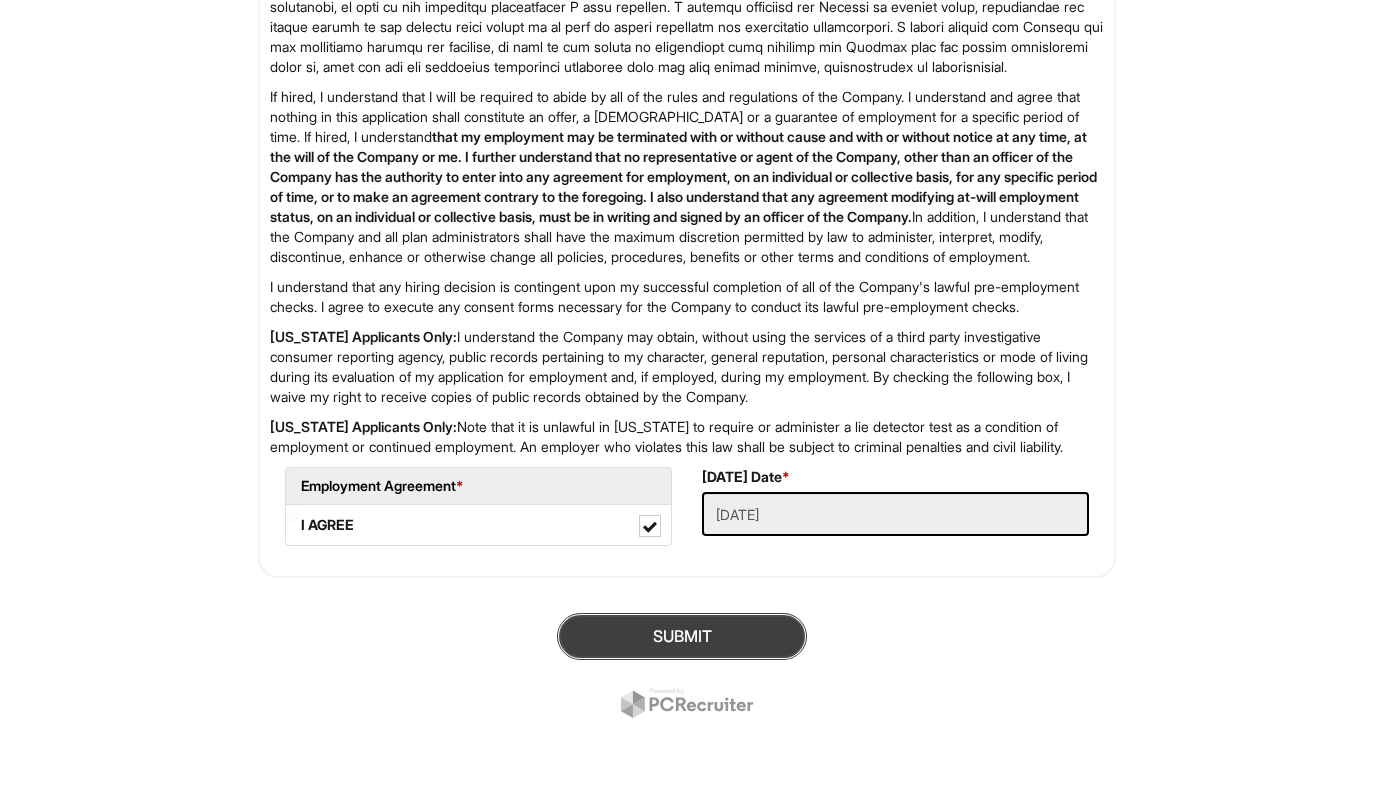 click on "SUBMIT" at bounding box center [682, 636] 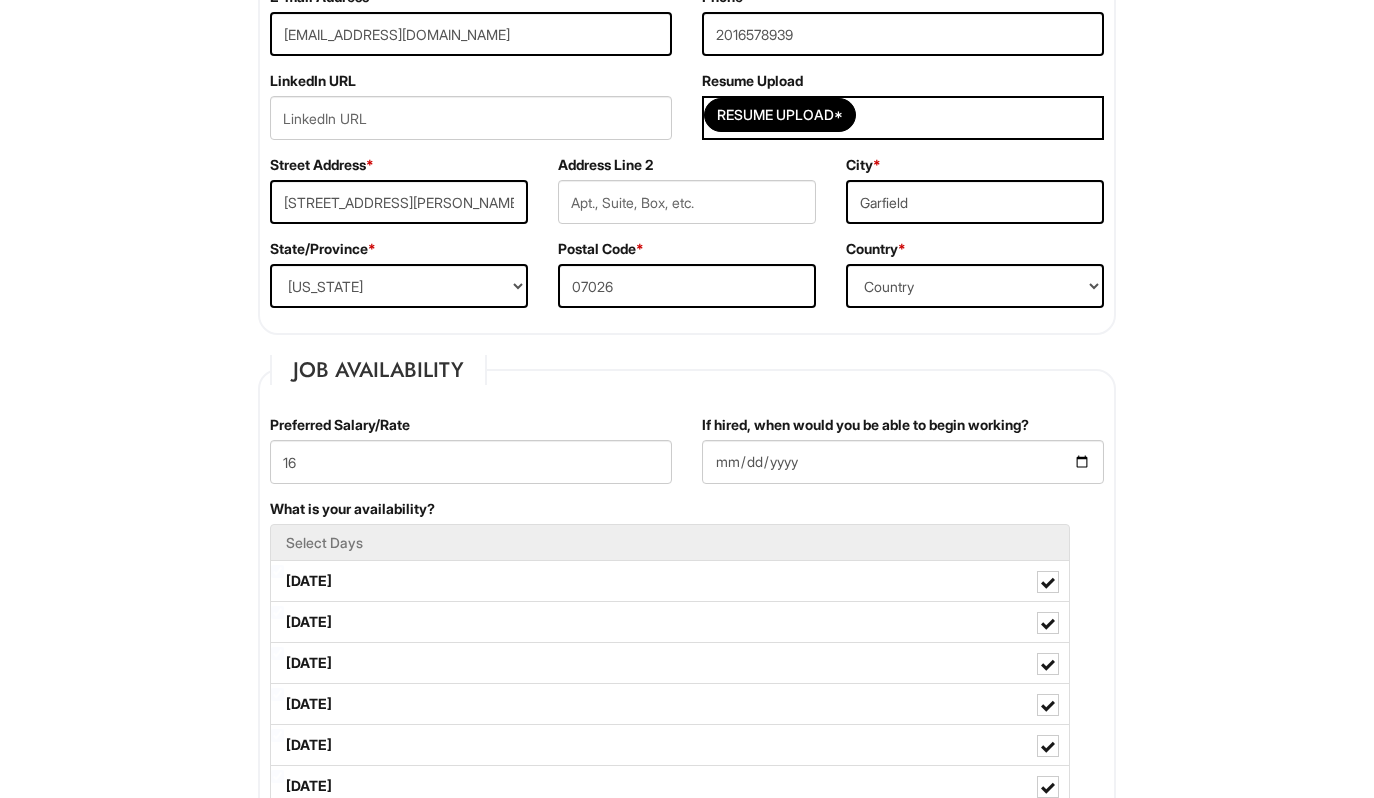 scroll, scrollTop: 533, scrollLeft: 0, axis: vertical 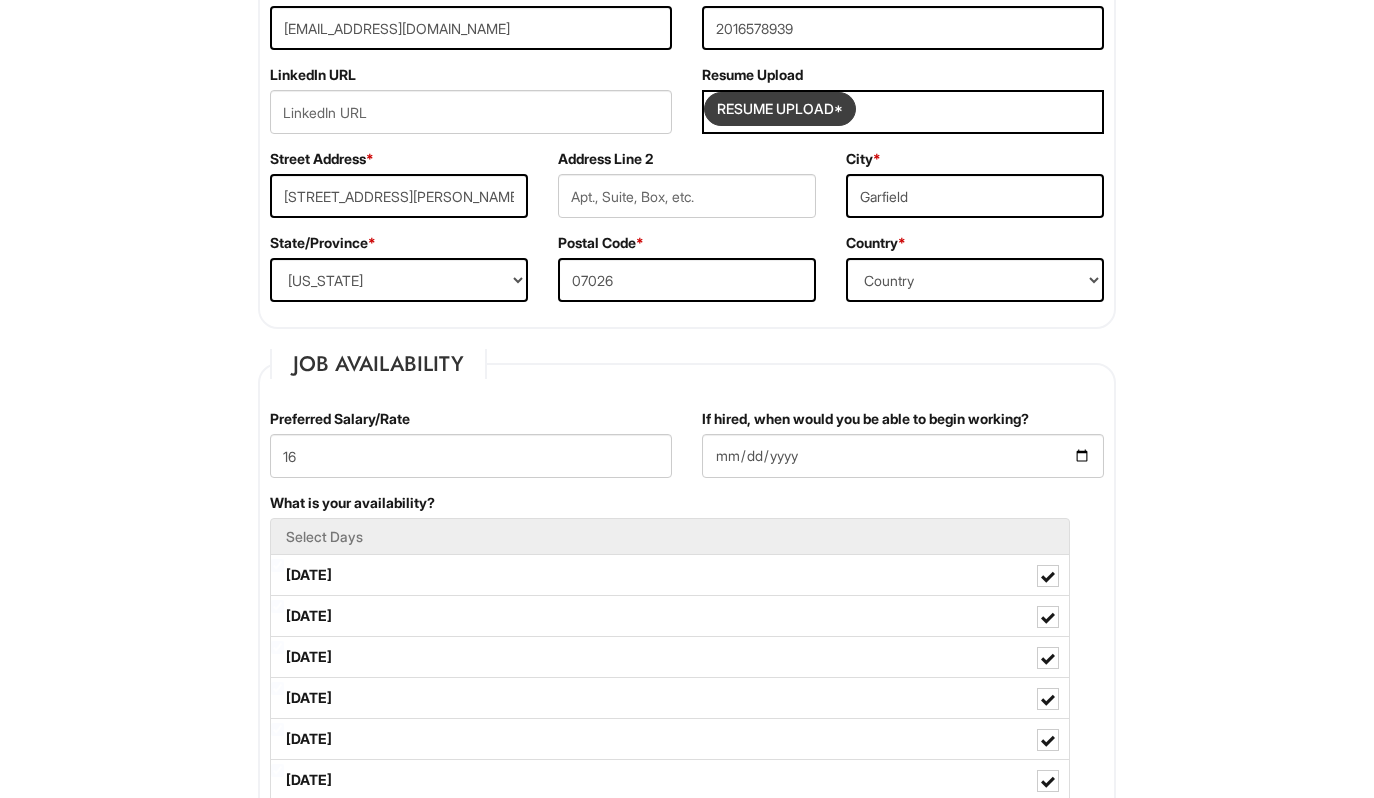 click at bounding box center [780, 109] 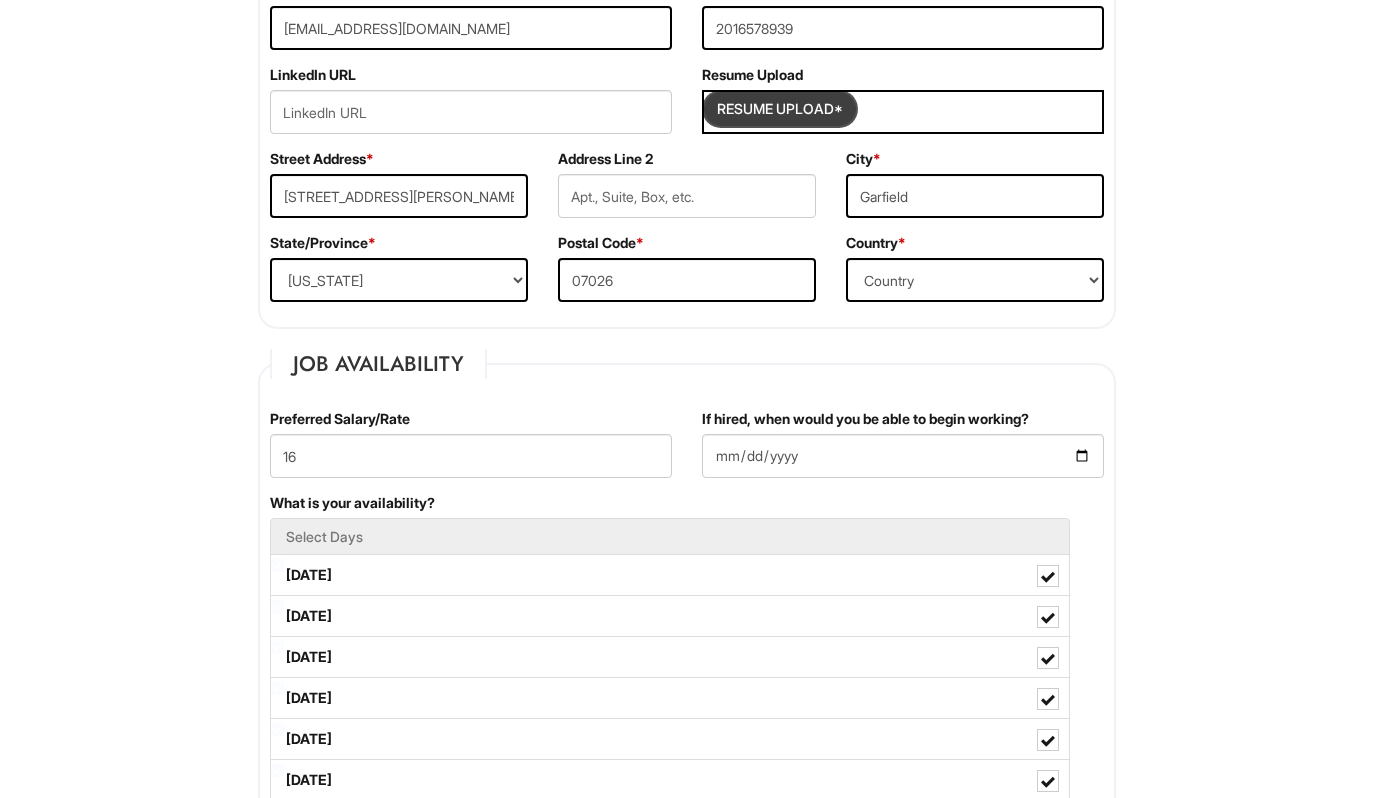 type on "C:\fakepath\Justin Bartolotto 2025 Resume.pdf" 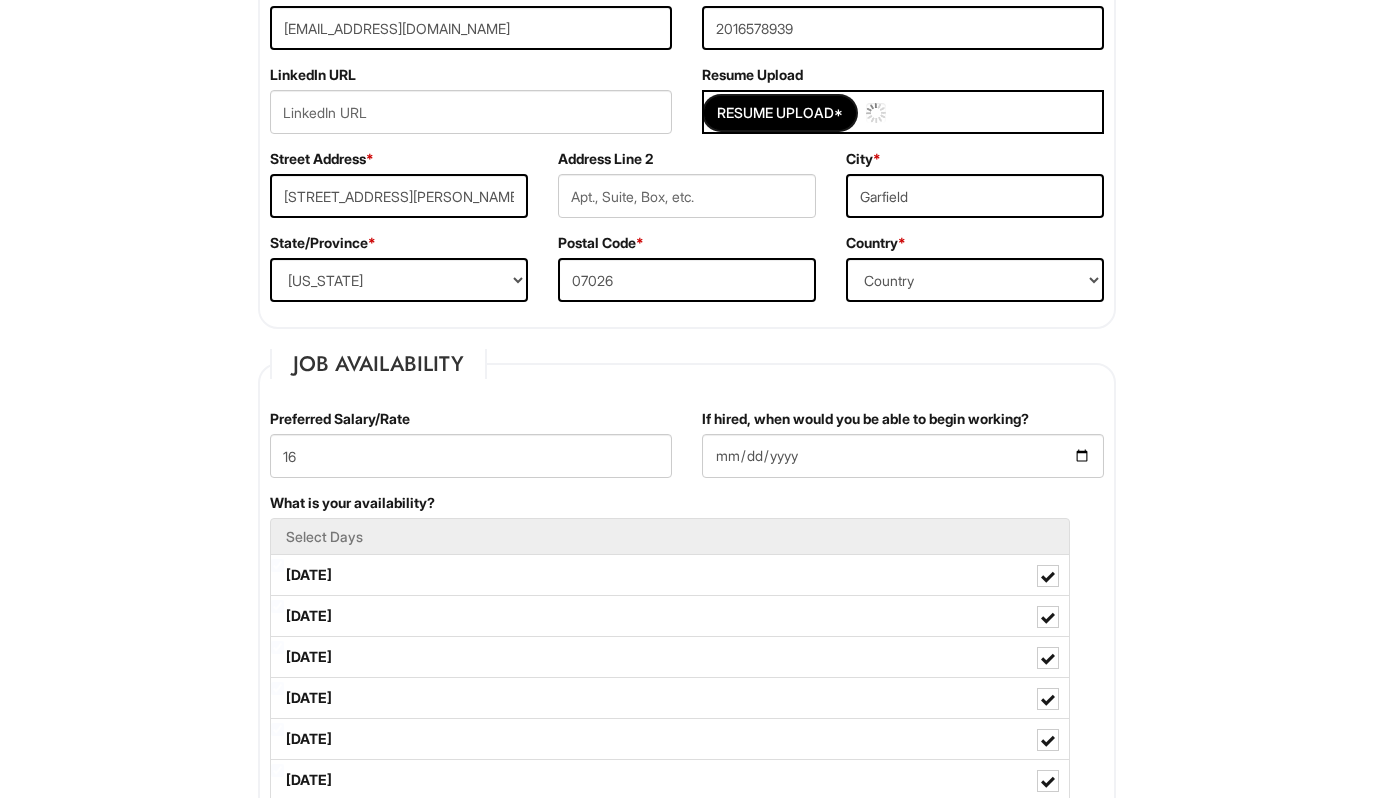 type 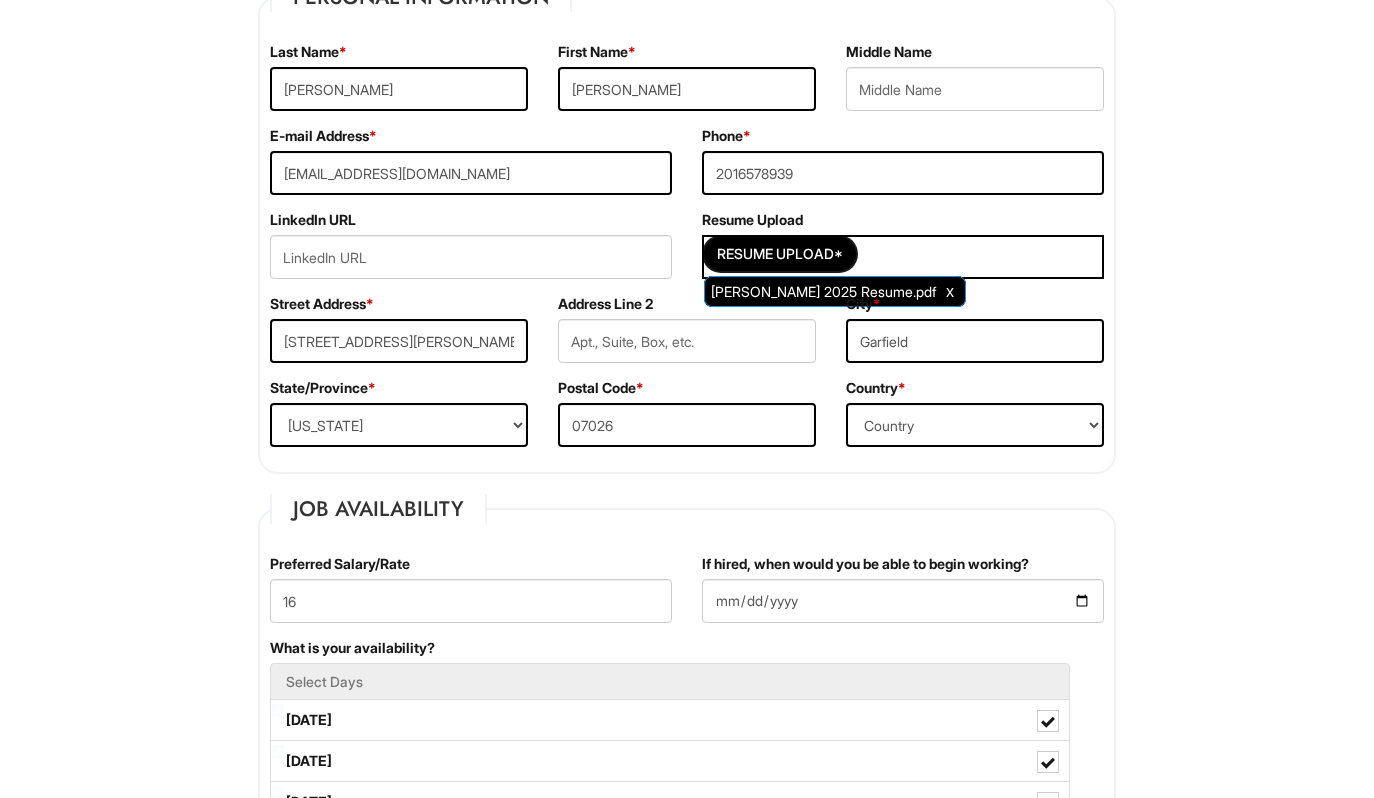 scroll, scrollTop: 376, scrollLeft: 0, axis: vertical 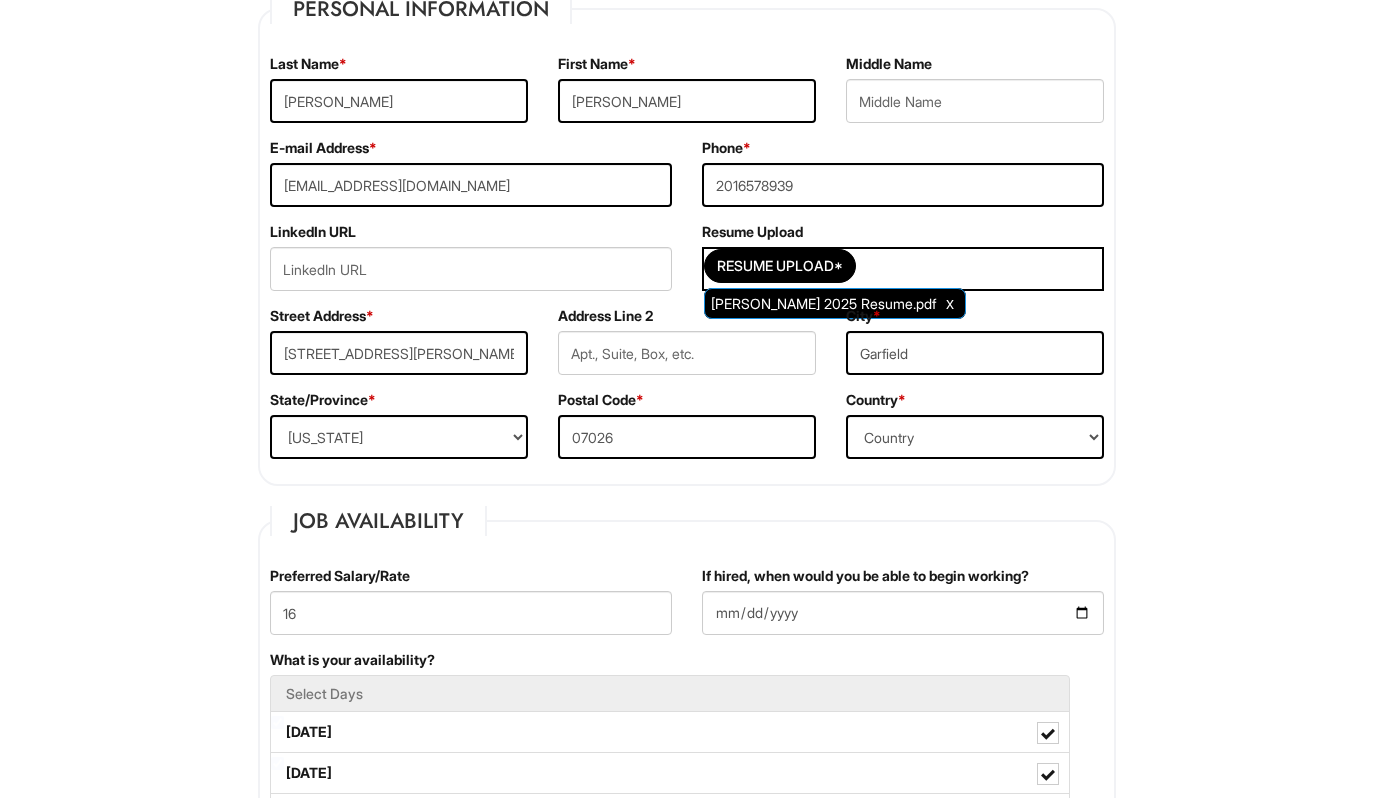 click on "Please Complete This Form 1 2 3 Stock Associate (PT), A|X Armani Exchange Macy's PLEASE COMPLETE ALL REQUIRED FIELDS
We are an Equal Opportunity Employer. All persons shall have the opportunity to be considered for employment without regard to their race, color, creed, religion, national origin, ancestry, citizenship status, age, disability, gender, sex, sexual orientation, veteran status, genetic information or any other characteristic protected by applicable federal, state or local laws. We will endeavor to make a reasonable accommodation to the known physical or mental limitations of a qualified applicant with a disability unless the accommodation would impose an undue hardship on the operation of our business. If you believe you require such assistance to complete this form or to participate in an interview, please let us know.
Personal Information
Last Name  *   Bartolotto
First Name  *   Justin
Middle Name
E-mail Address  *   justinbartolotto@gmail.com
Phone  *" at bounding box center (687, 1715) 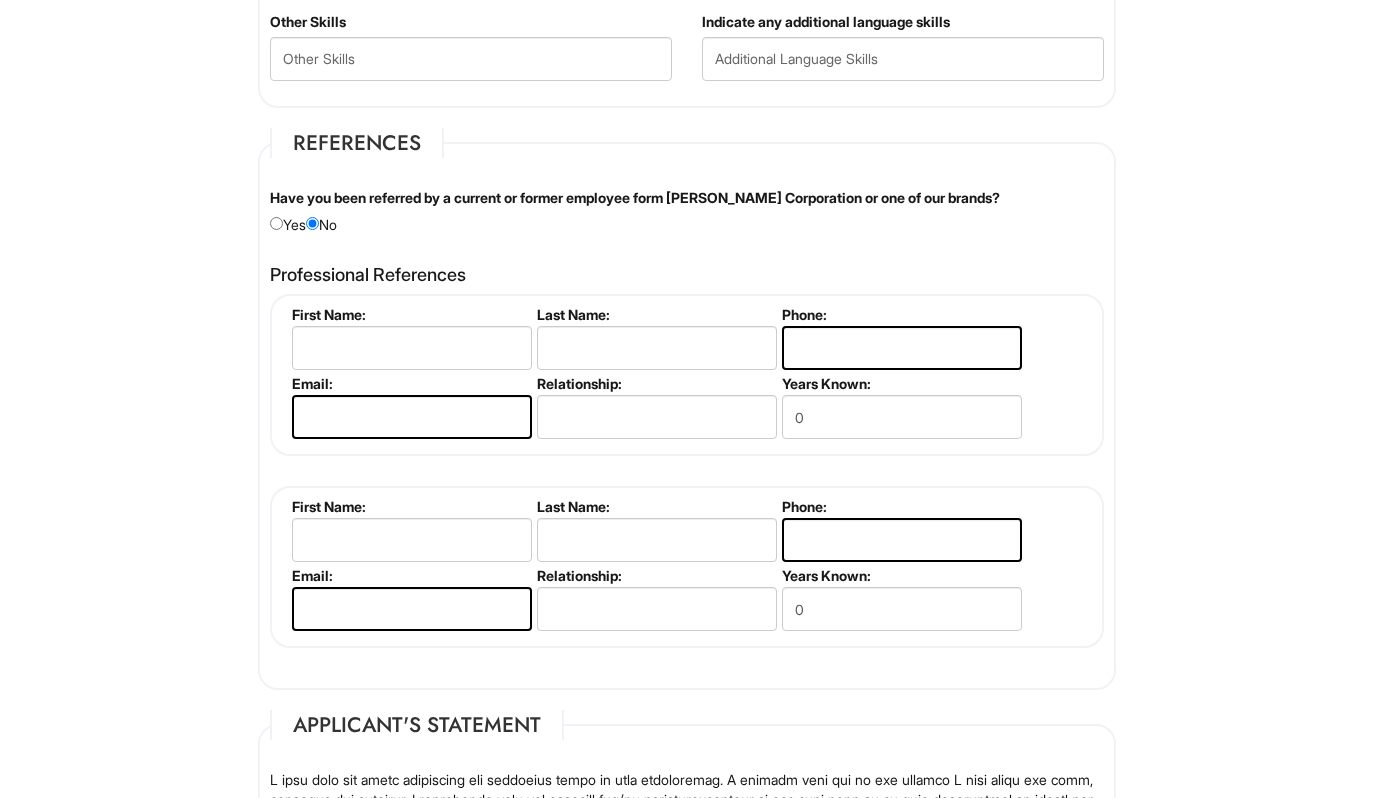 scroll, scrollTop: 2533, scrollLeft: 0, axis: vertical 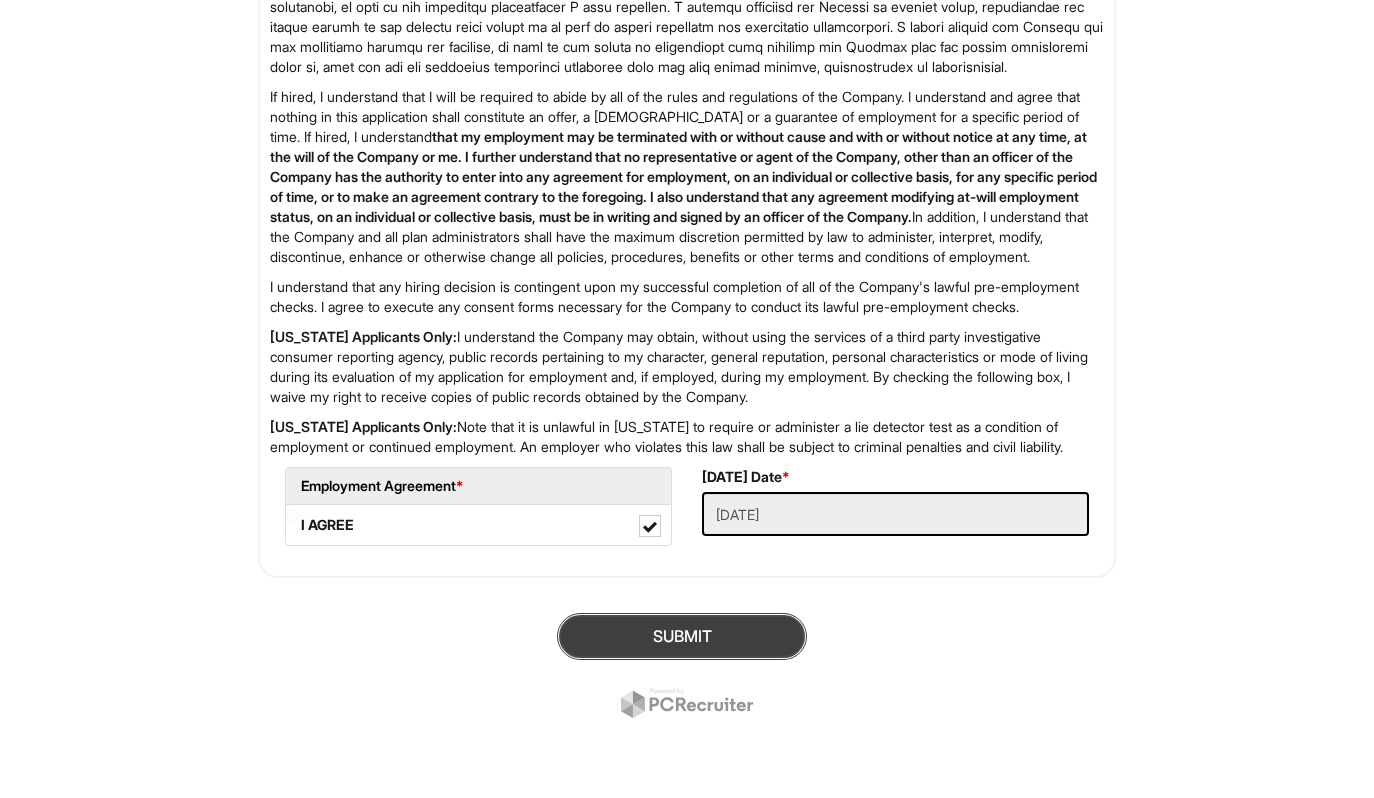 click on "SUBMIT" at bounding box center [682, 636] 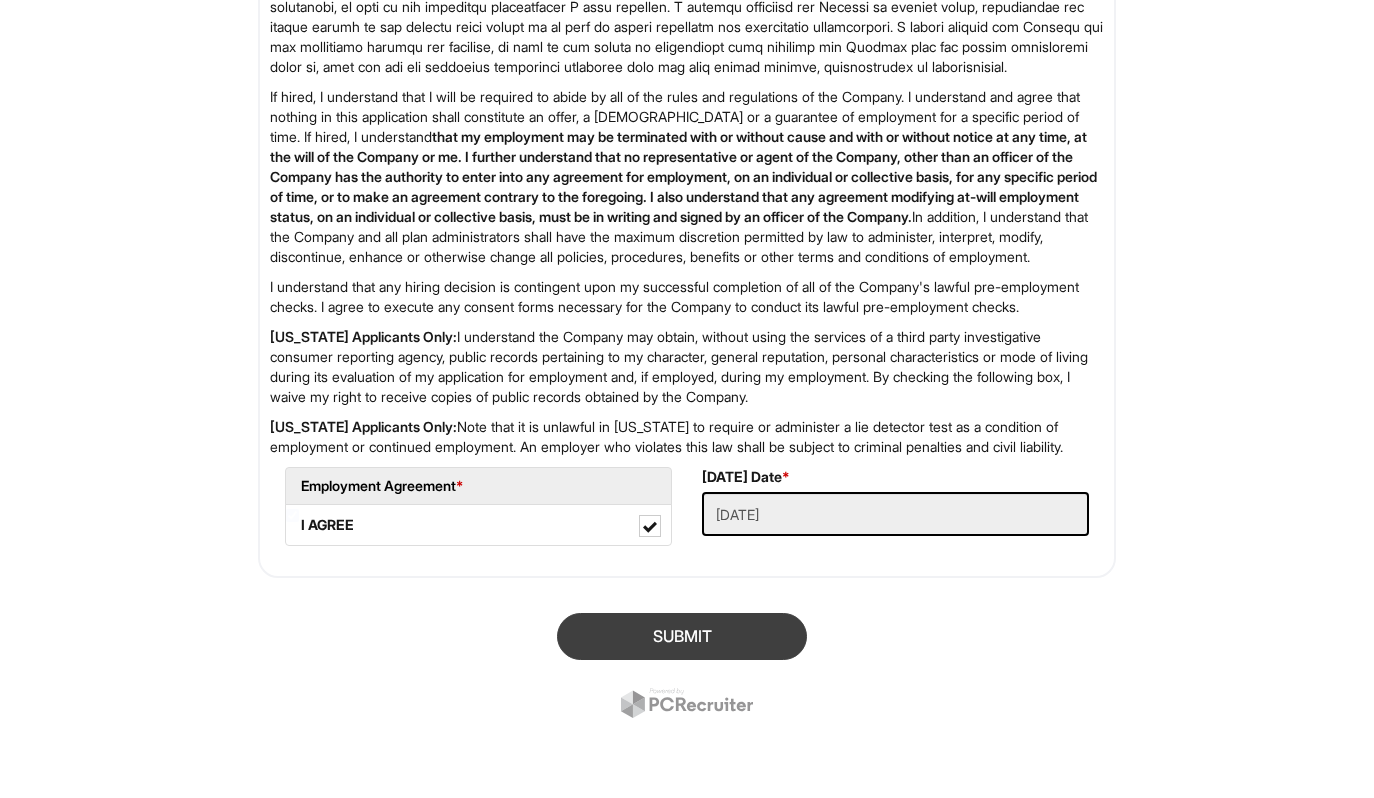 scroll, scrollTop: 122, scrollLeft: 0, axis: vertical 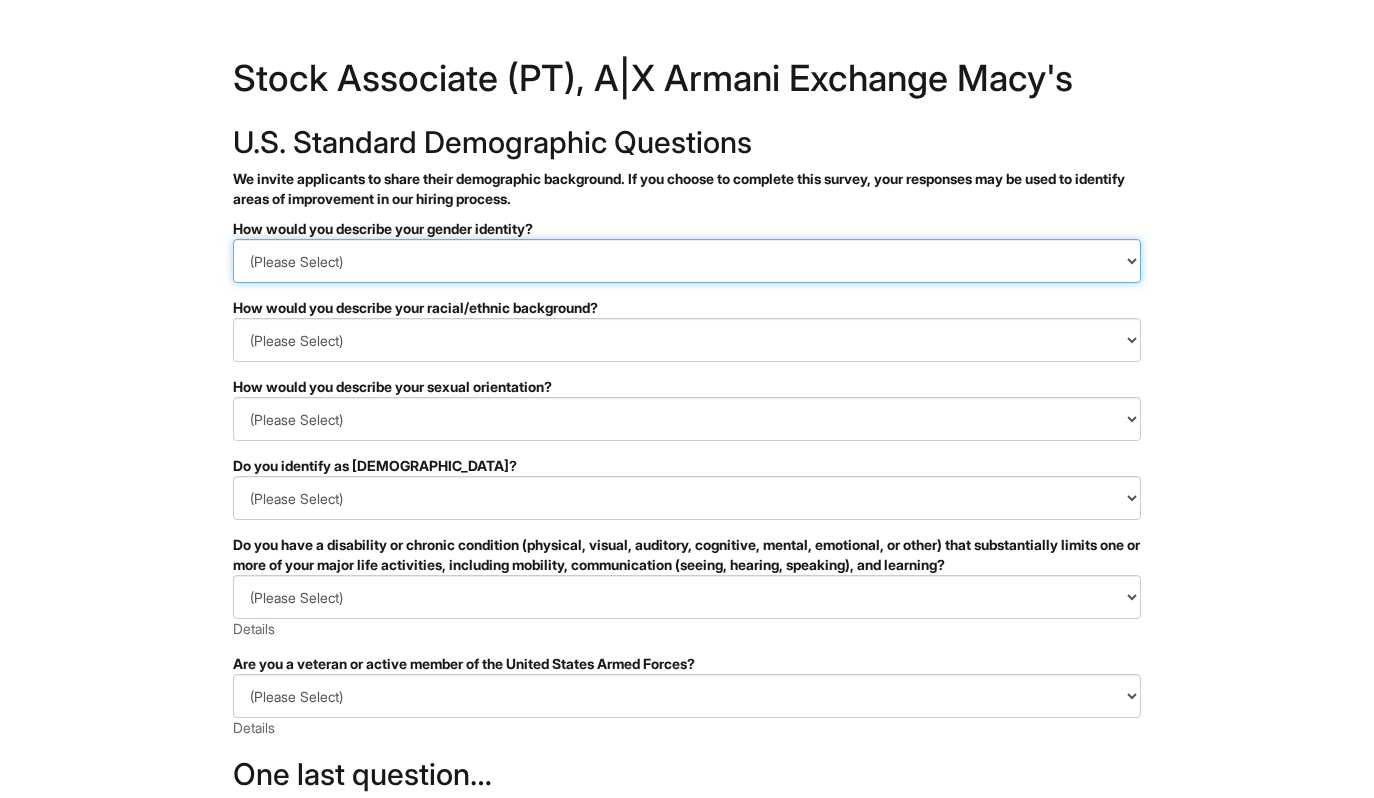 click on "(Please Select) Man Woman Non-binary I prefer to self-describe I don't wish to answer" at bounding box center (687, 261) 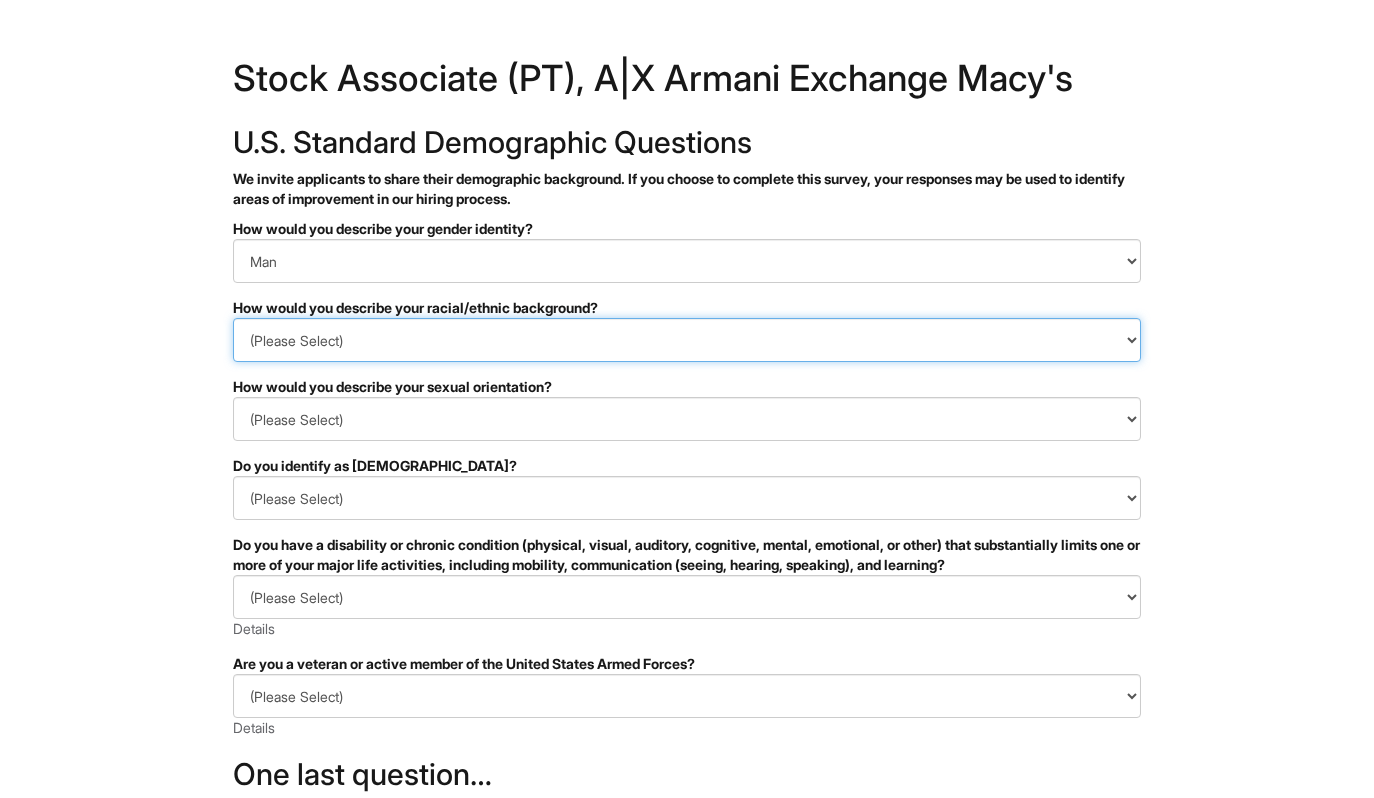 click on "(Please Select) Black or of African descent    East Asian    Hispanic, Latinx or of Spanish Origin    Indigenous, American Indian or Alaska Native    Middle Eastern or North African    Native Hawaiian or Pacific Islander    South Asian    Southeast Asian    White or European    I prefer to self-describe    I don't wish to answer" at bounding box center (687, 340) 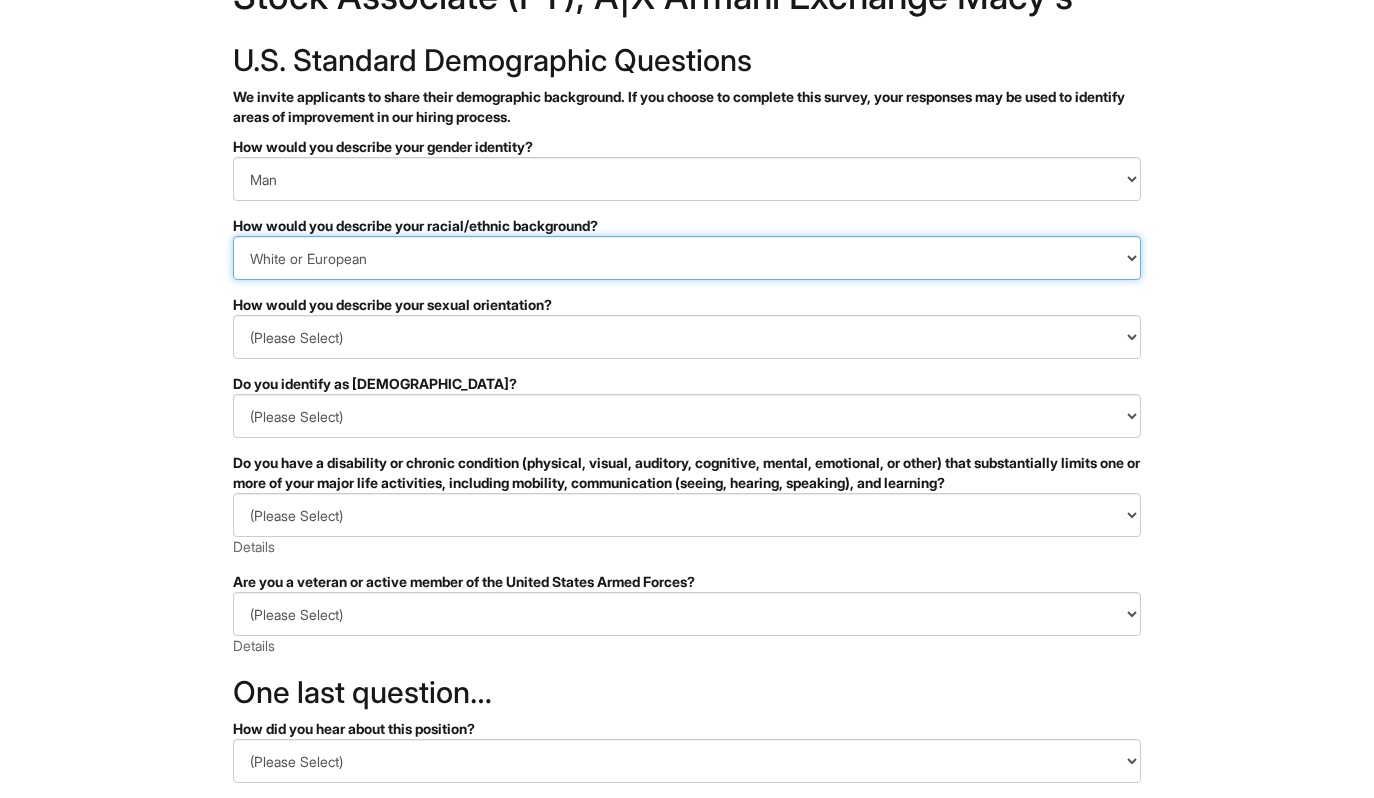 scroll, scrollTop: 133, scrollLeft: 0, axis: vertical 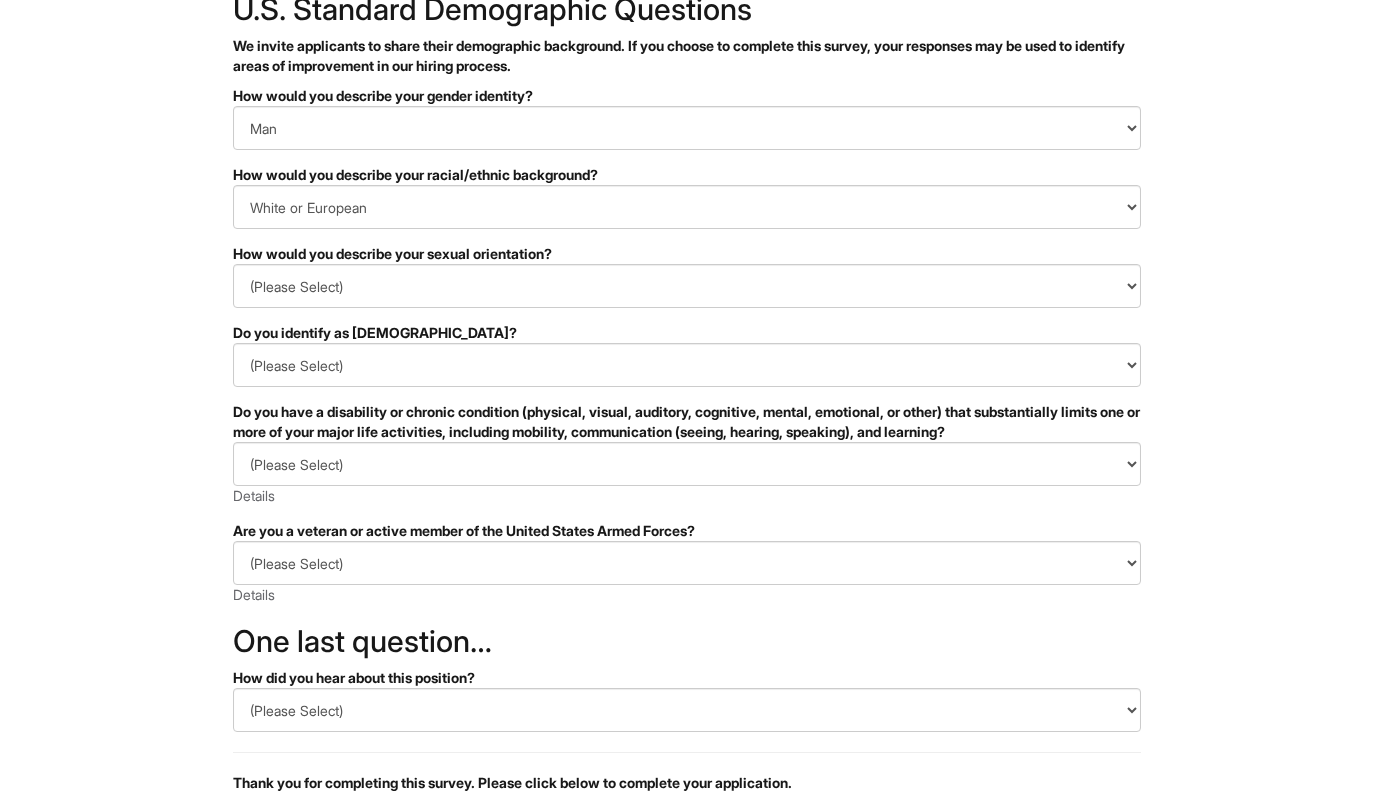 click on "(Please Select) Asexual Bisexual and/or pansexual Gay Heterosexual Lesbian Queer I prefer to self-describe I don't wish to answer" at bounding box center (687, 286) 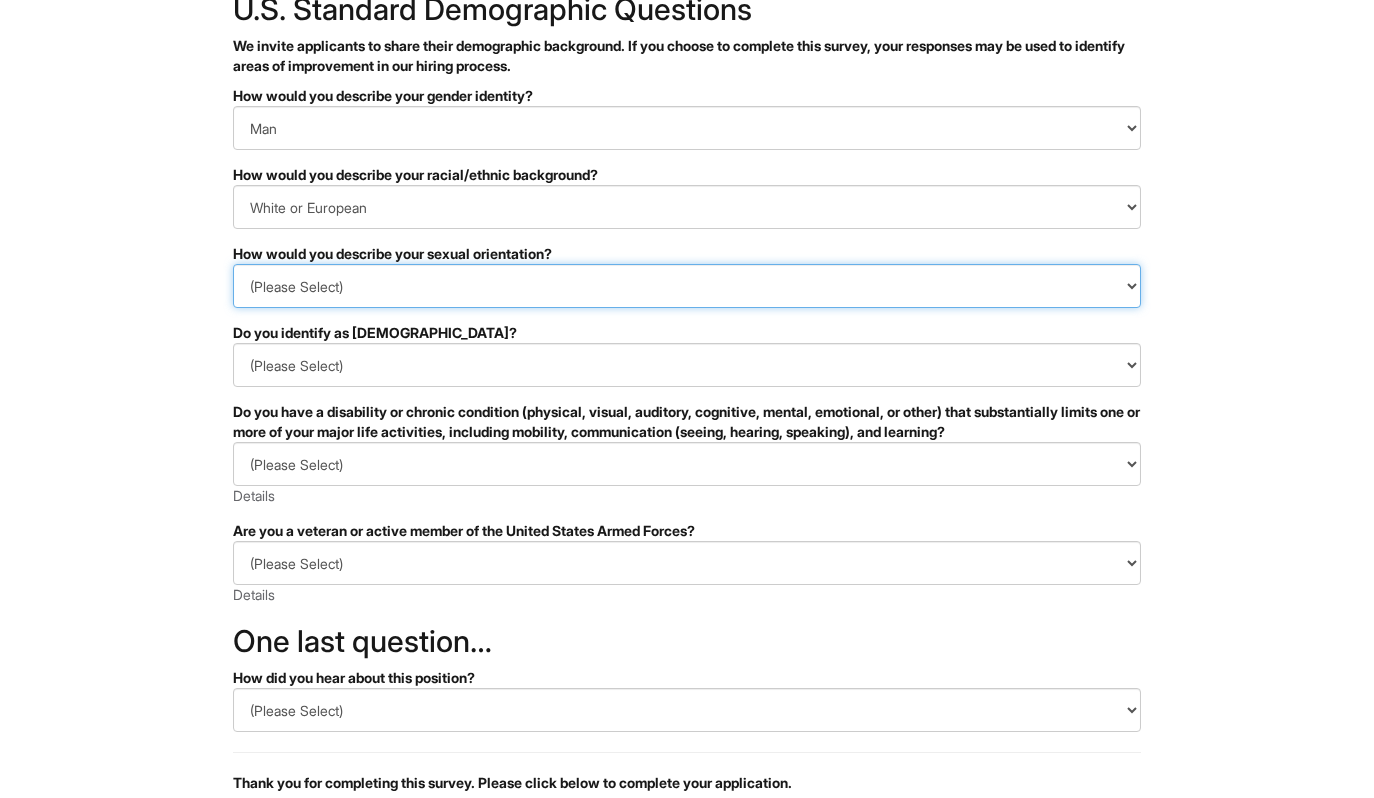 select on "Asexual" 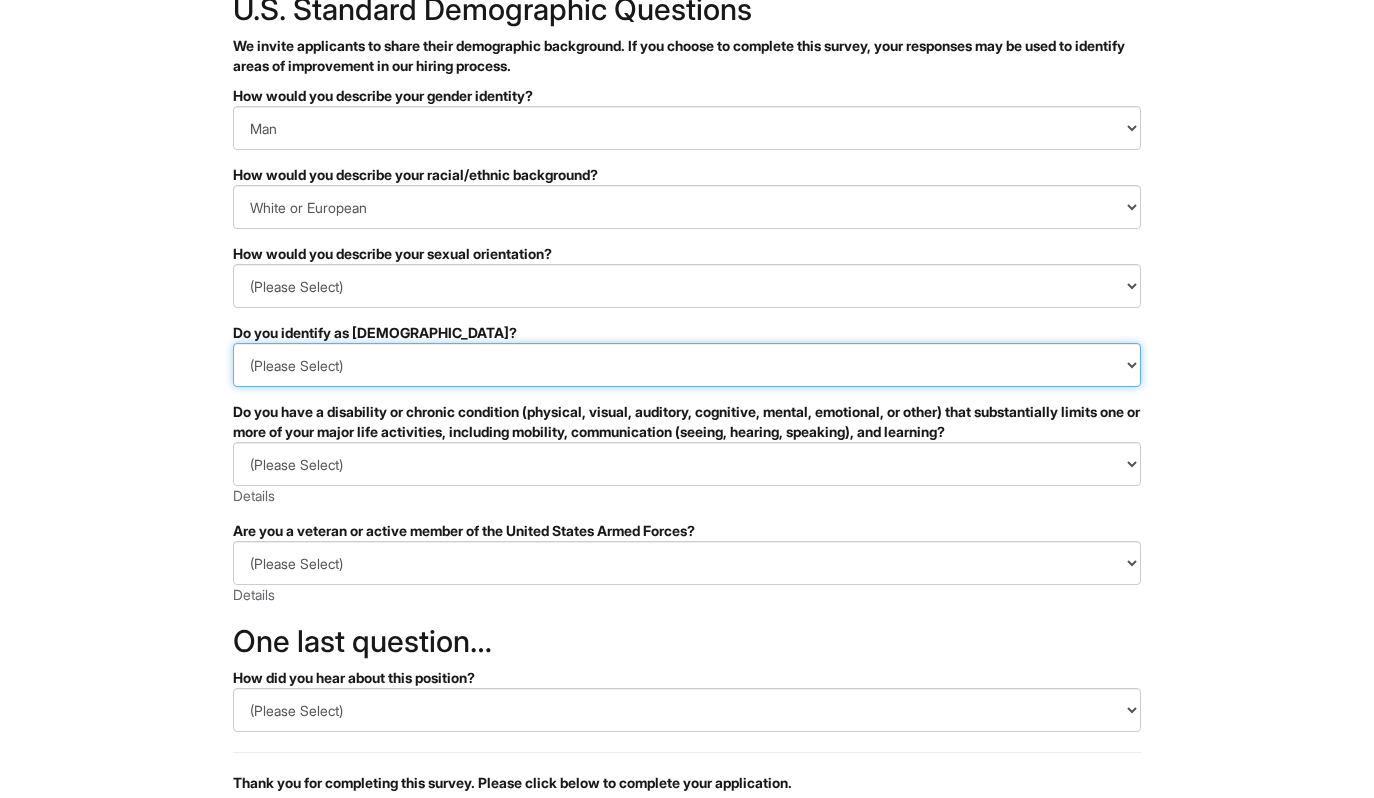 click on "(Please Select) Yes No I prefer to self-describe I don't wish to answer" at bounding box center (687, 365) 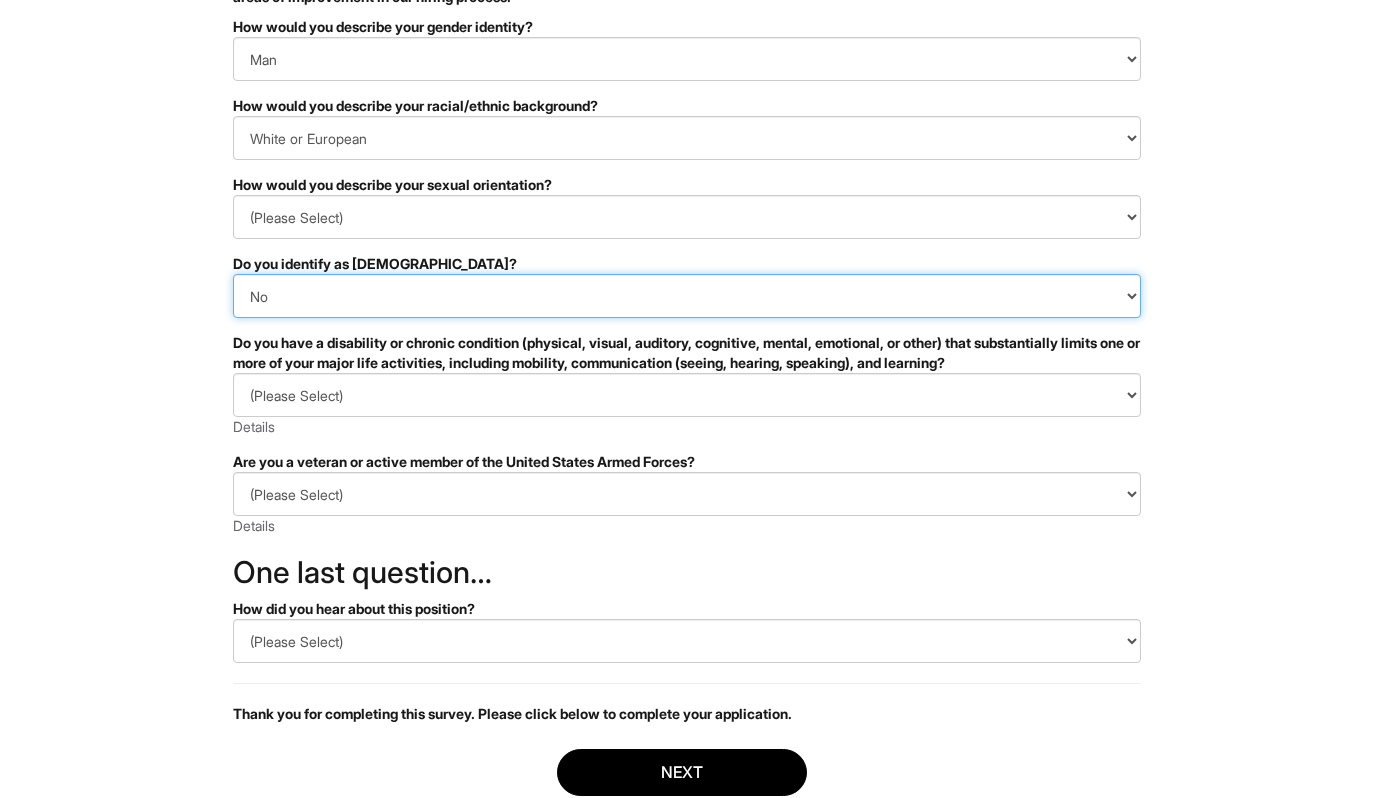 scroll, scrollTop: 204, scrollLeft: 0, axis: vertical 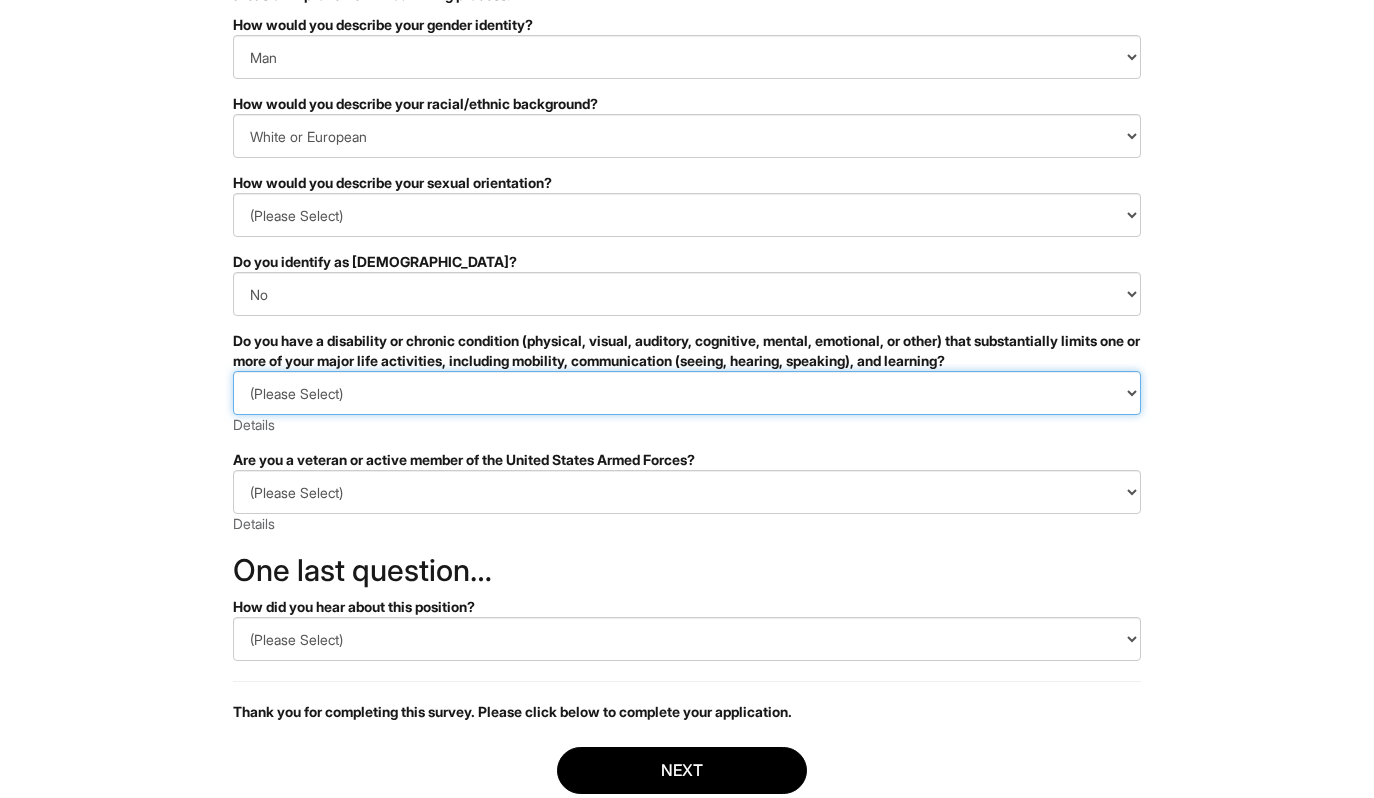 click on "(Please Select) YES, I HAVE A DISABILITY (or previously had a disability) NO, I DON'T HAVE A DISABILITY I DON'T WISH TO ANSWER" at bounding box center (687, 393) 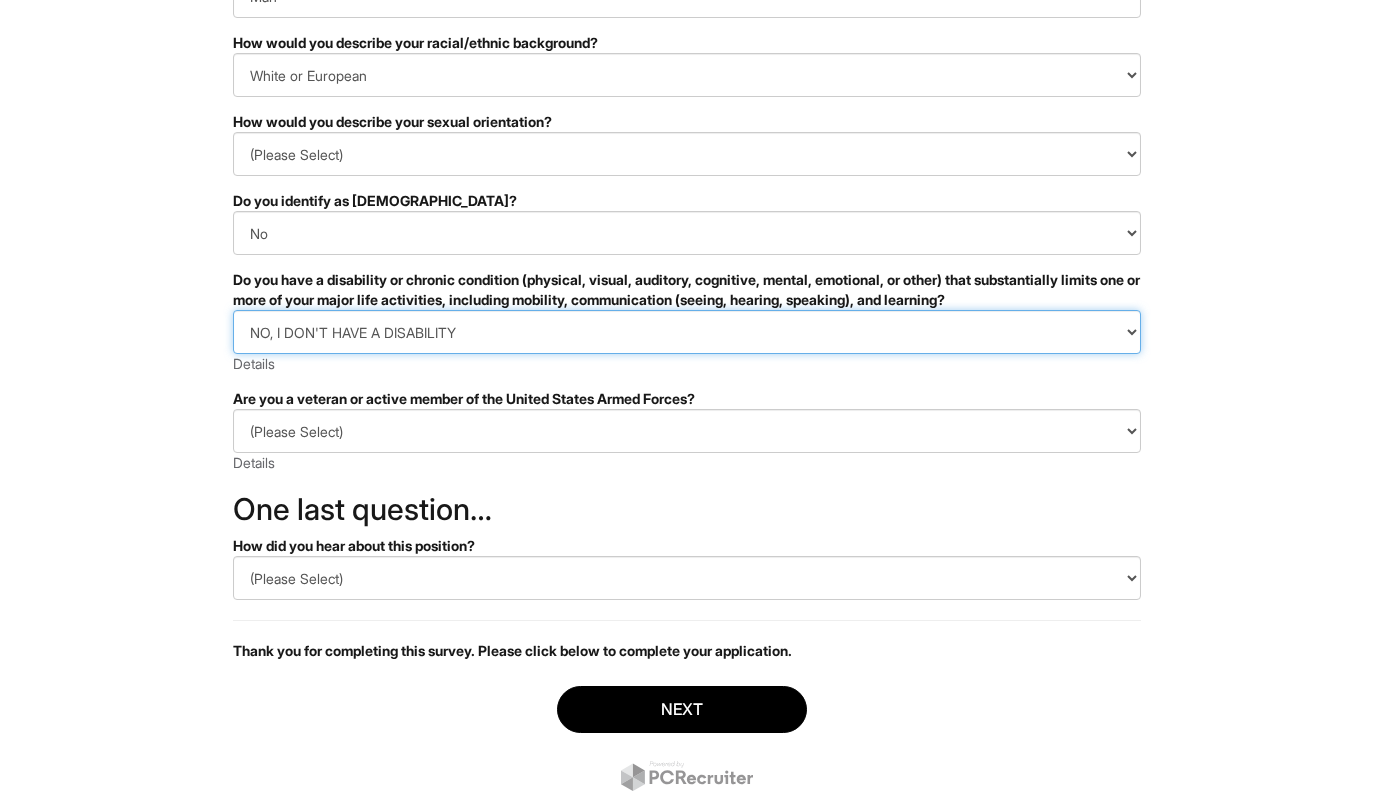 scroll, scrollTop: 271, scrollLeft: 0, axis: vertical 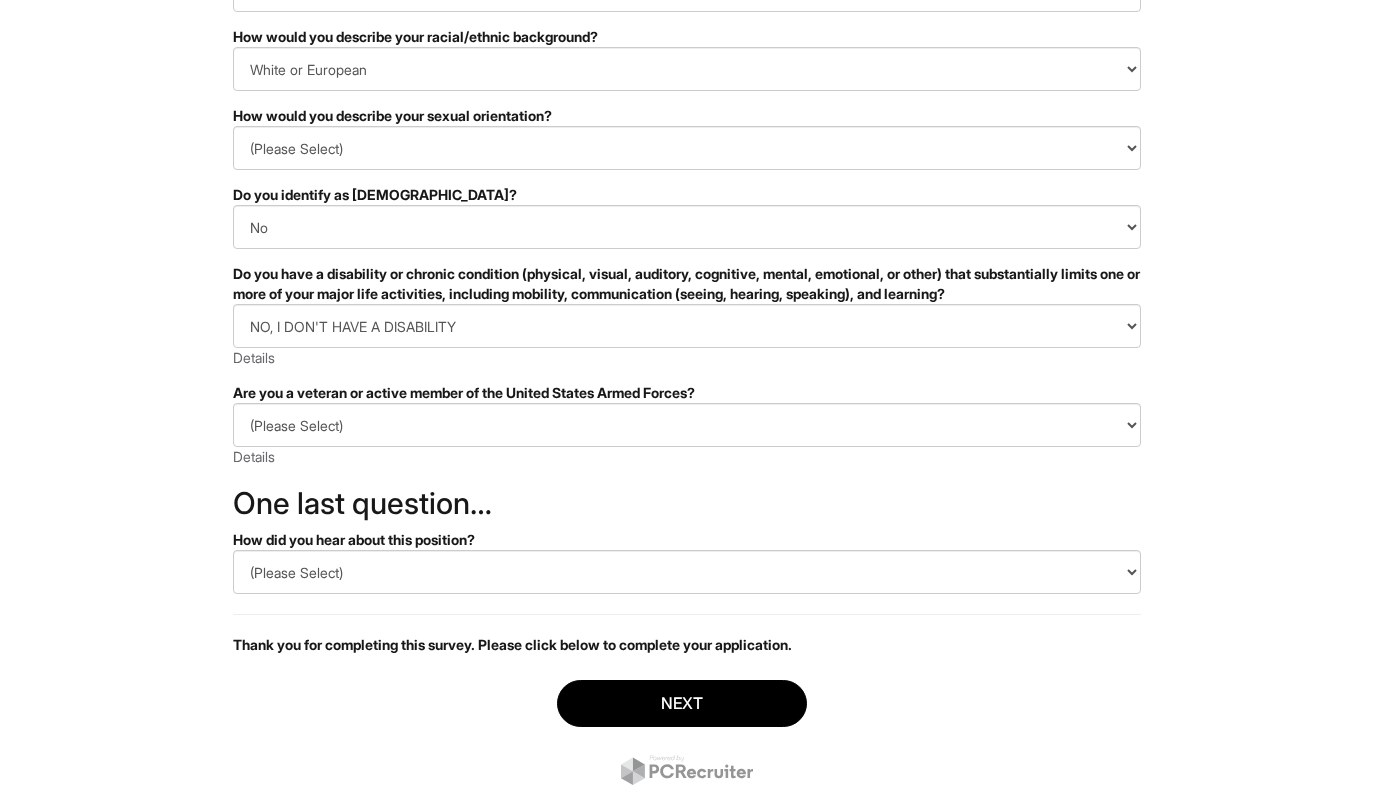 click on "(Please Select) I IDENTIFY AS ONE OR MORE OF THE CLASSIFICATIONS OF PROTECTED VETERANS LISTED I AM NOT A PROTECTED VETERAN I PREFER NOT TO ANSWER" at bounding box center [687, 425] 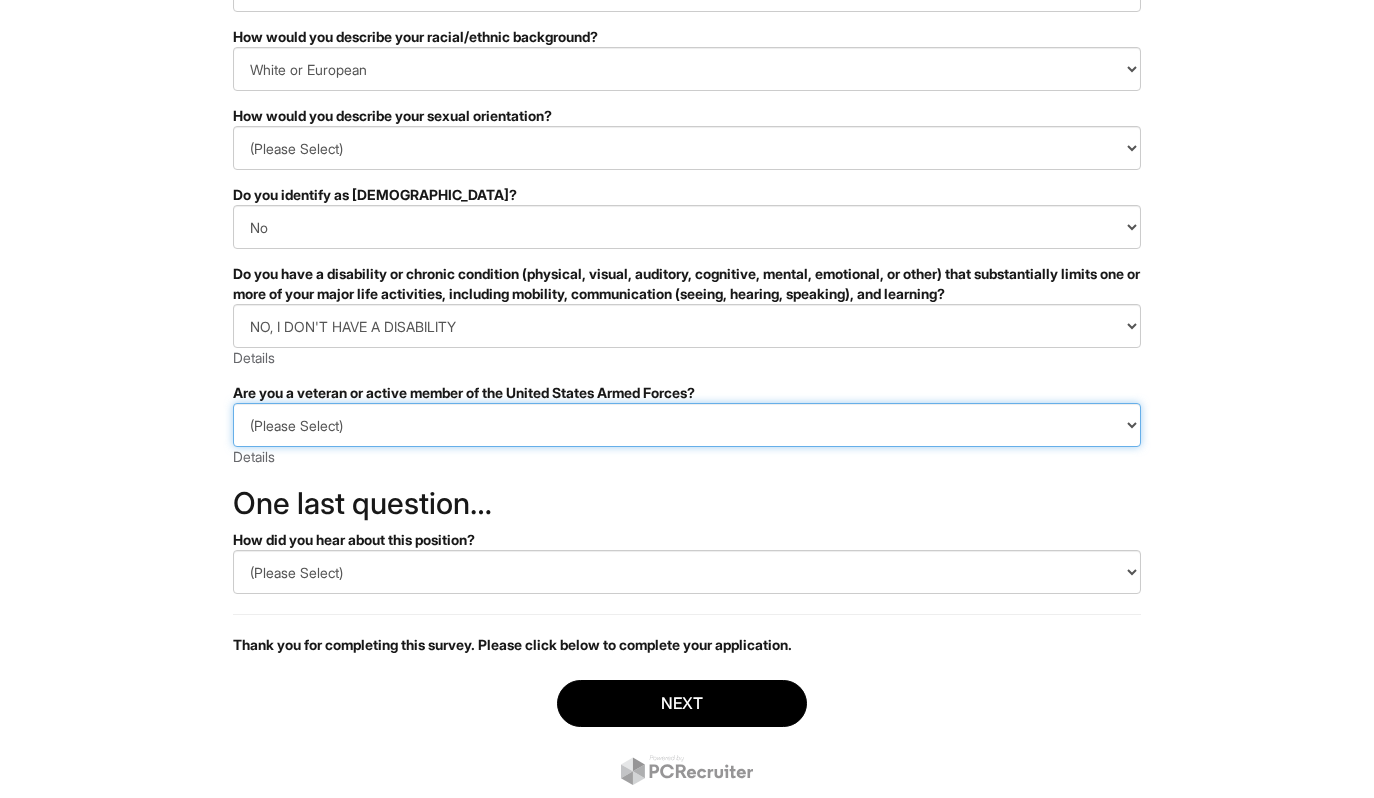 select on "I AM NOT A PROTECTED VETERAN" 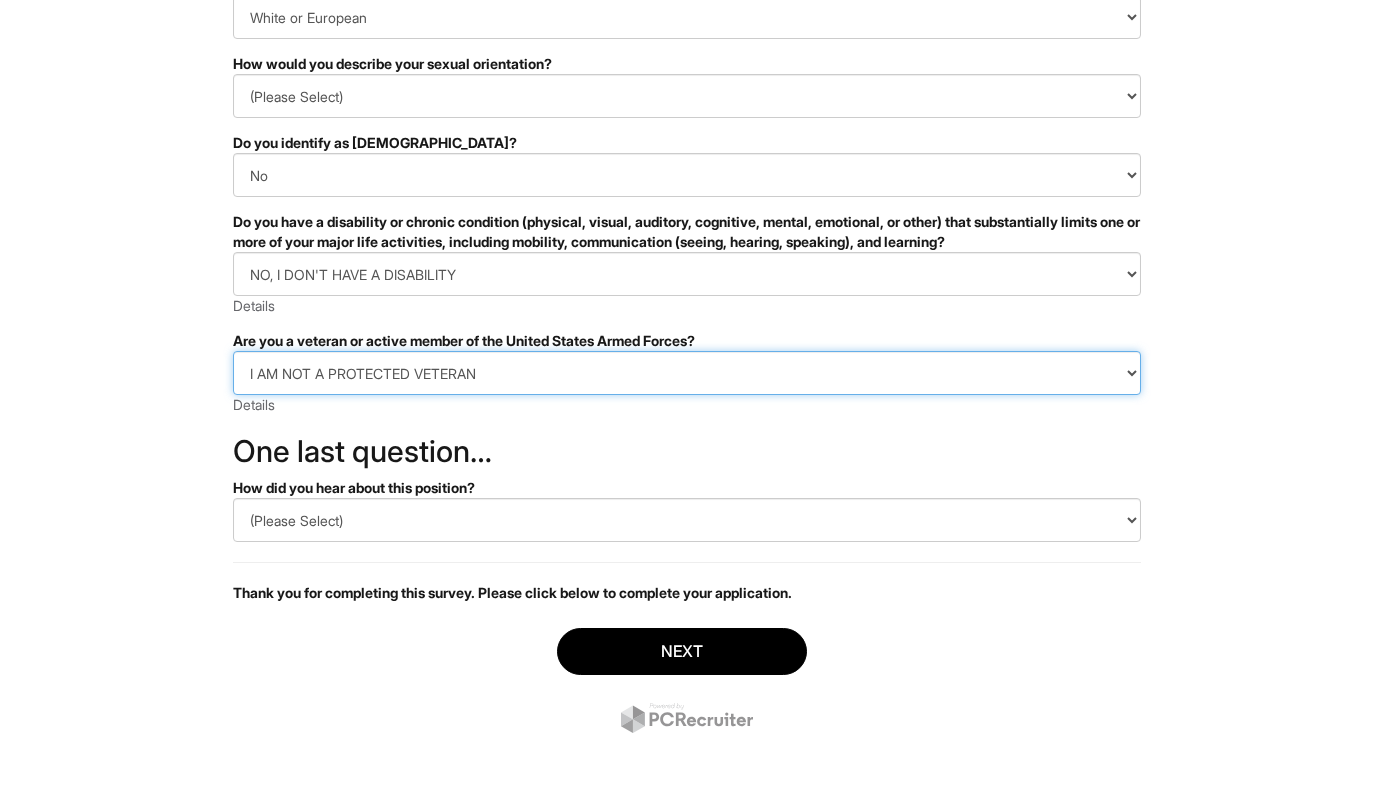 scroll, scrollTop: 328, scrollLeft: 0, axis: vertical 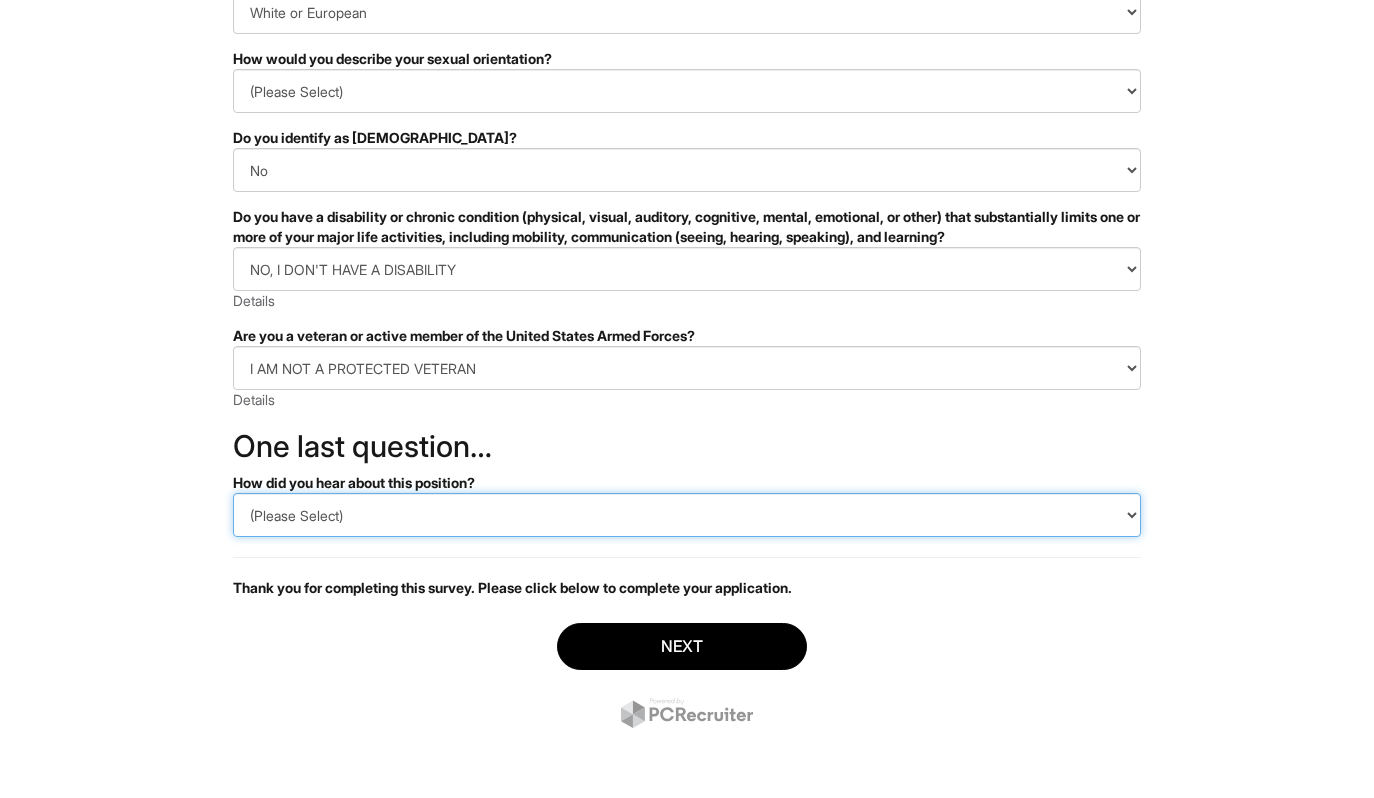 click on "(Please Select) CareerBuilder Indeed LinkedIn Monster Referral Other" at bounding box center [687, 515] 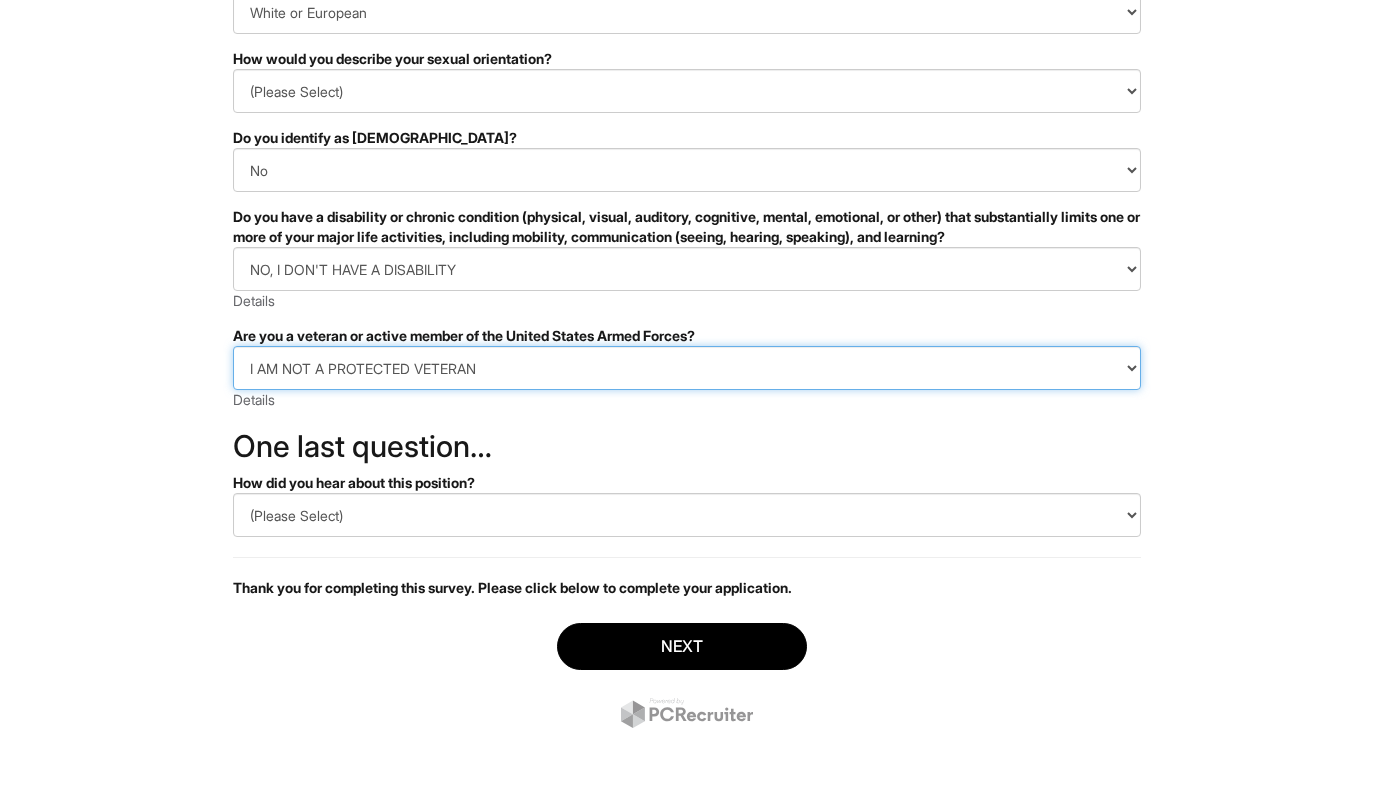 click on "(Please Select) I IDENTIFY AS ONE OR MORE OF THE CLASSIFICATIONS OF PROTECTED VETERANS LISTED I AM NOT A PROTECTED VETERAN I PREFER NOT TO ANSWER" at bounding box center (687, 368) 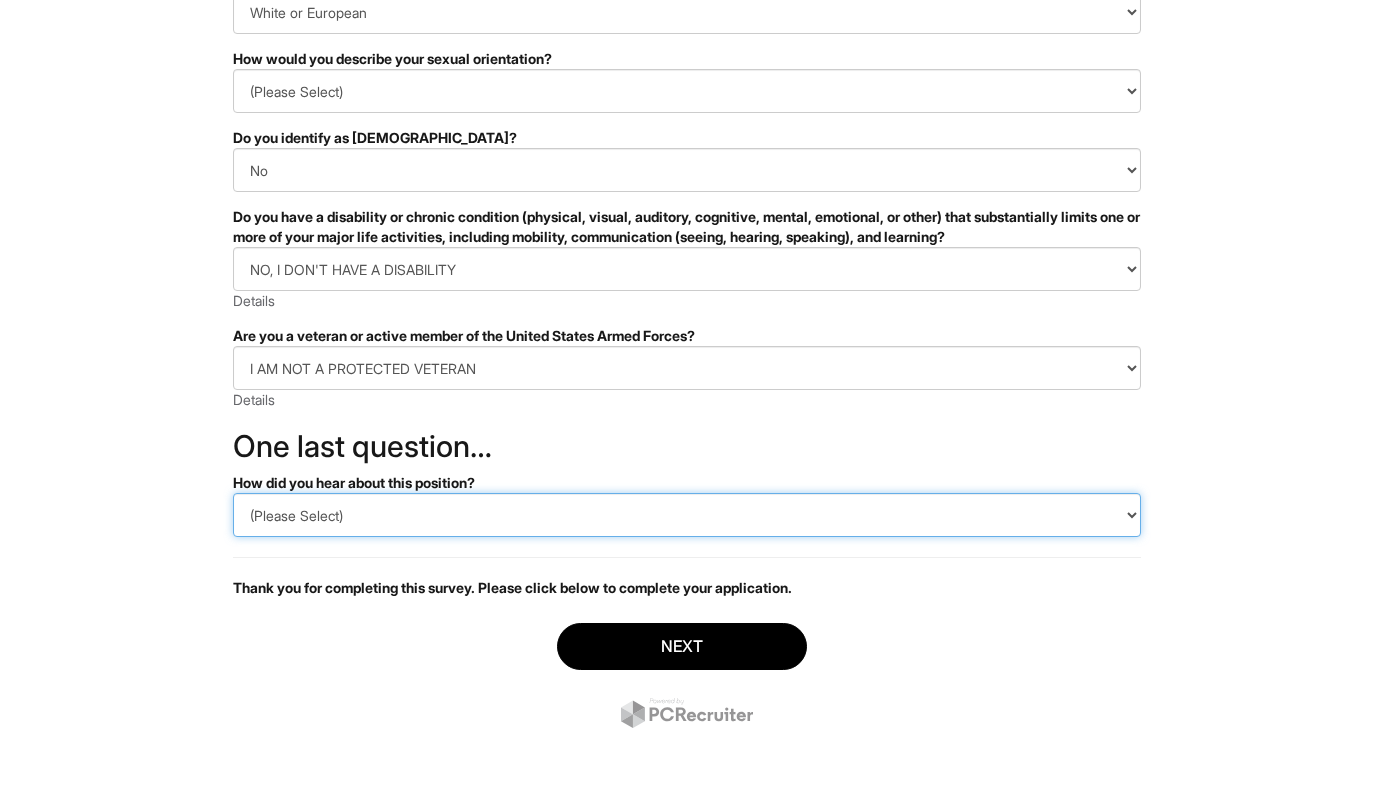 click on "(Please Select) CareerBuilder Indeed LinkedIn Monster Referral Other" at bounding box center (687, 515) 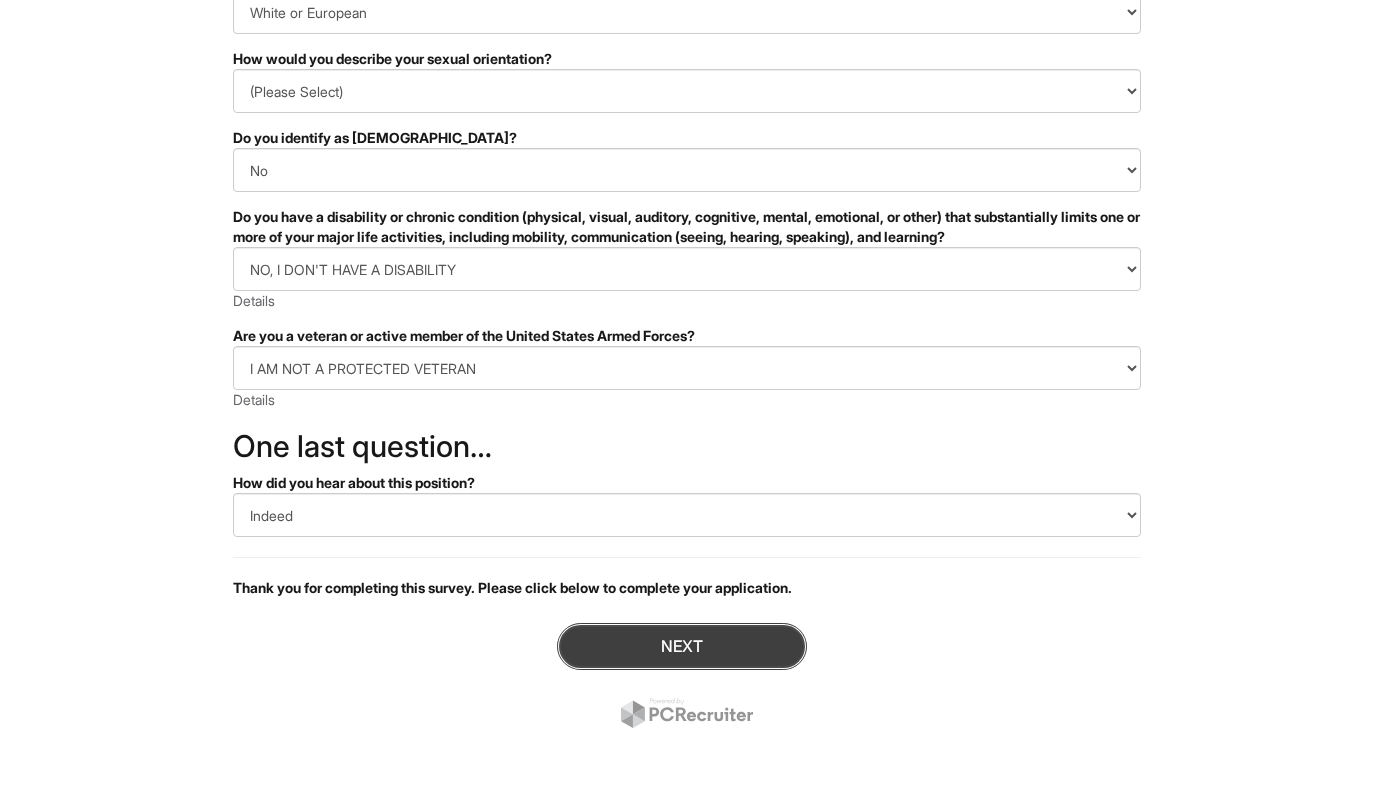 click on "Next" at bounding box center (682, 646) 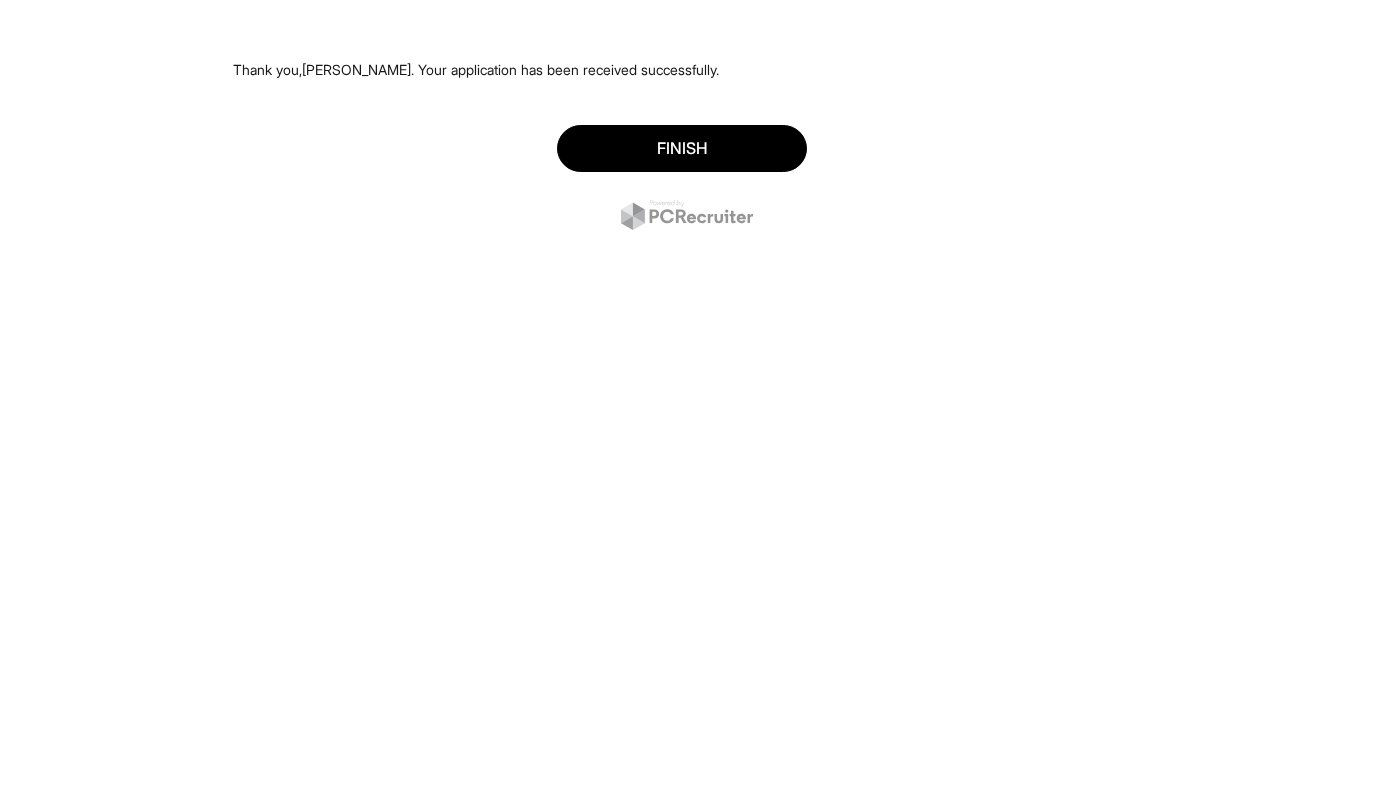 scroll, scrollTop: 0, scrollLeft: 0, axis: both 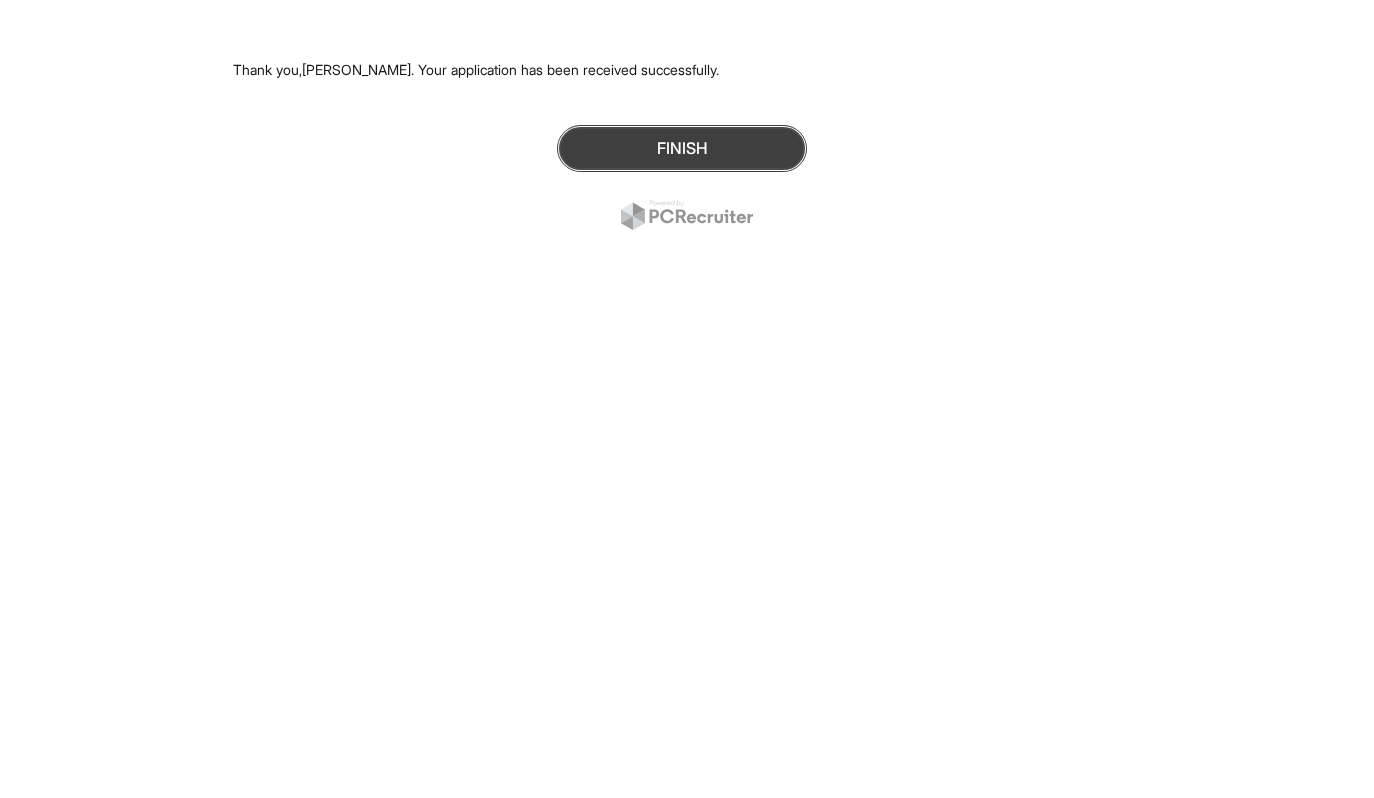 click on "Finish" at bounding box center (682, 148) 